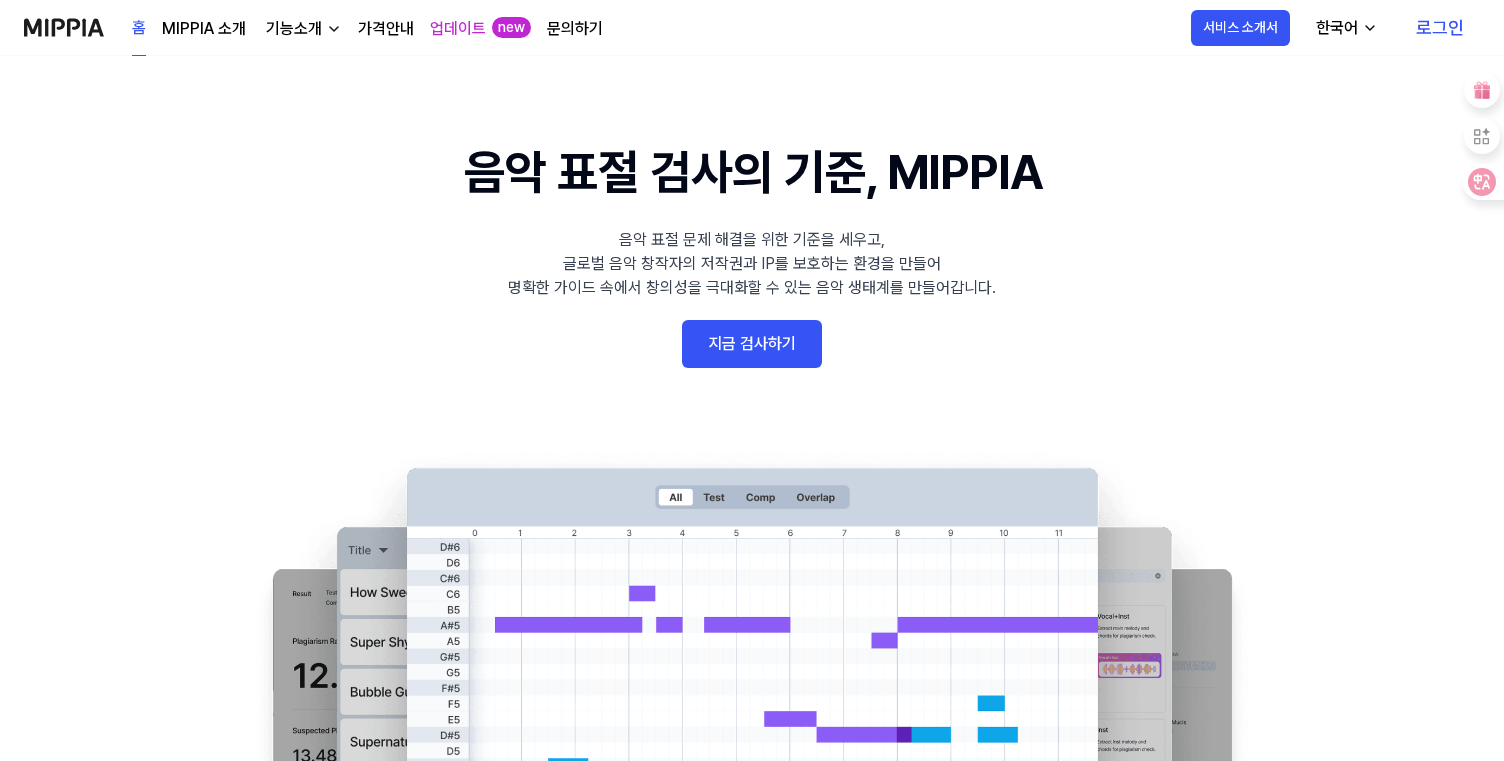 scroll, scrollTop: 0, scrollLeft: 0, axis: both 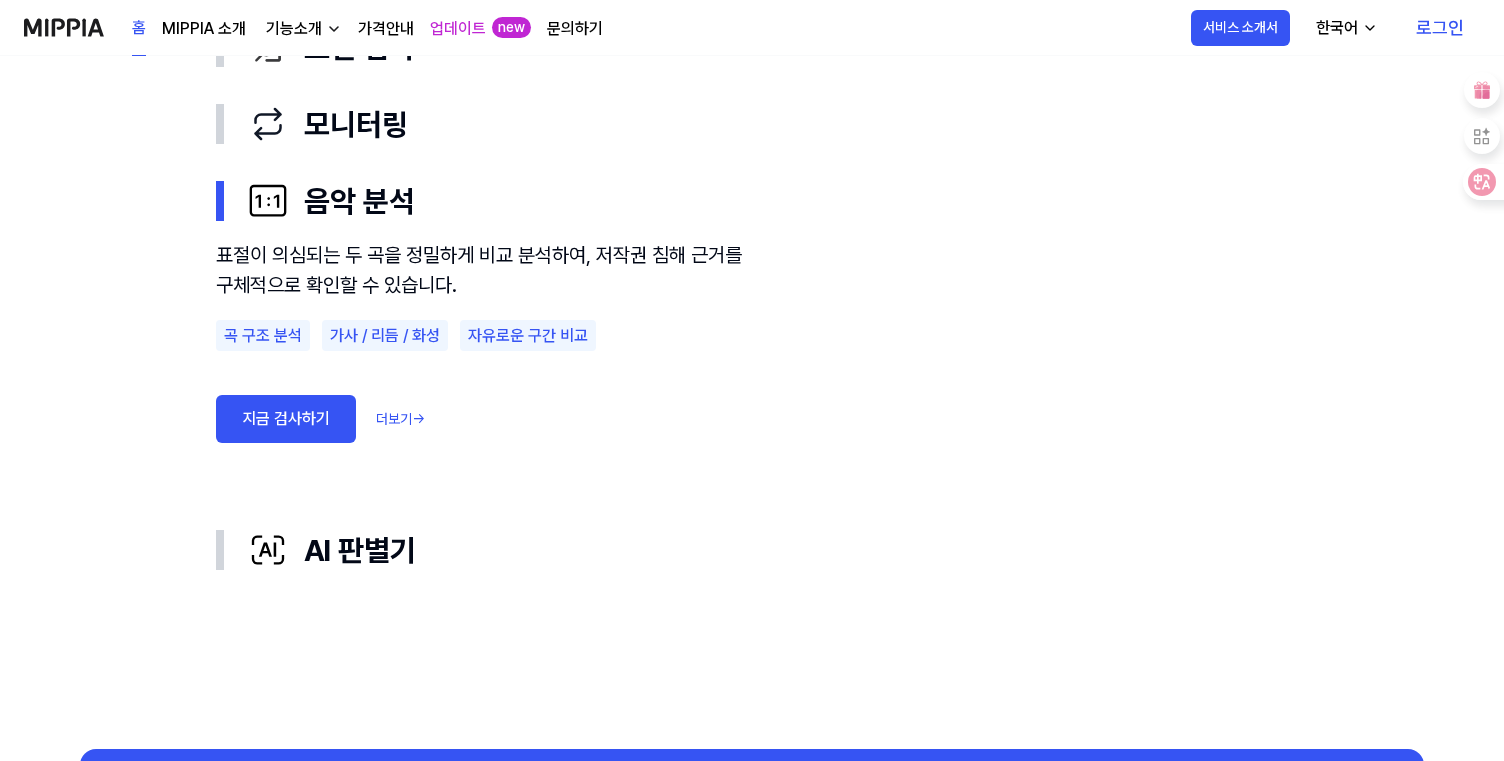 click on "지금 검사하기" at bounding box center (286, 419) 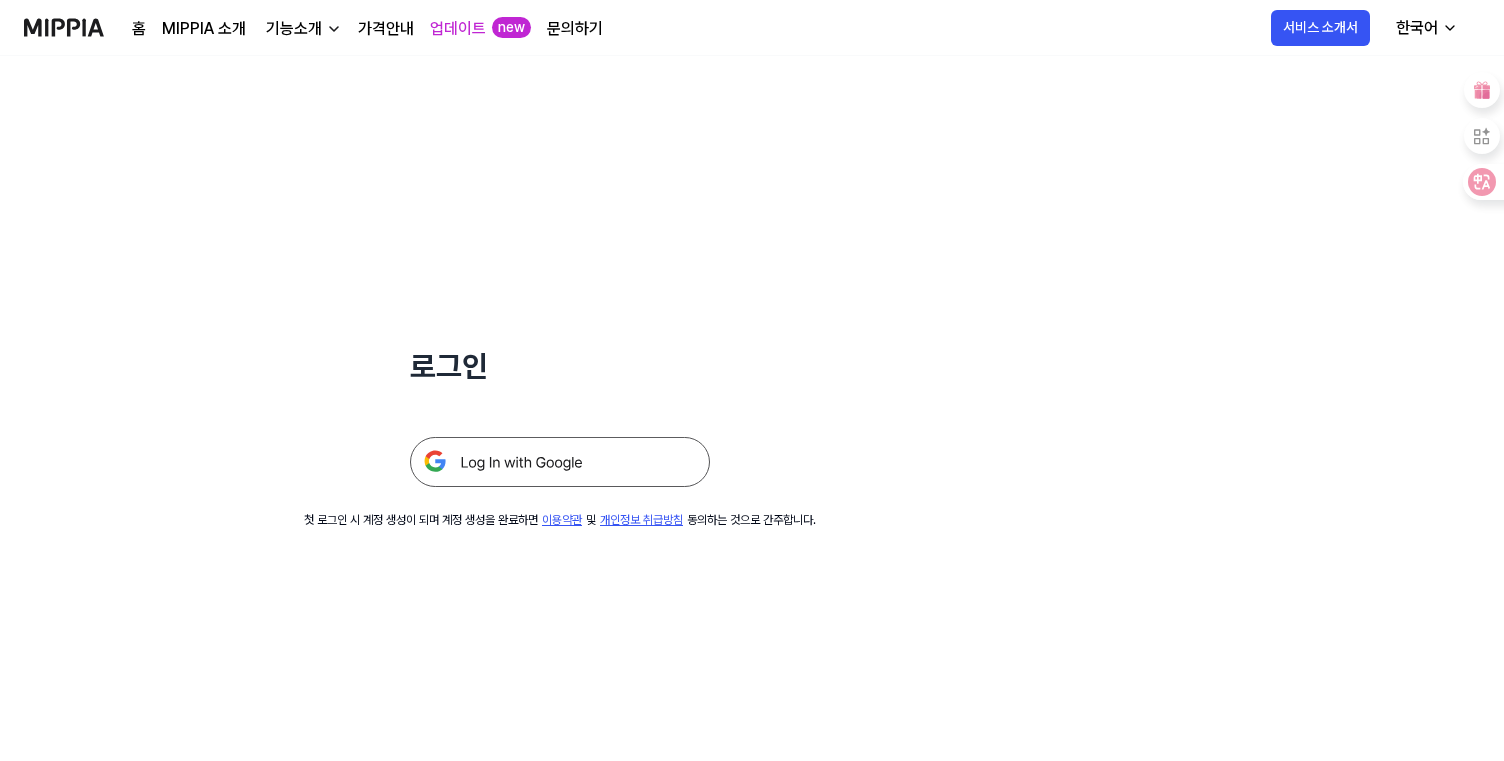 click at bounding box center [560, 462] 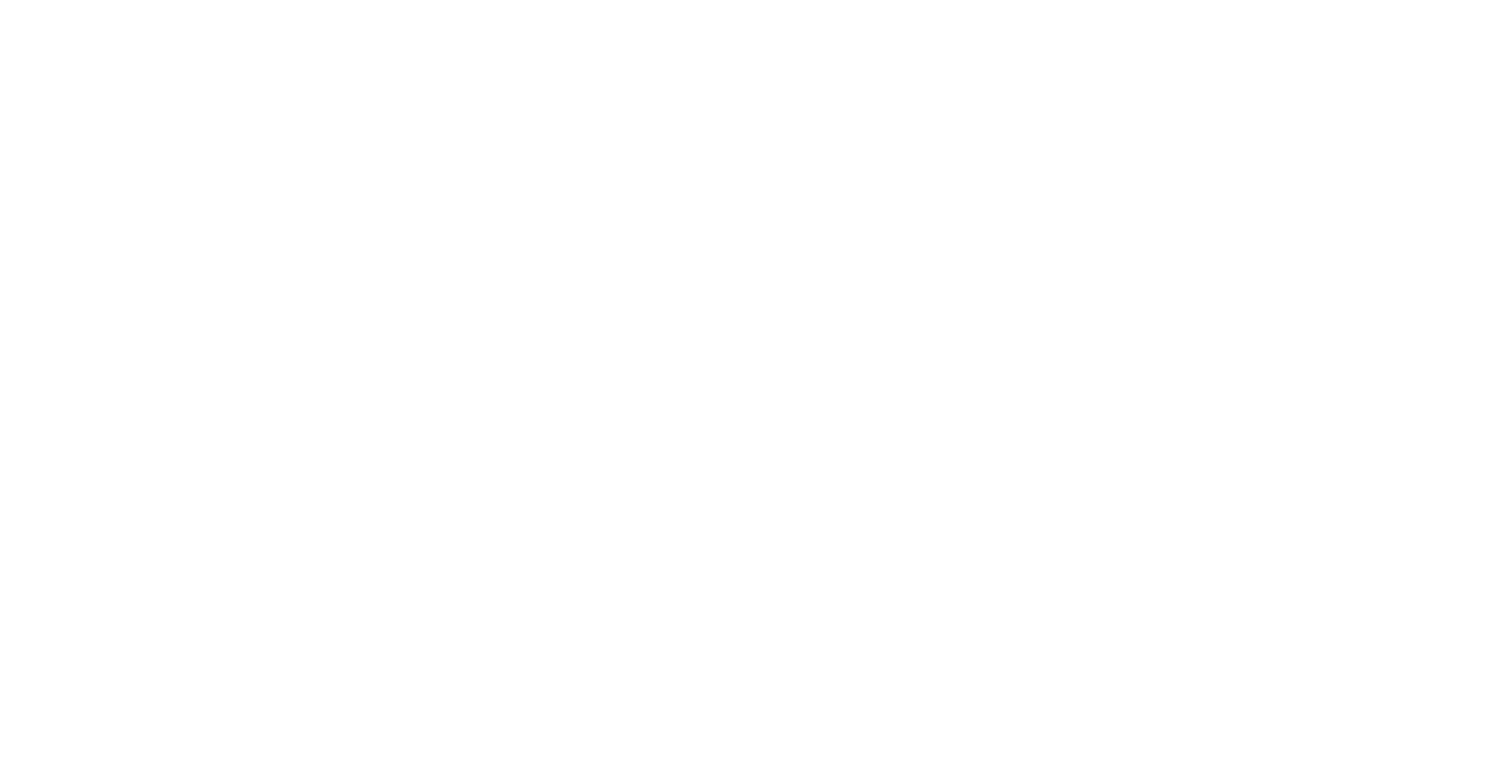 scroll, scrollTop: 0, scrollLeft: 0, axis: both 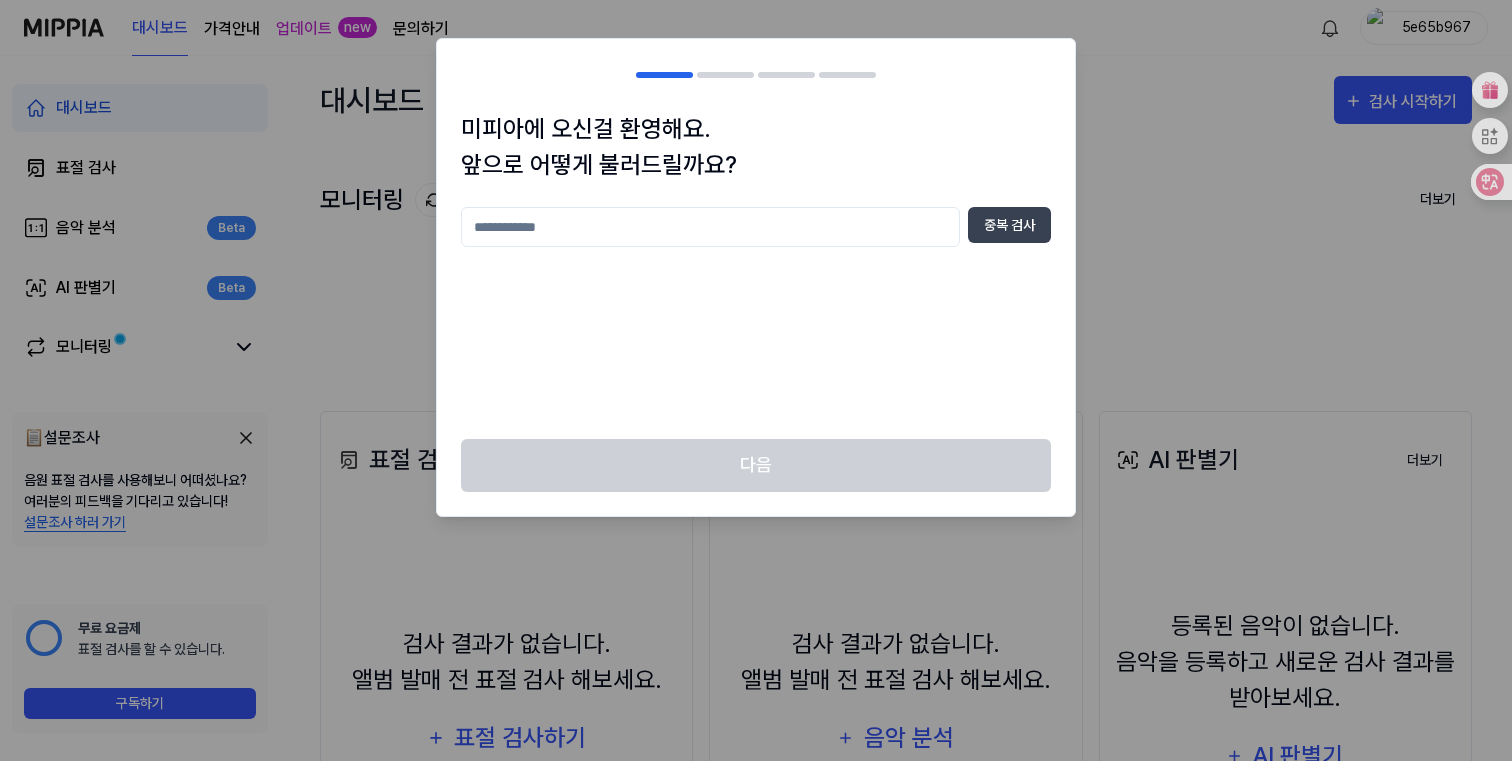 click at bounding box center (710, 227) 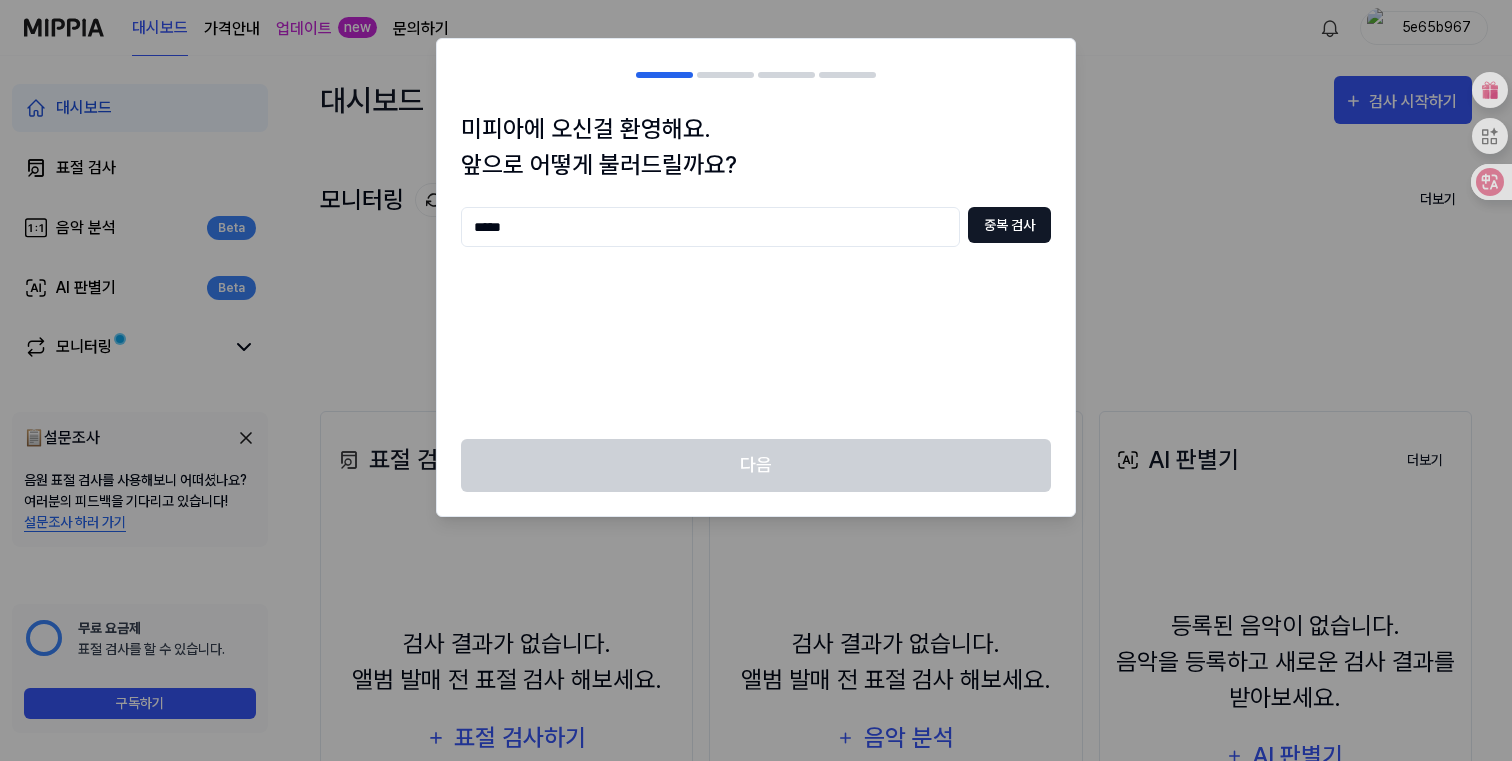 type on "*****" 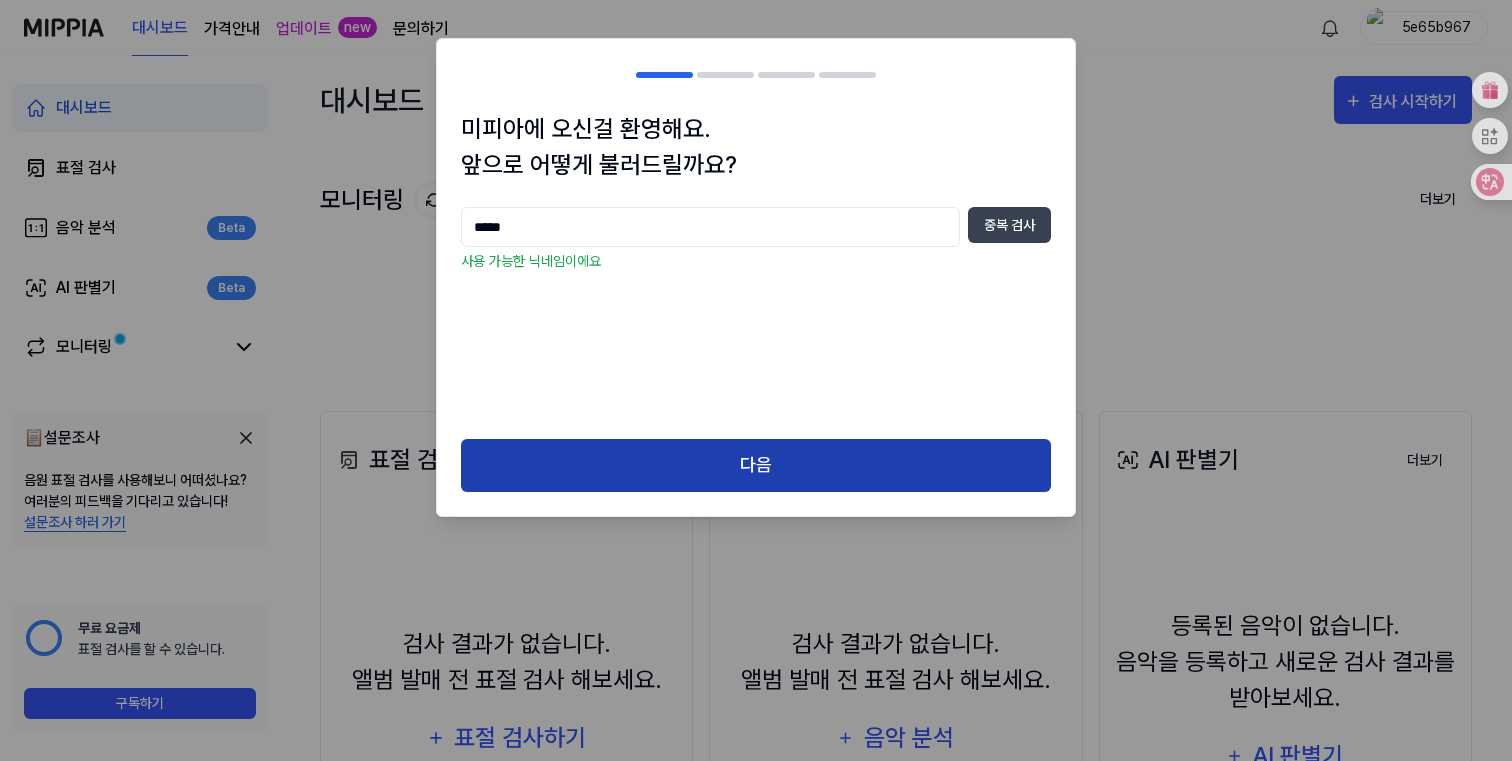 click on "다음" at bounding box center [756, 465] 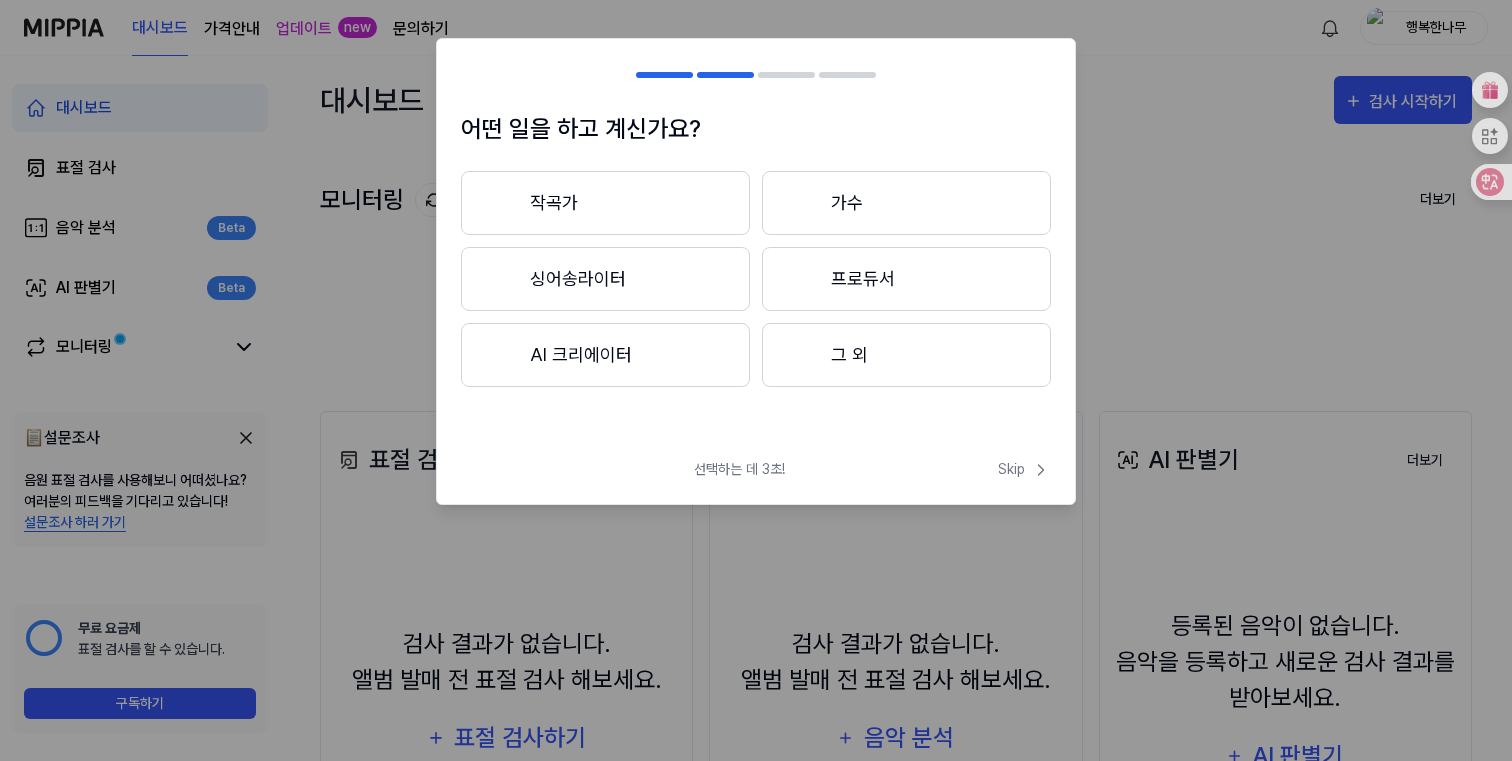 click on "AI 크리에이터" at bounding box center [605, 355] 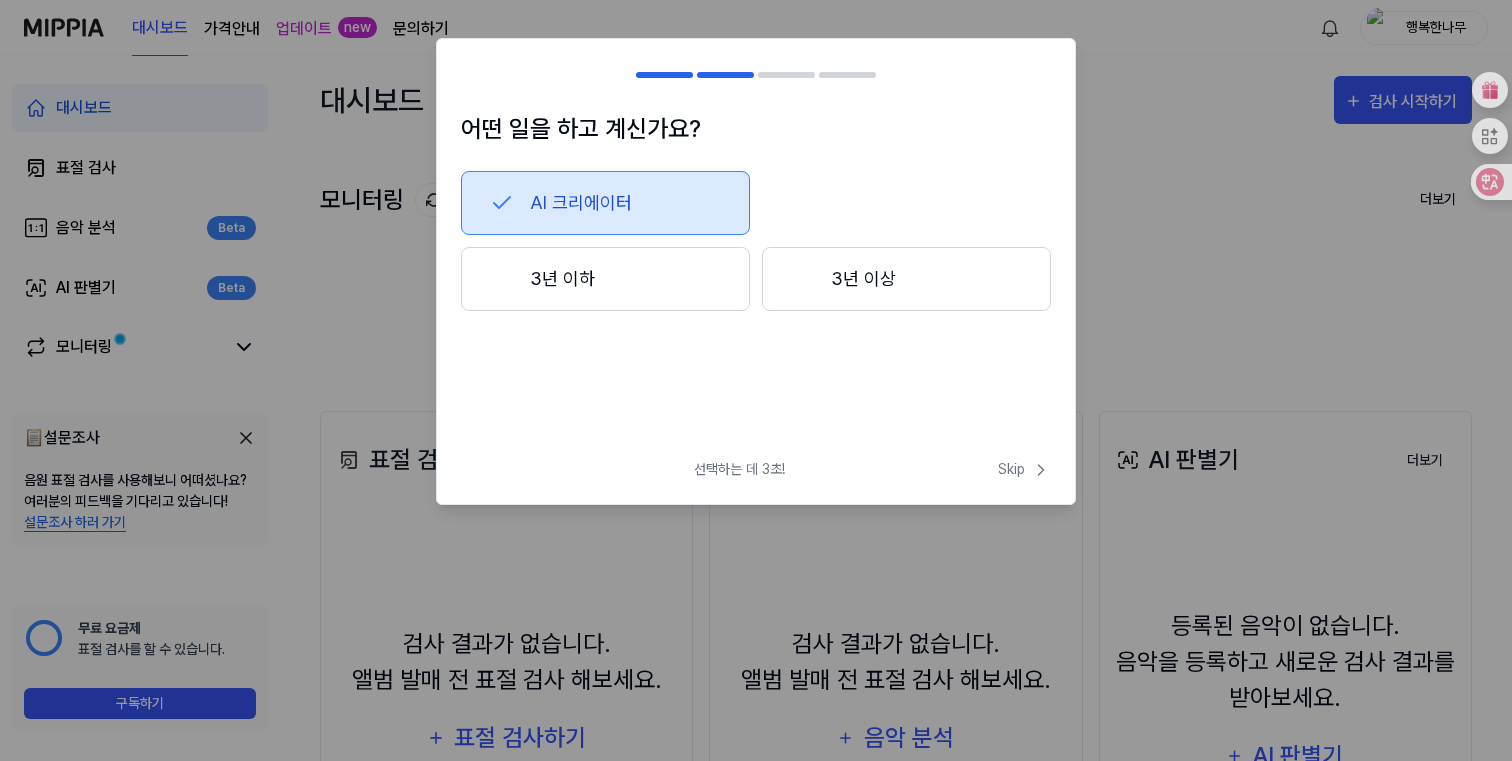 click on "3년 이하" at bounding box center [605, 279] 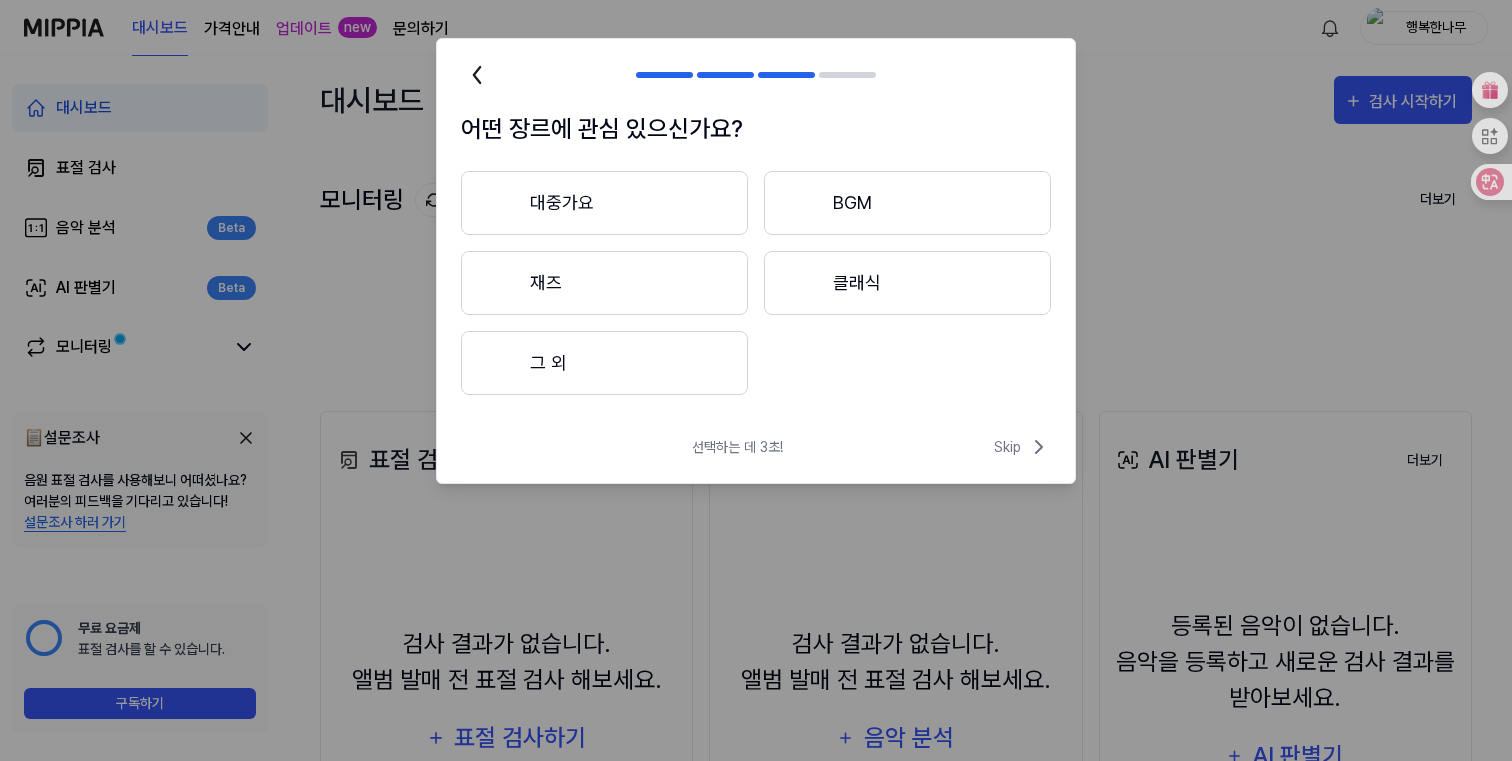 click on "그 외" at bounding box center (604, 363) 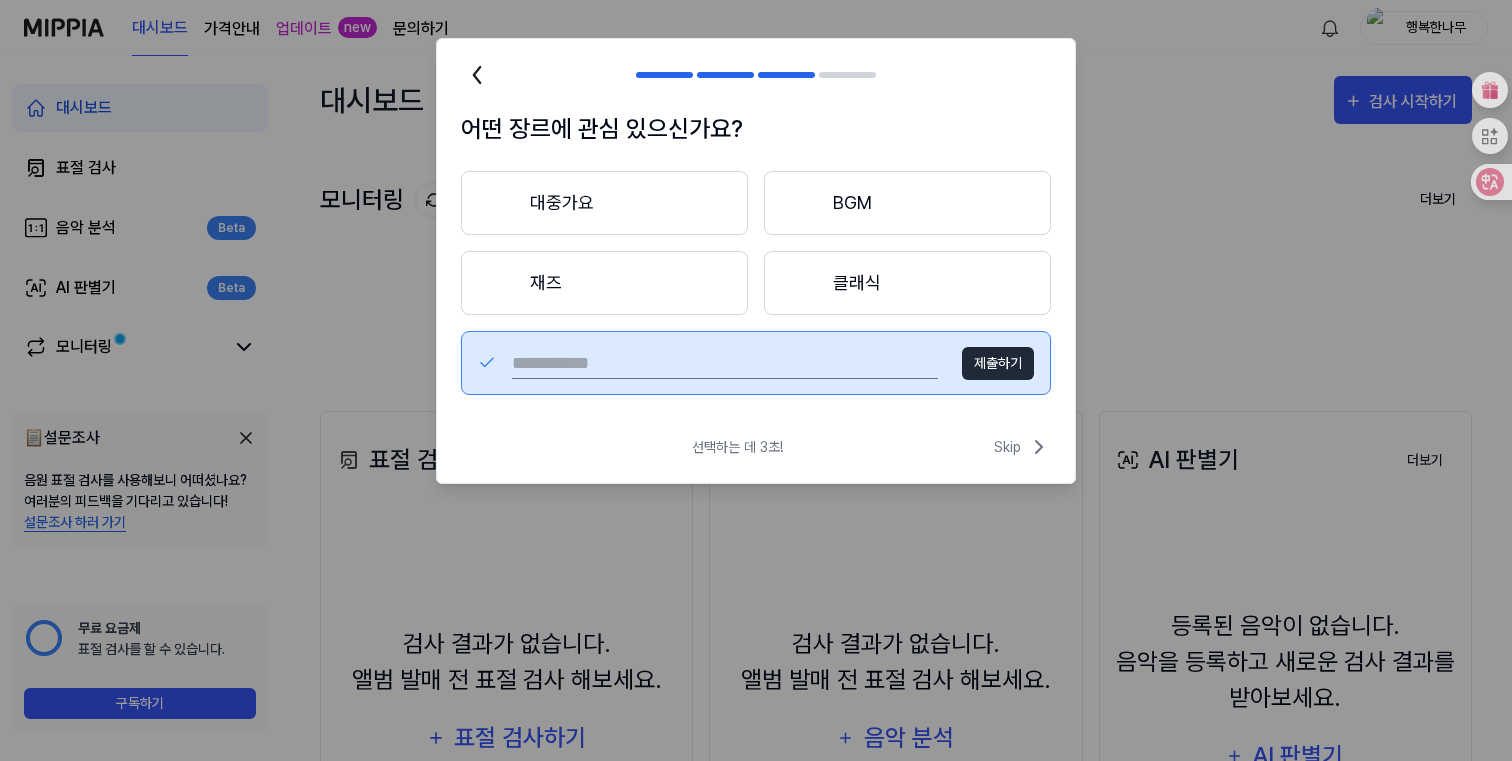 click at bounding box center [725, 363] 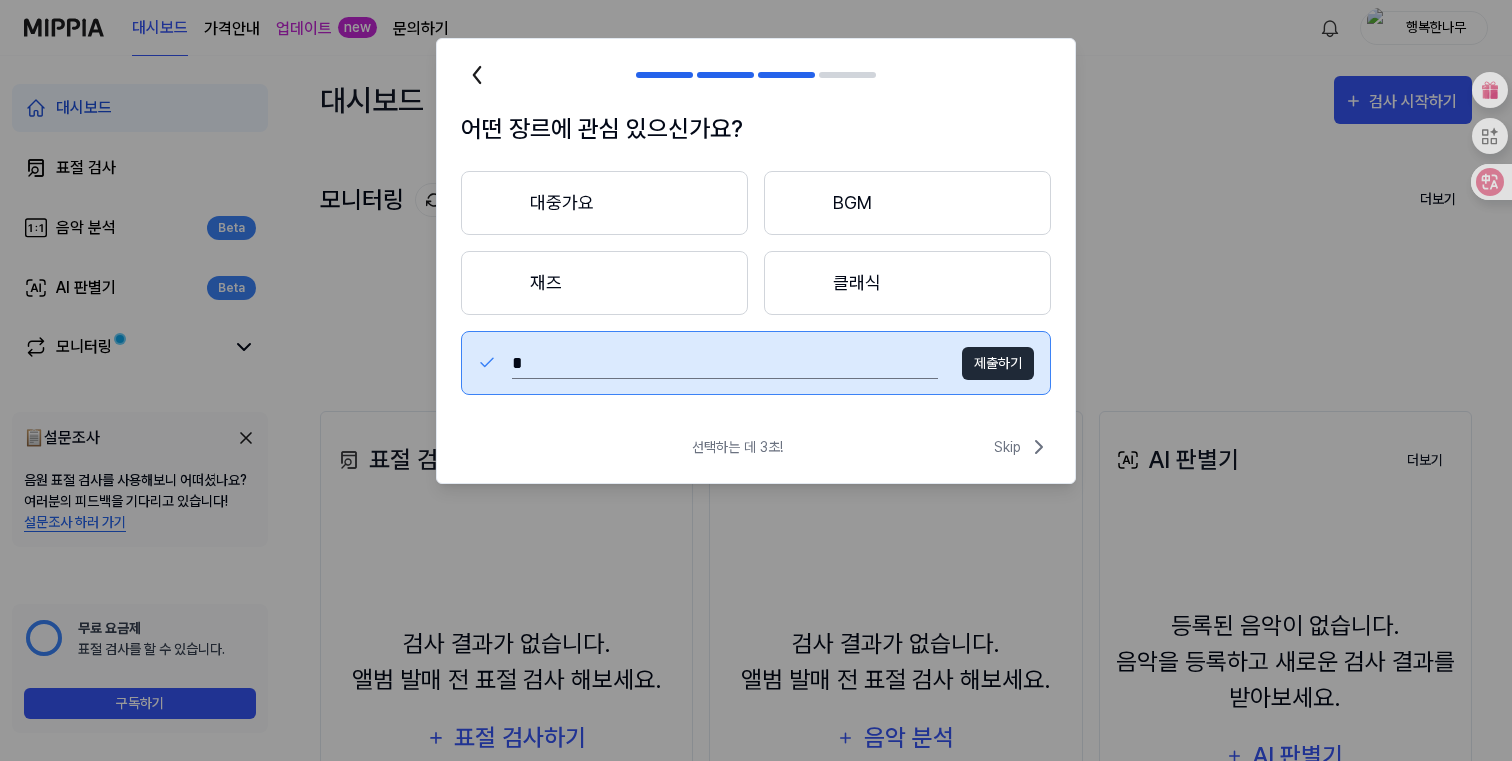 type 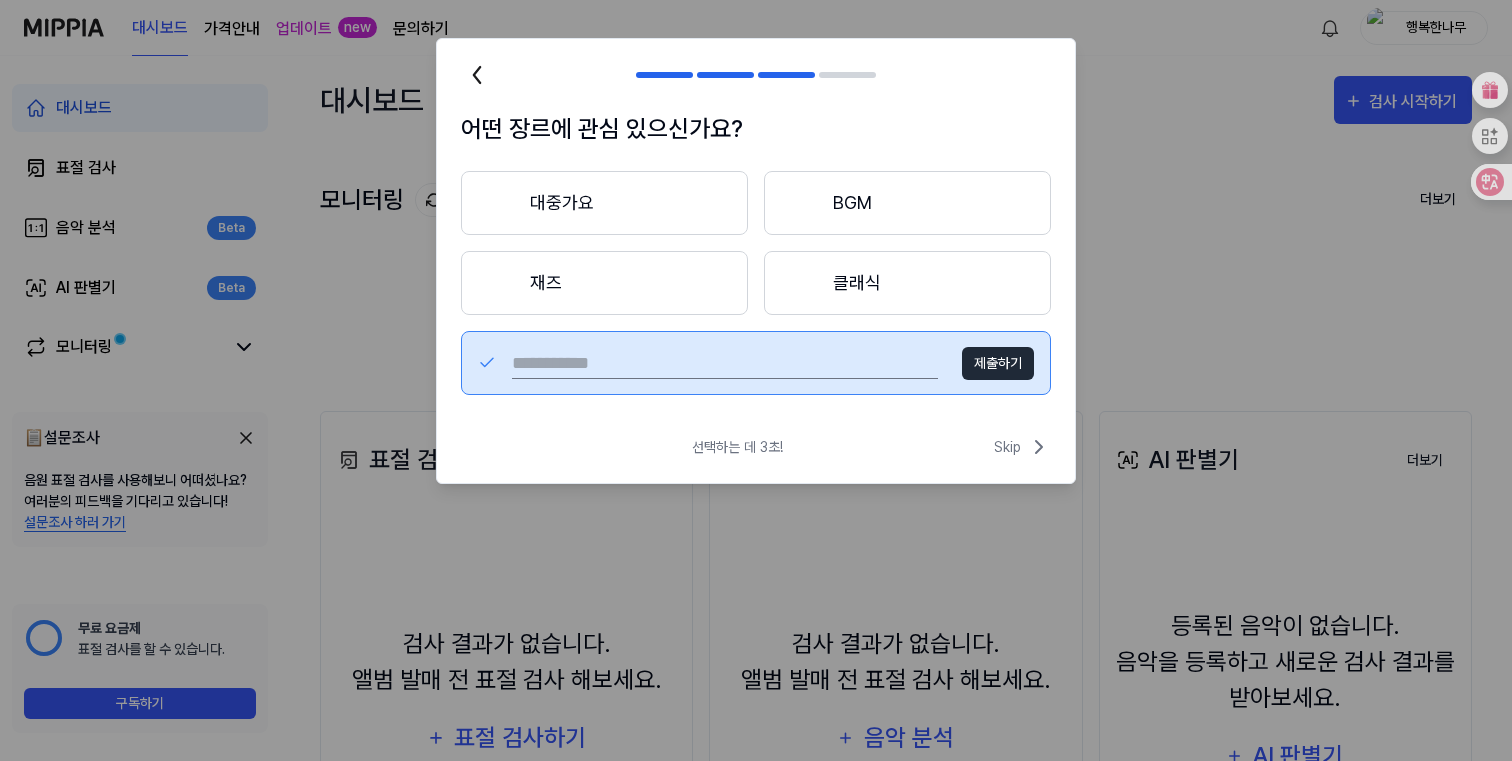 click on "BGM" at bounding box center [907, 203] 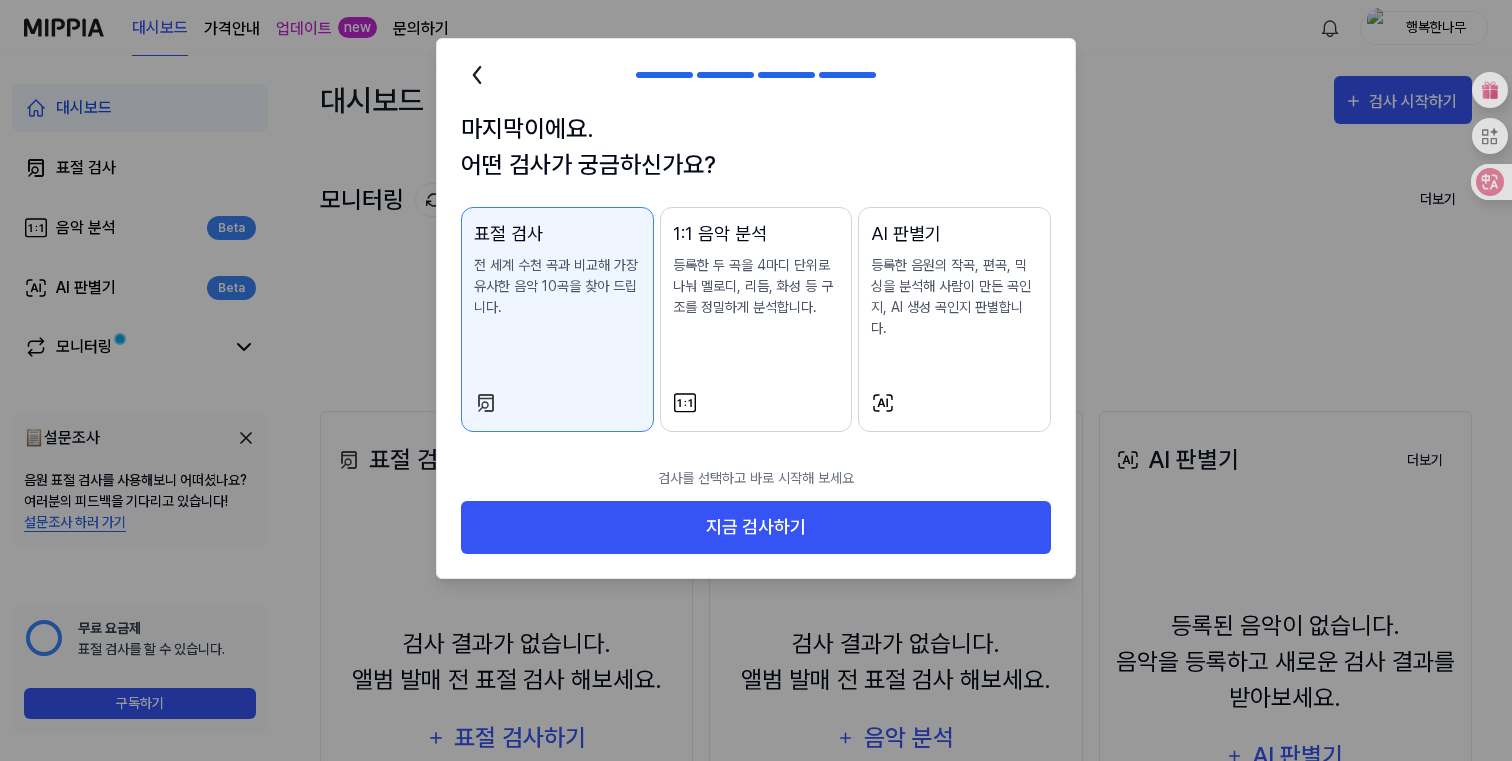 click on "1:1 음악 분석 등록한 두 곡을 4마디 단위로 나눠 멜로디, 리듬, 화성 등 구조를 정밀하게 분석합니다." at bounding box center [756, 319] 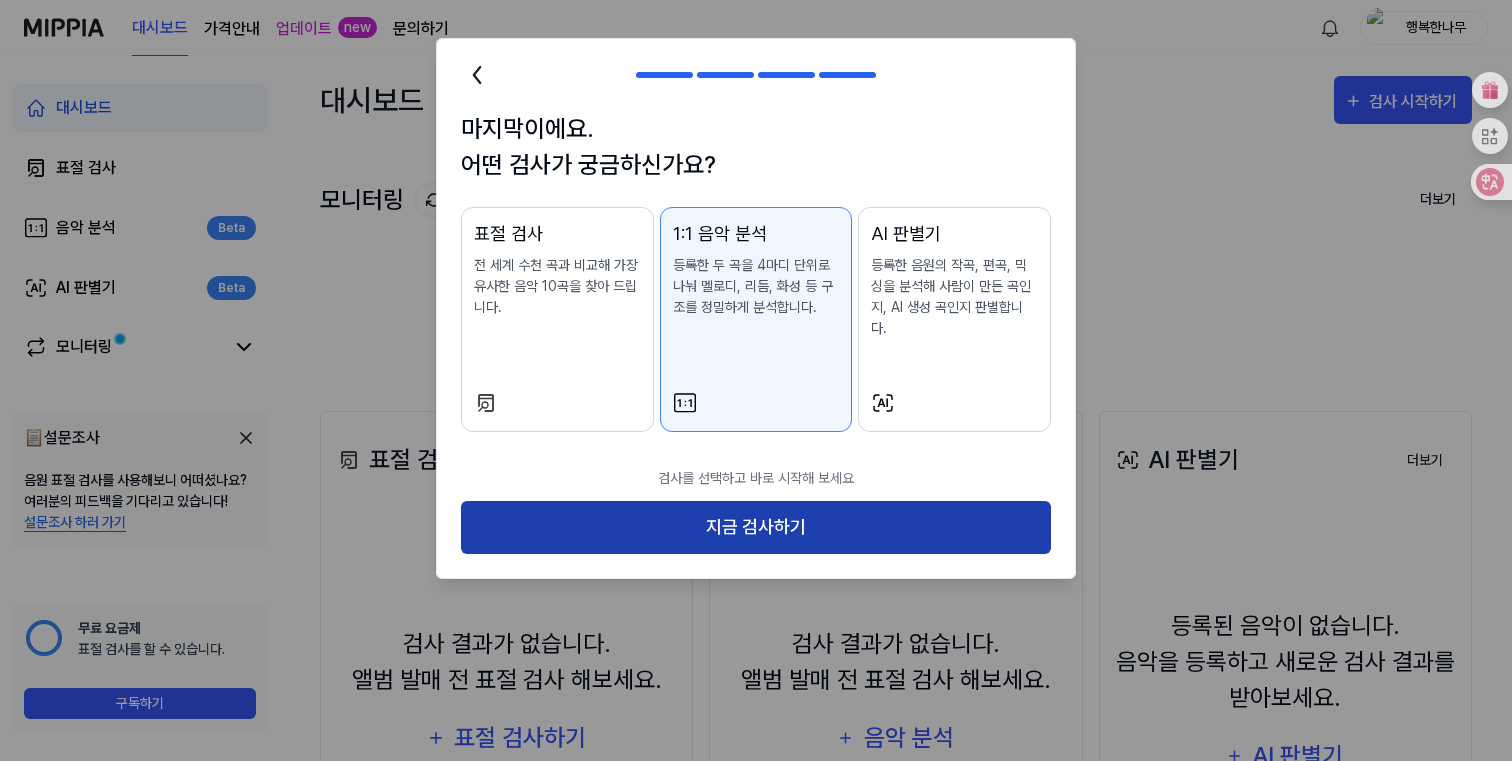 click on "지금 검사하기" at bounding box center [756, 527] 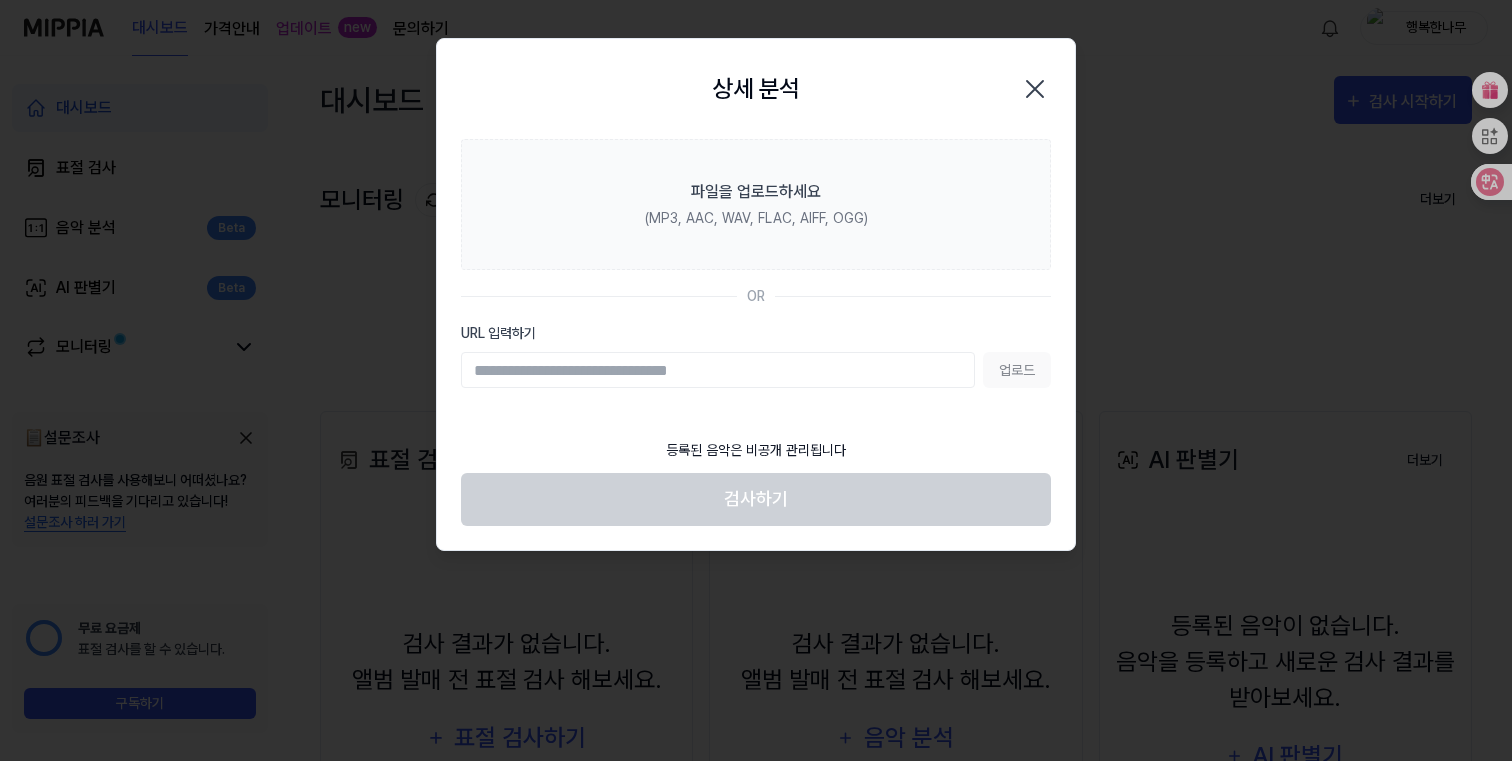 click on "URL 입력하기" at bounding box center [718, 370] 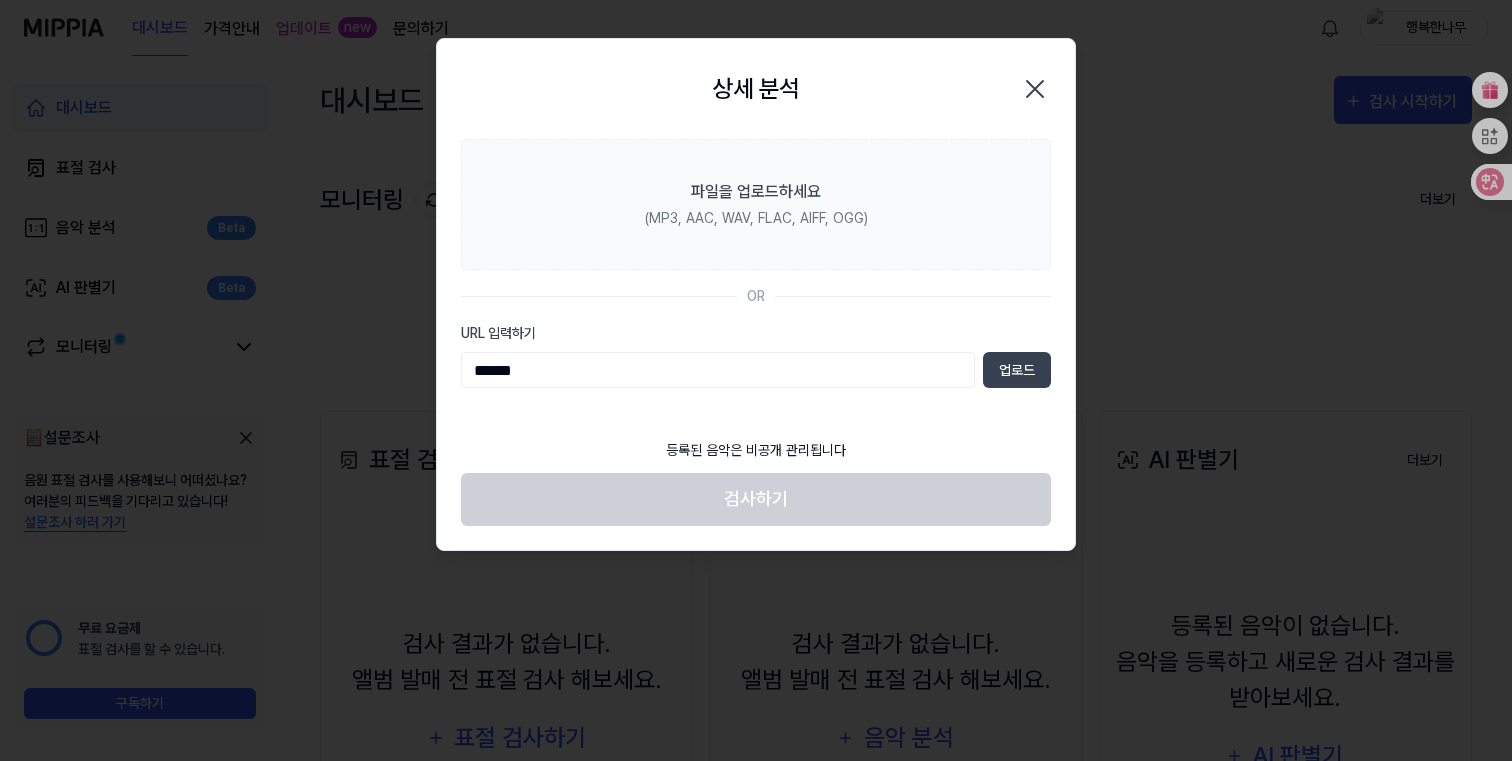 click on "******" at bounding box center (718, 370) 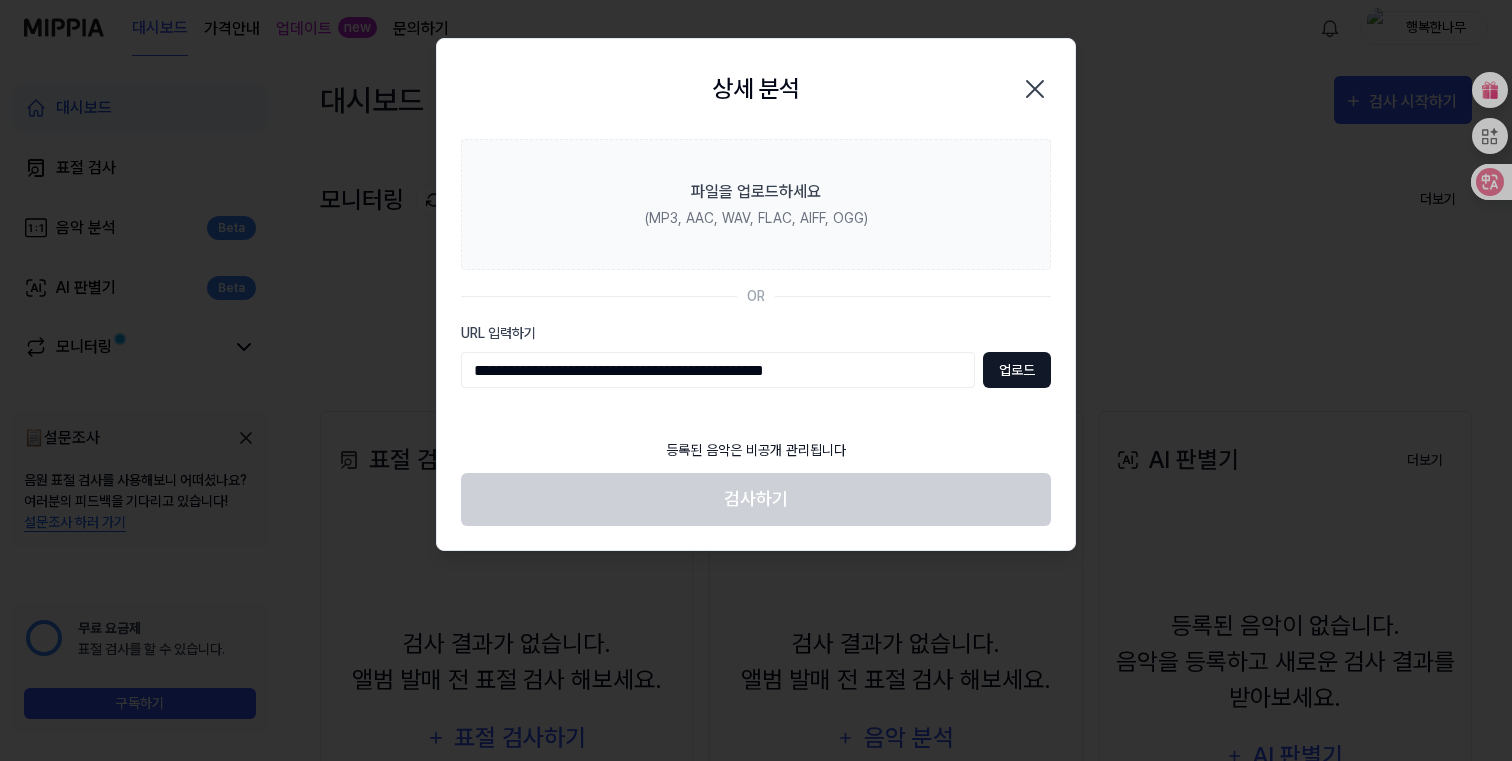 type on "**********" 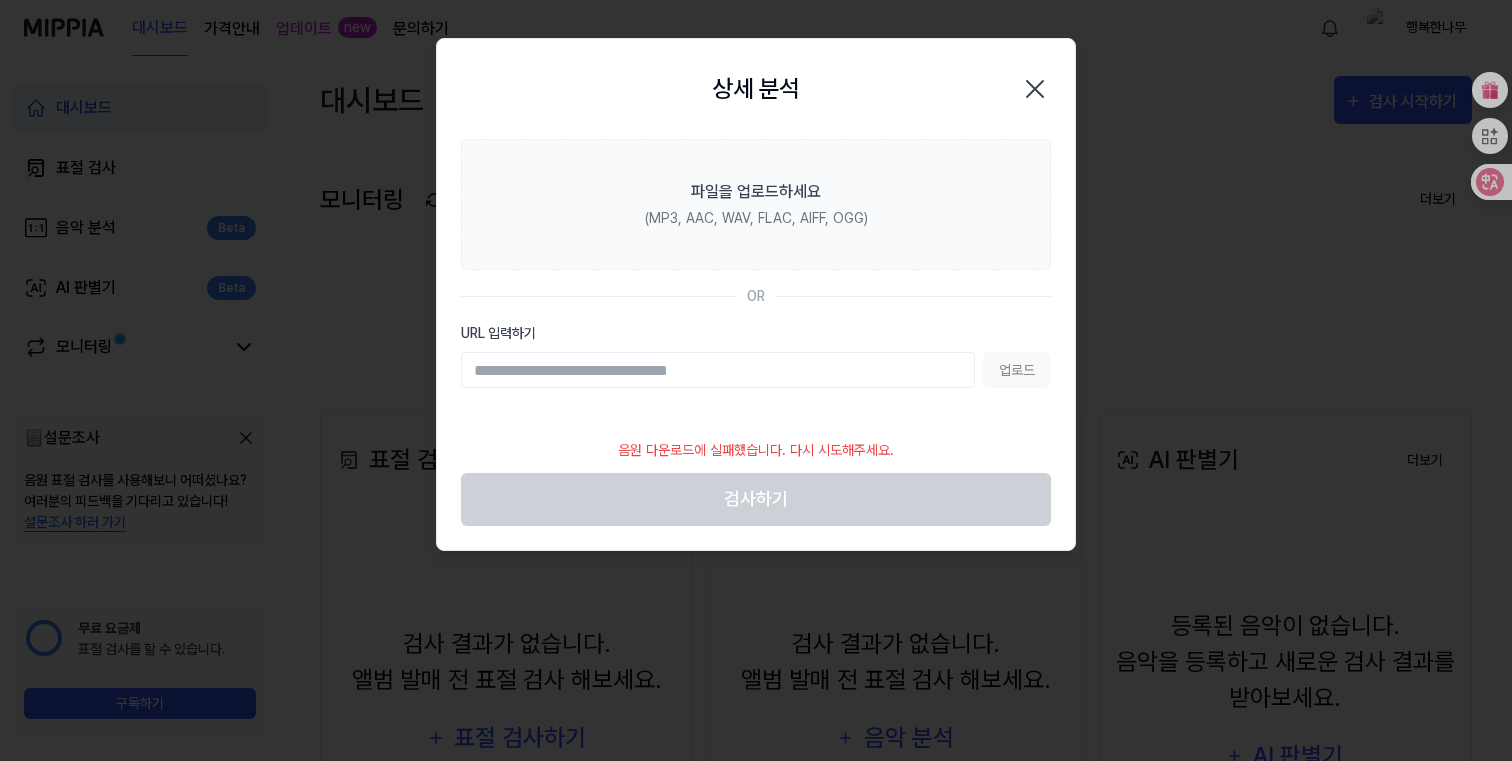 click on "URL 입력하기" at bounding box center [718, 370] 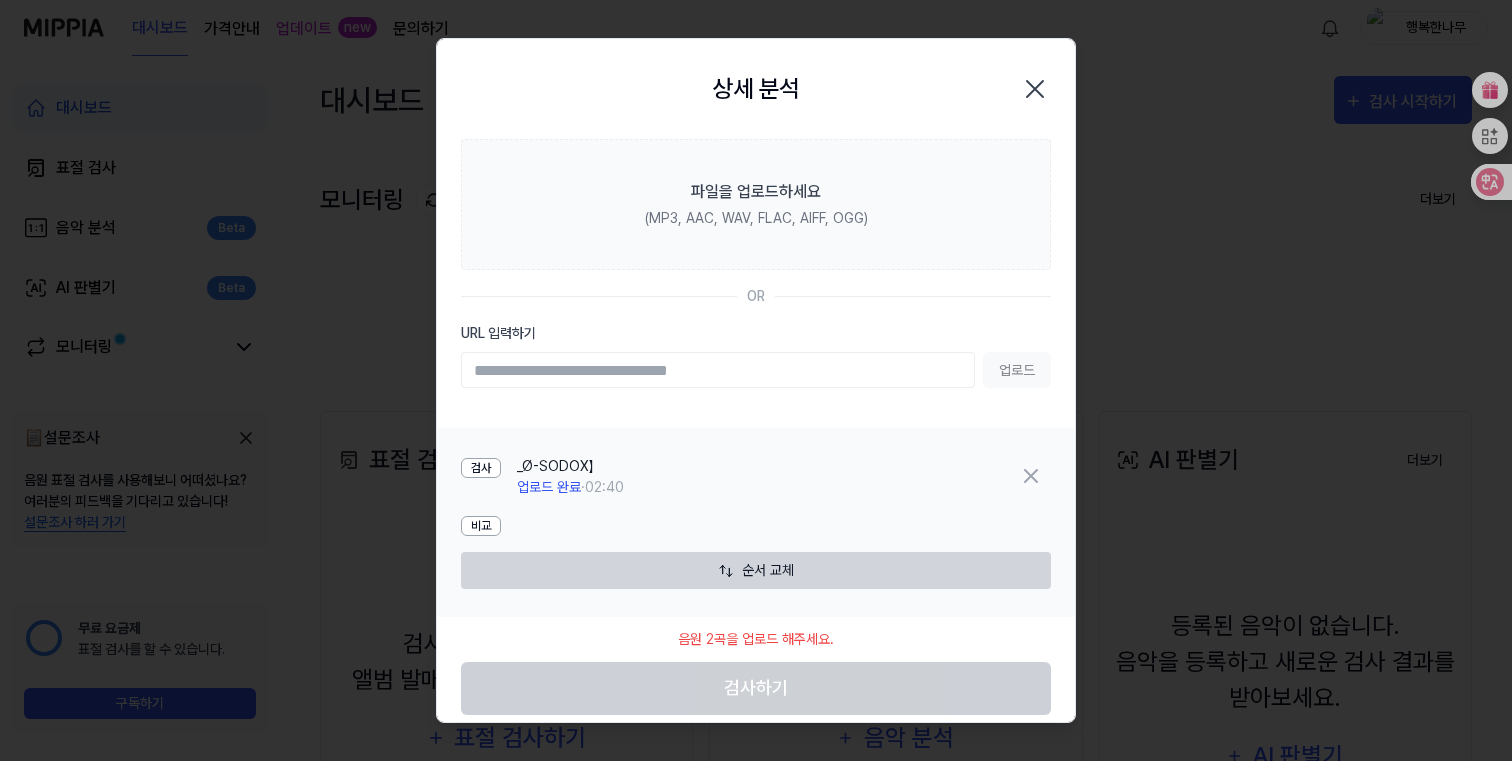 scroll, scrollTop: 17, scrollLeft: 0, axis: vertical 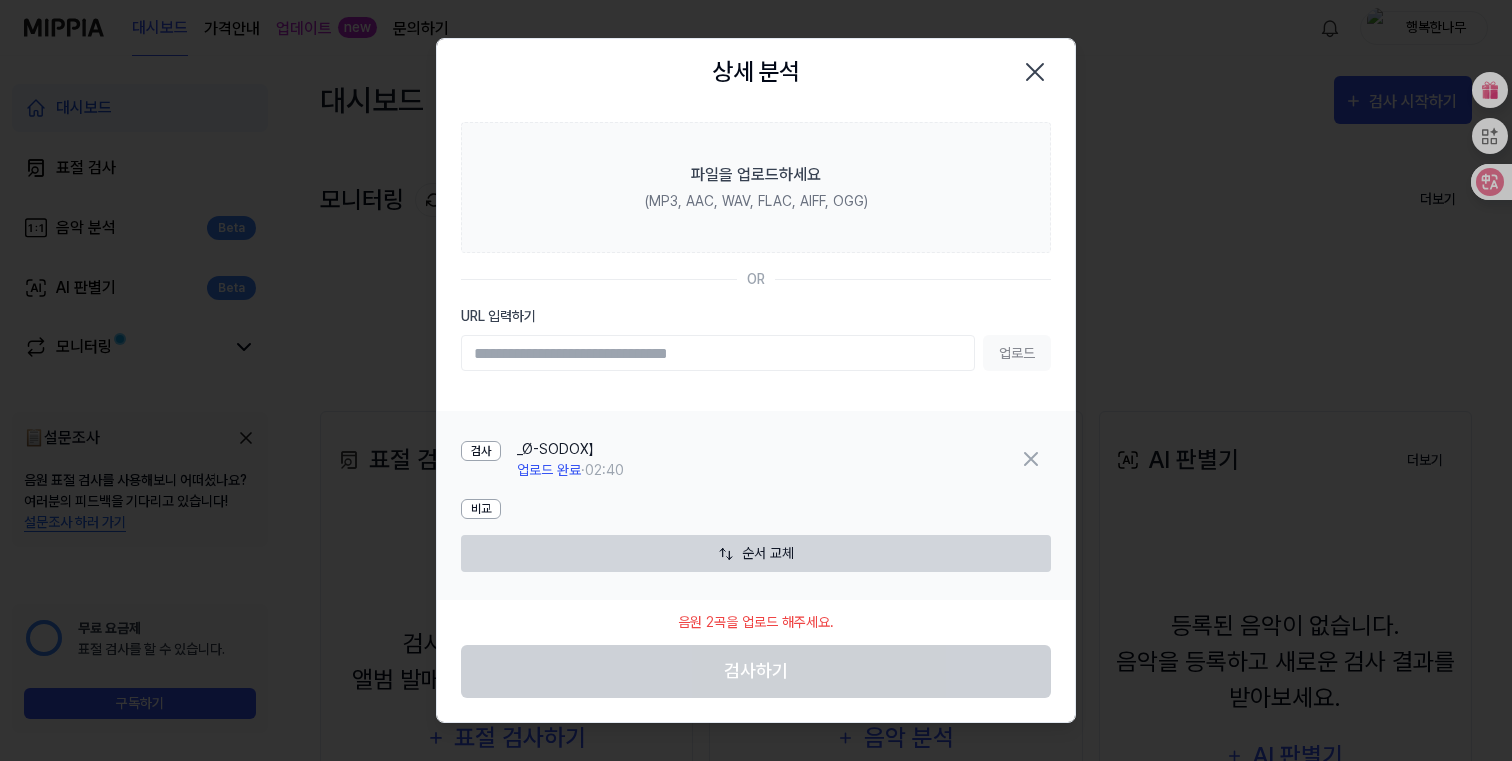 click on "업로드" at bounding box center (756, 353) 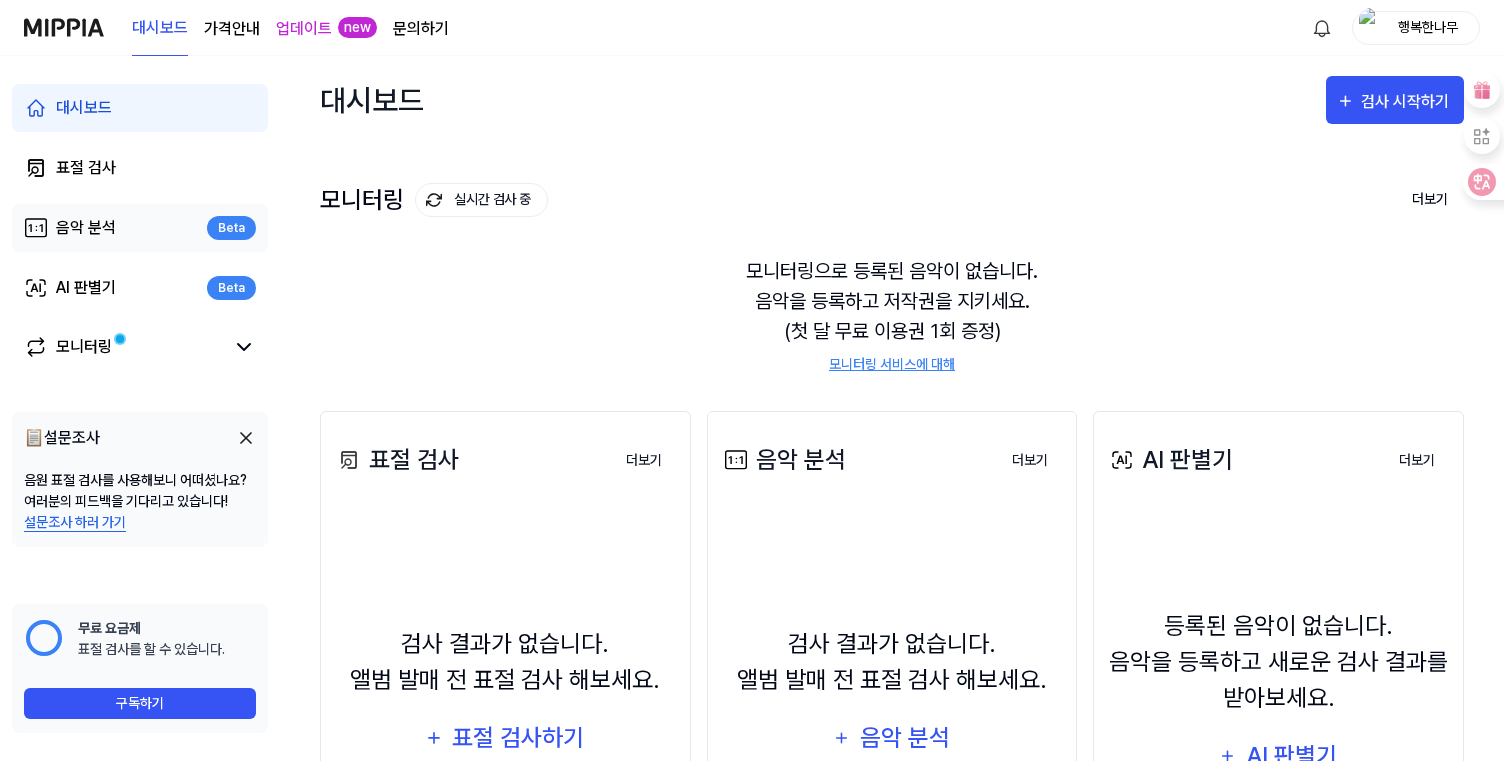 click on "음악 분석" at bounding box center (86, 228) 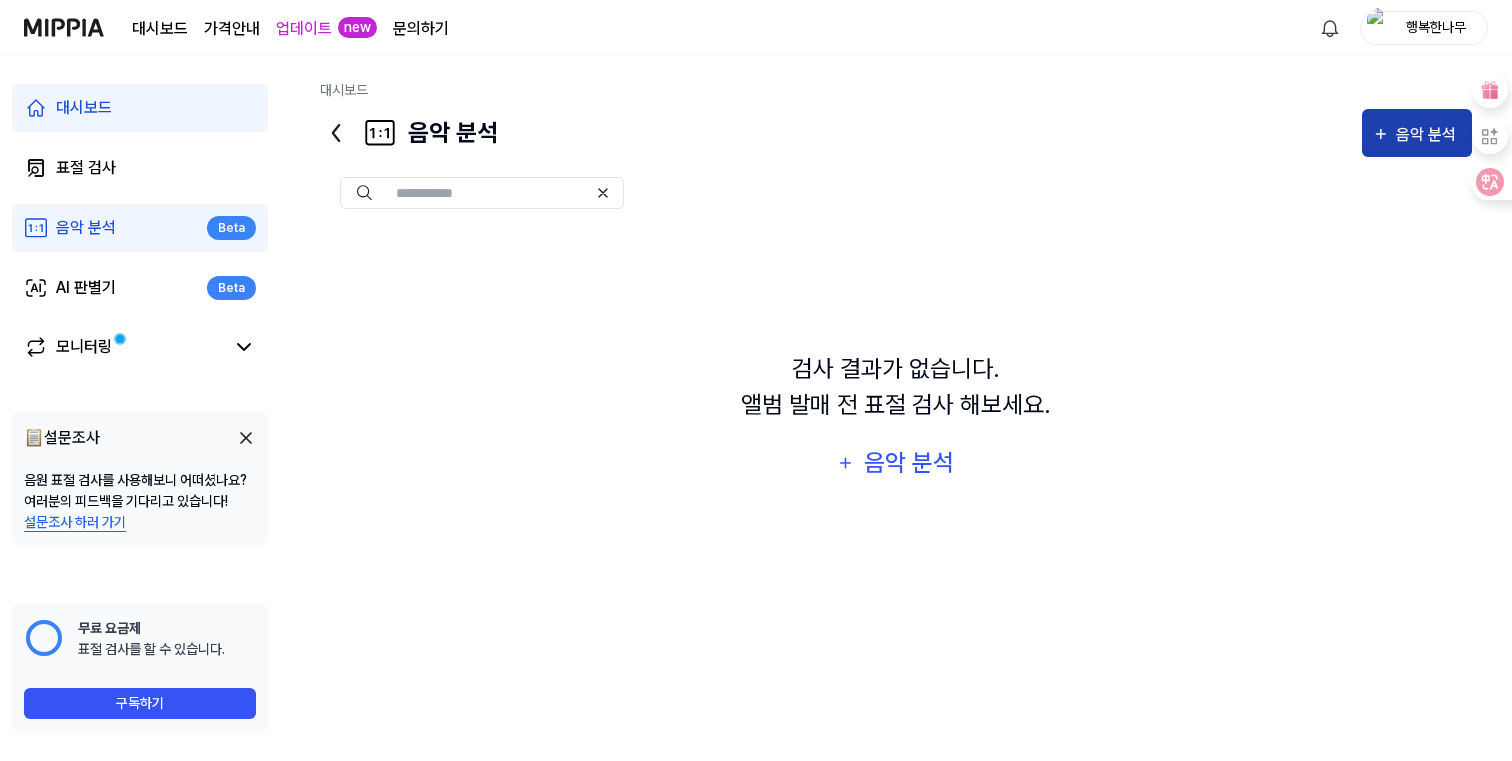 click on "음악 분석" at bounding box center (1417, 135) 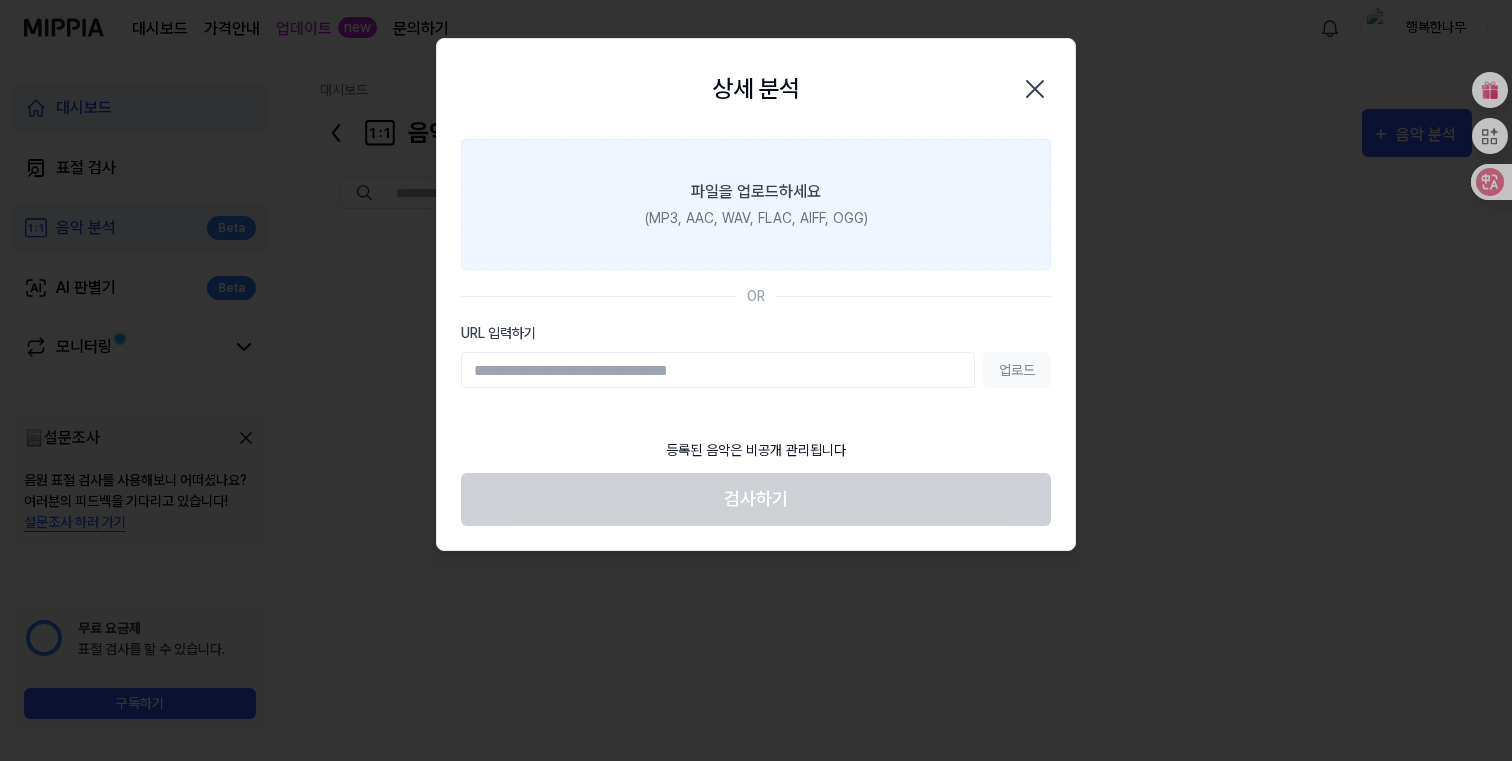 type 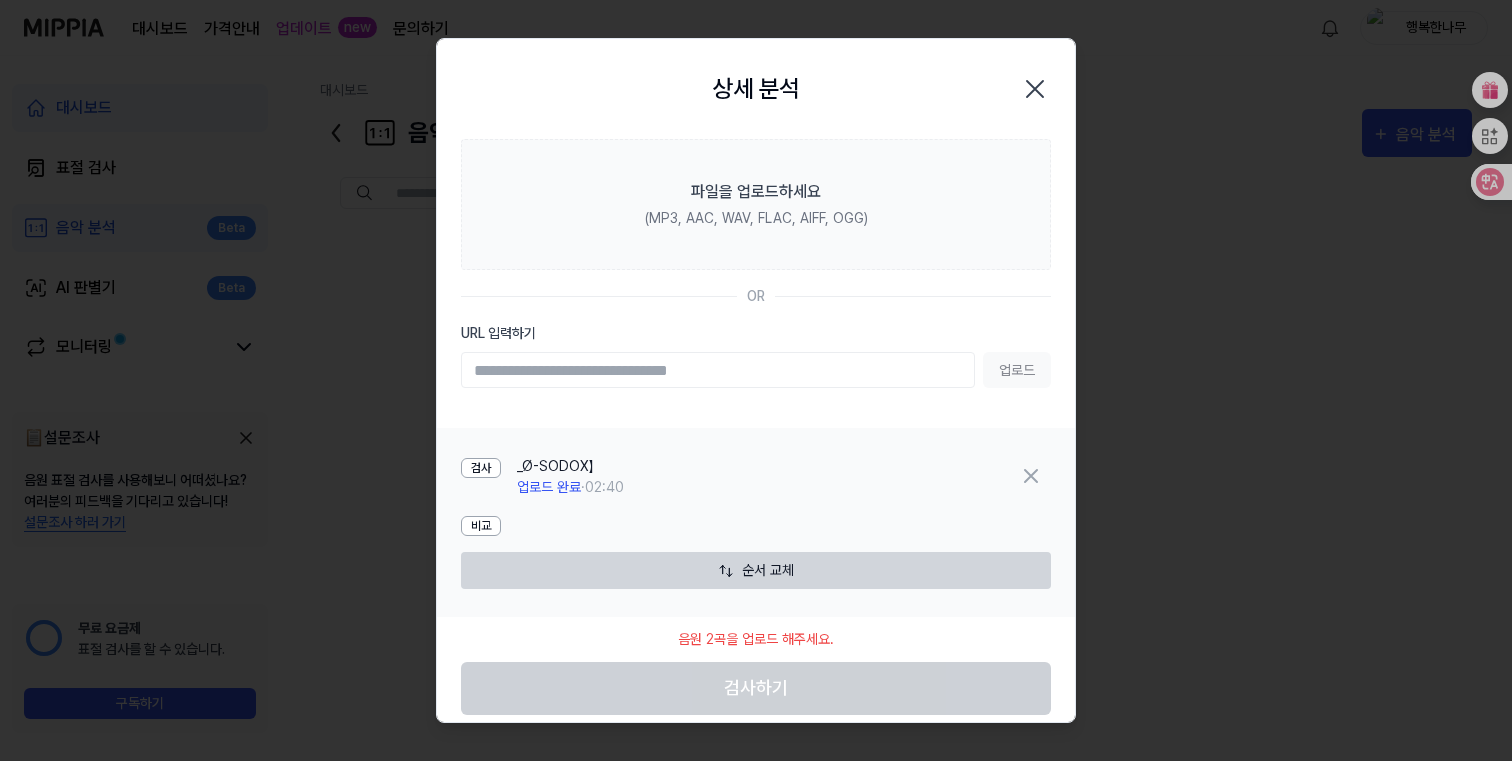 scroll, scrollTop: 17, scrollLeft: 0, axis: vertical 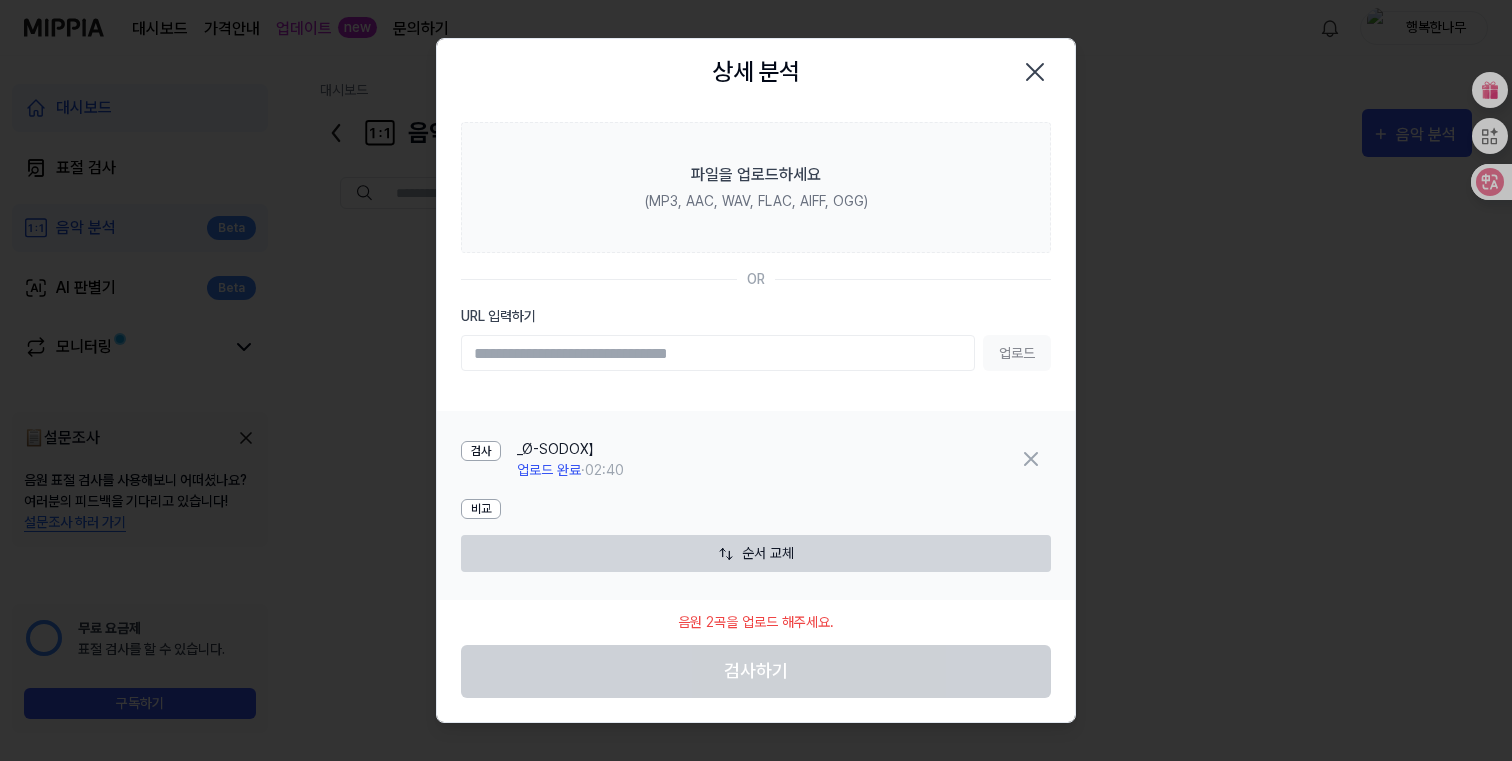 click on "음원 2곡을 업로드 해주세요. 검사하기" at bounding box center (756, 649) 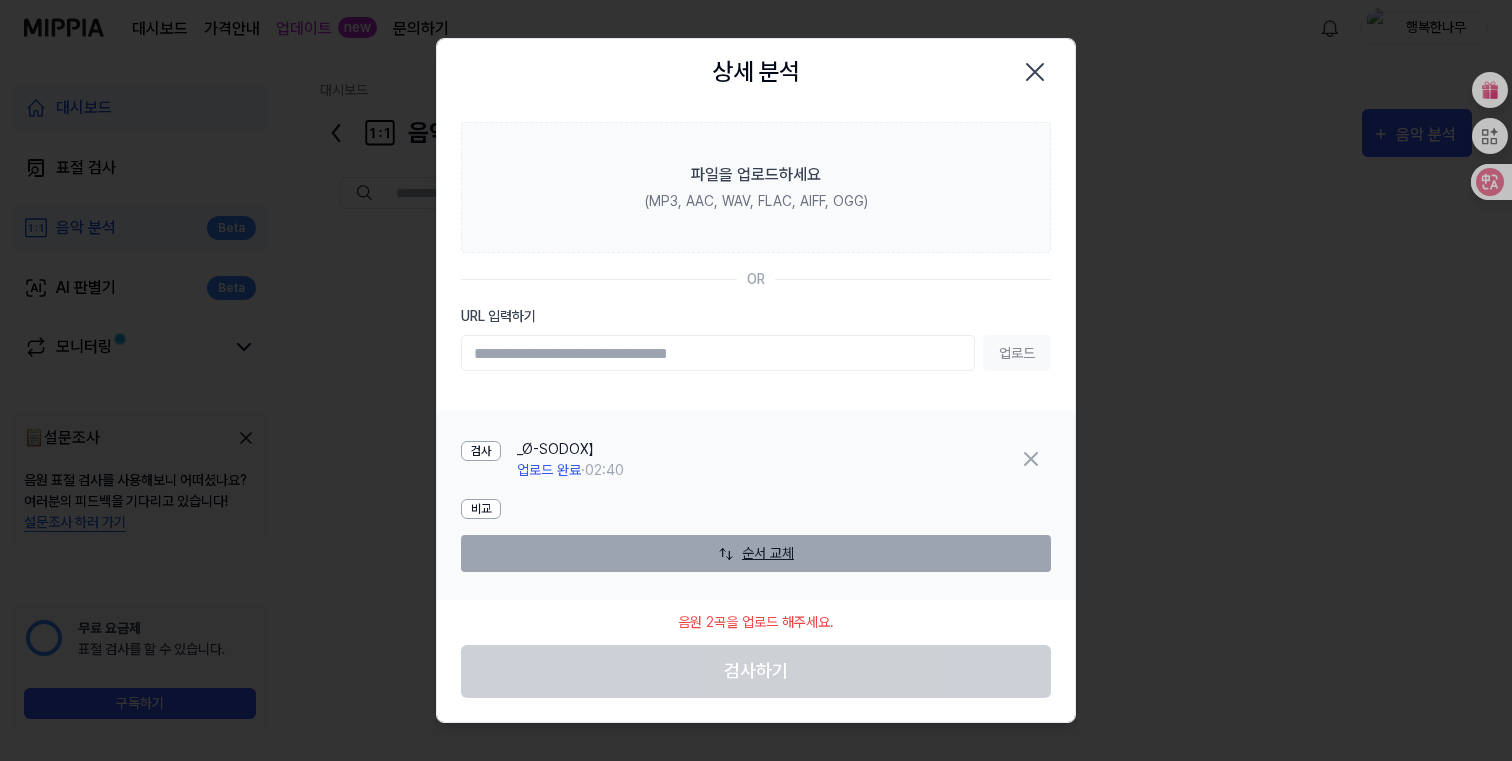 click on "순서 교체" at bounding box center [756, 553] 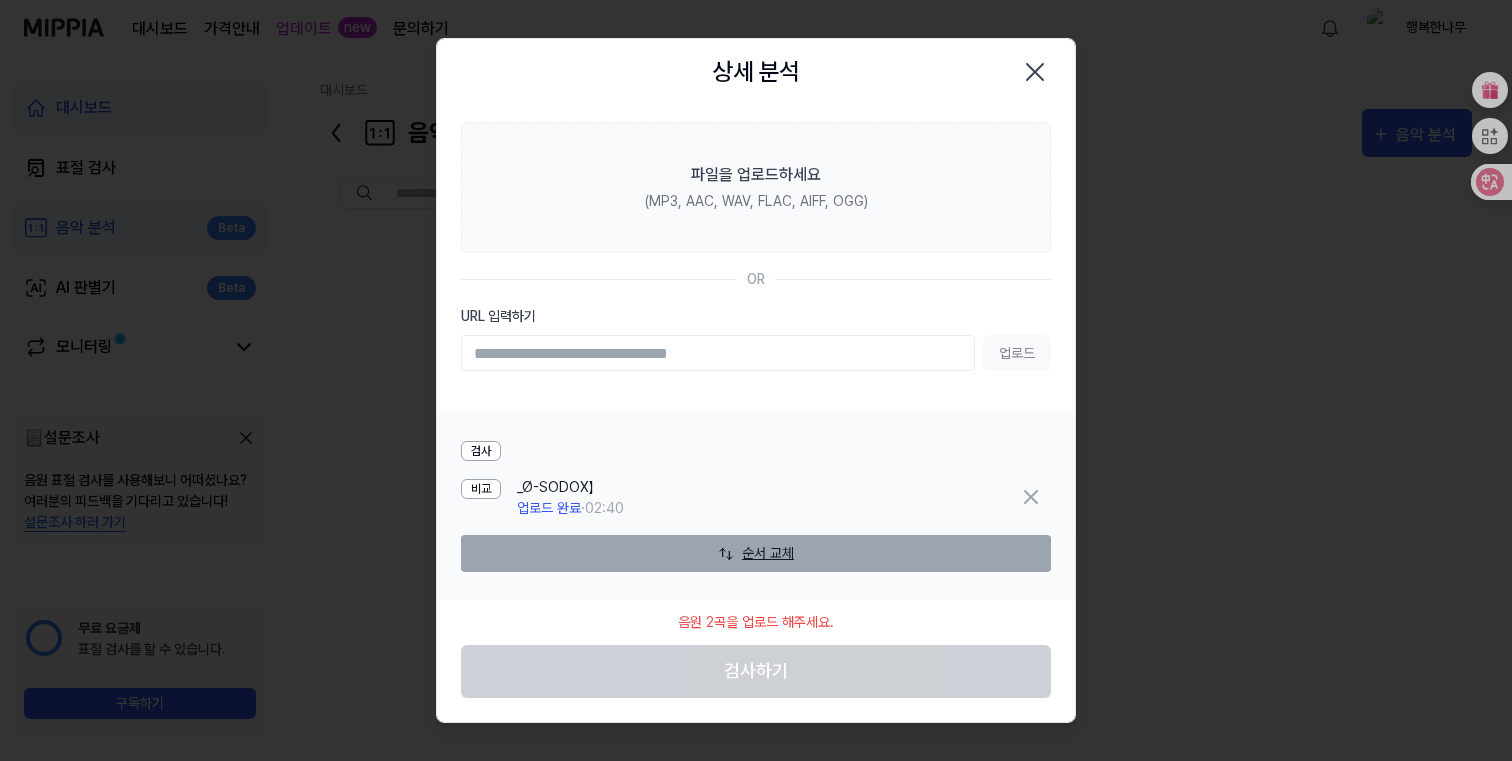 click on "순서 교체" at bounding box center (756, 553) 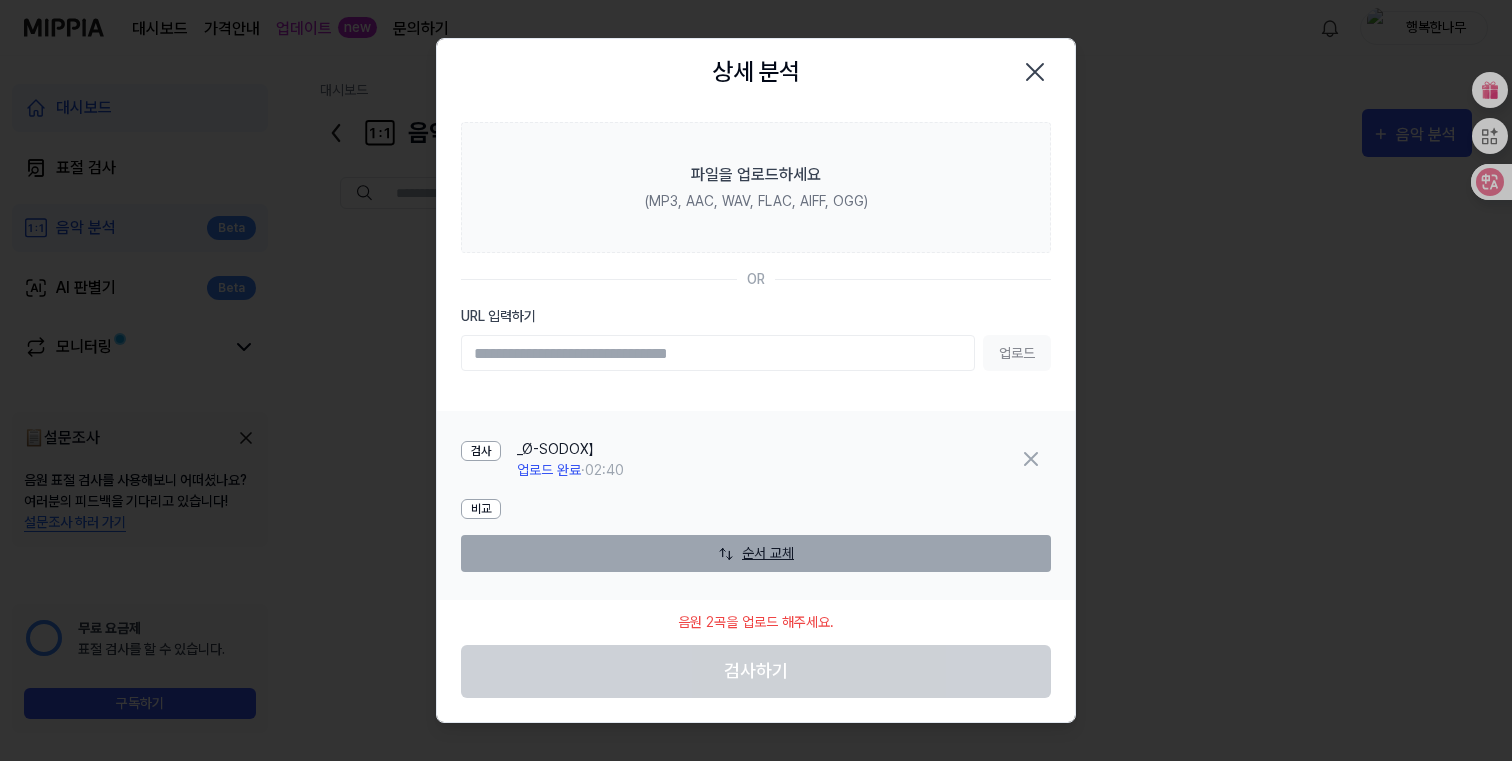 click on "순서 교체" at bounding box center (756, 553) 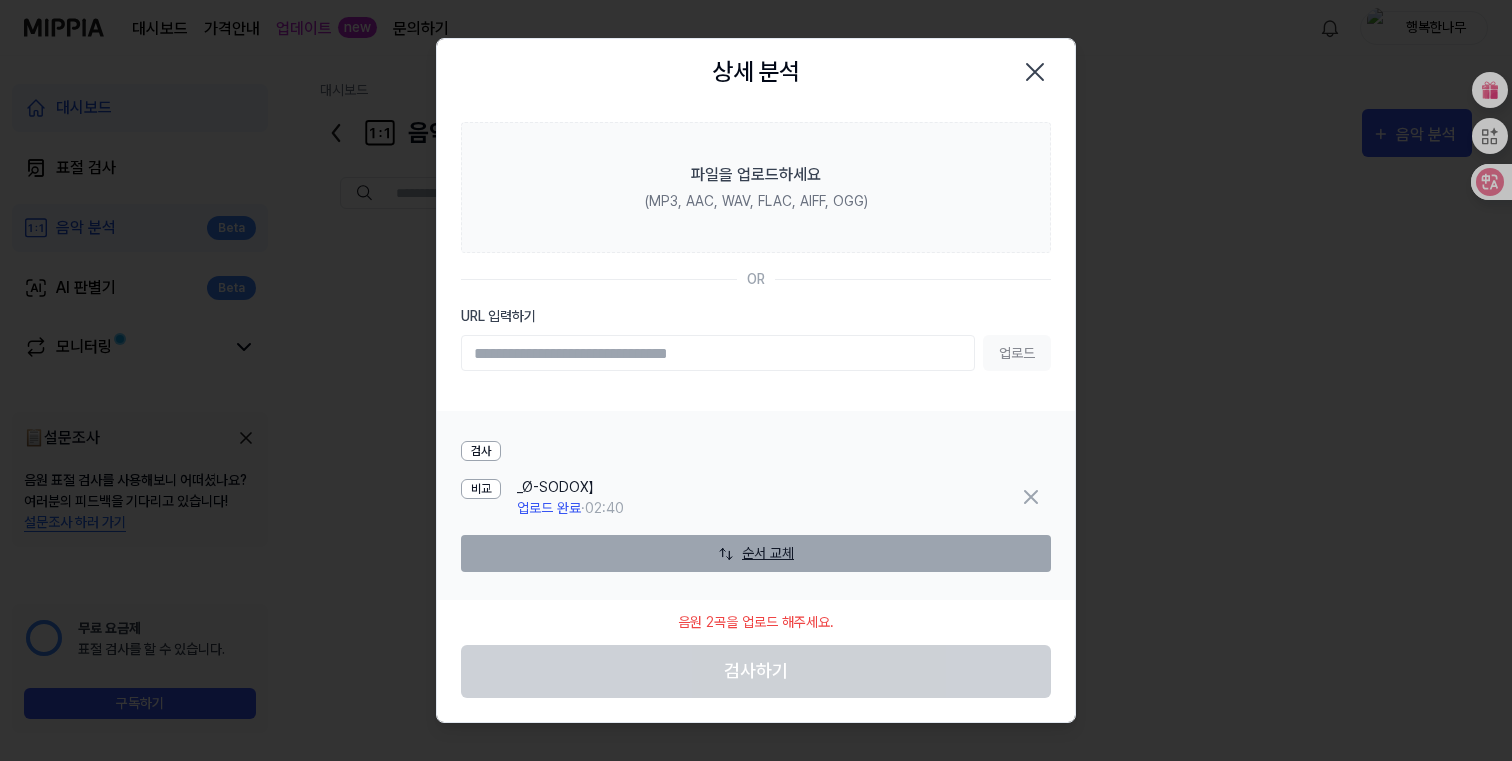 click on "순서 교체" at bounding box center (756, 553) 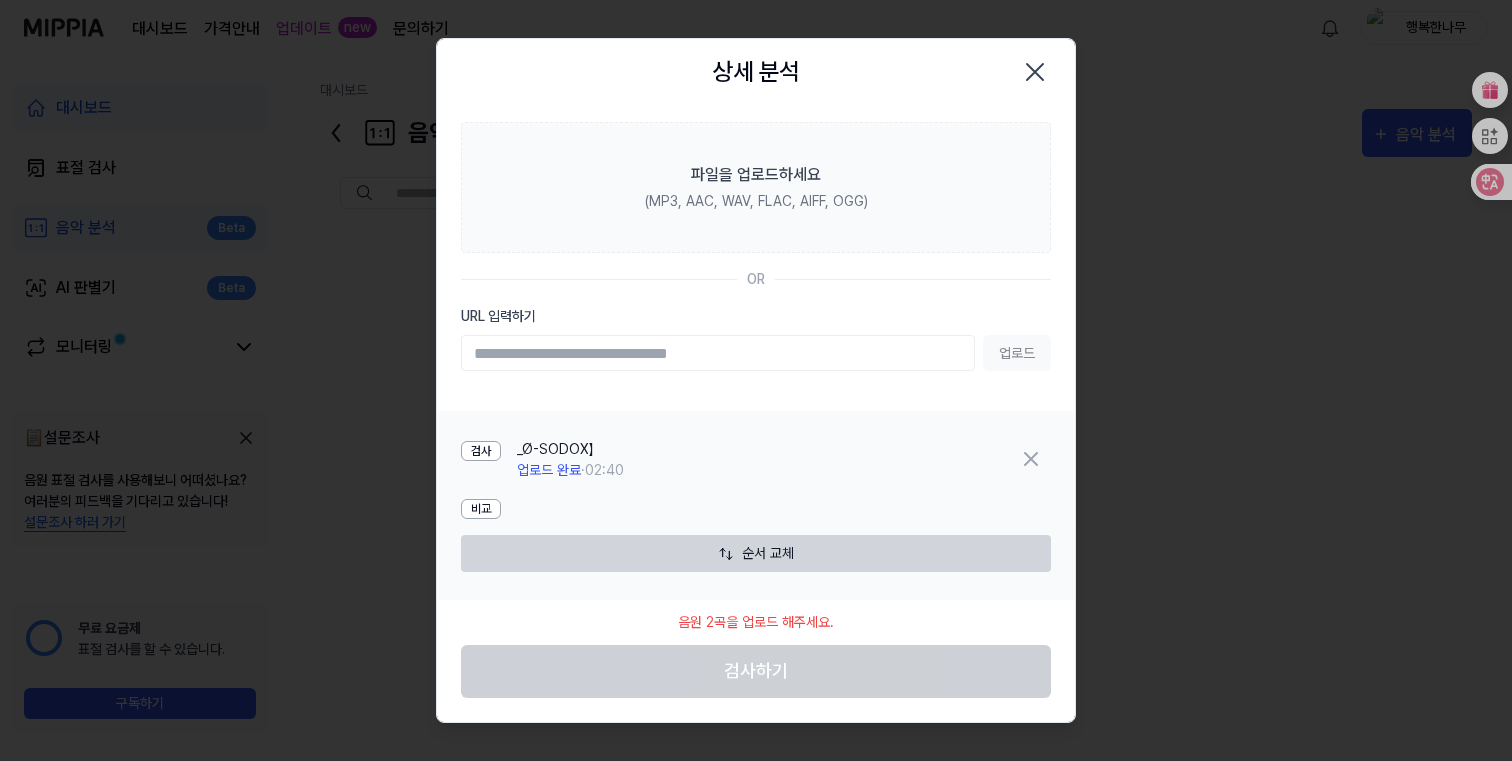 click on "음원 2곡을 업로드 해주세요. 검사하기" at bounding box center [756, 649] 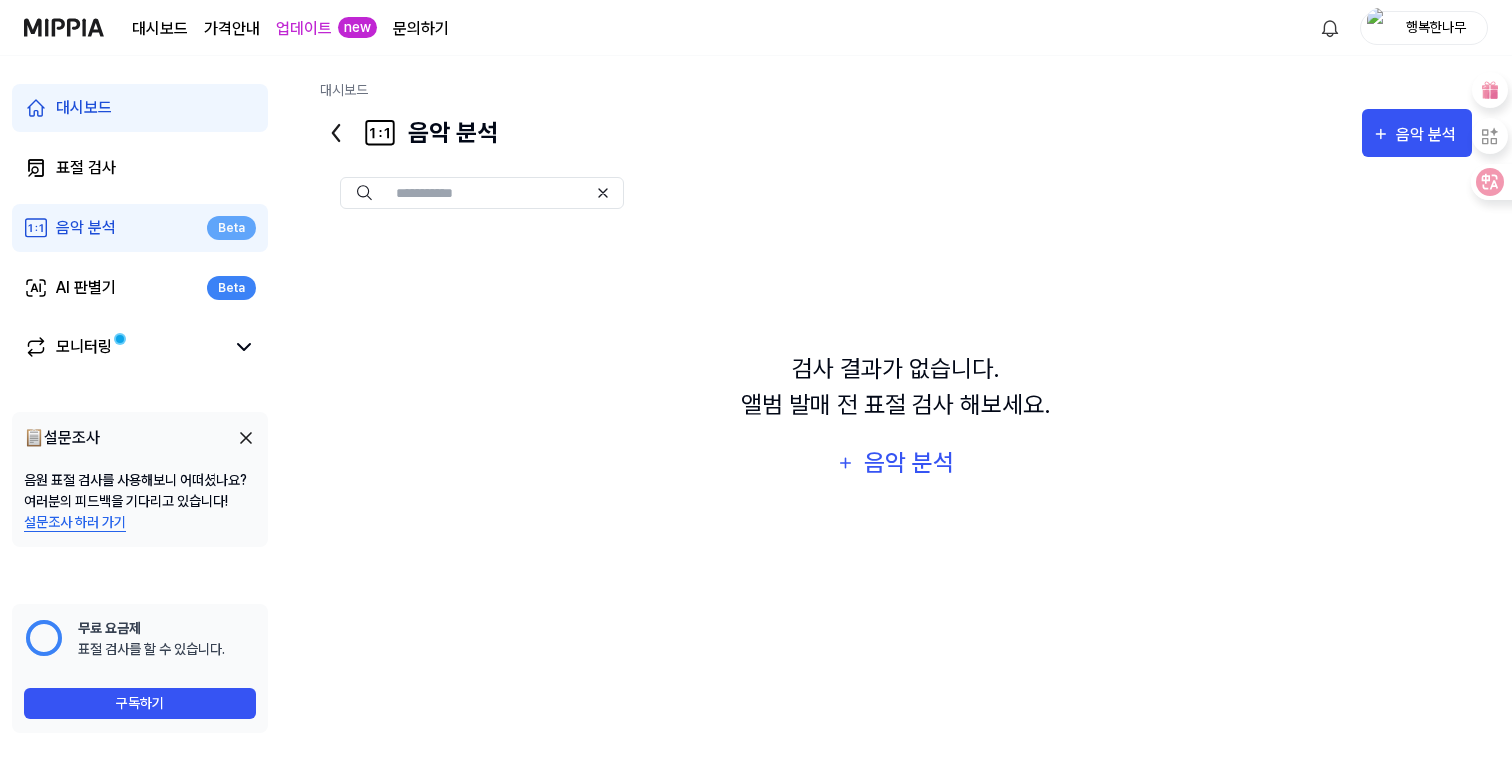 click on "Beta" at bounding box center (231, 228) 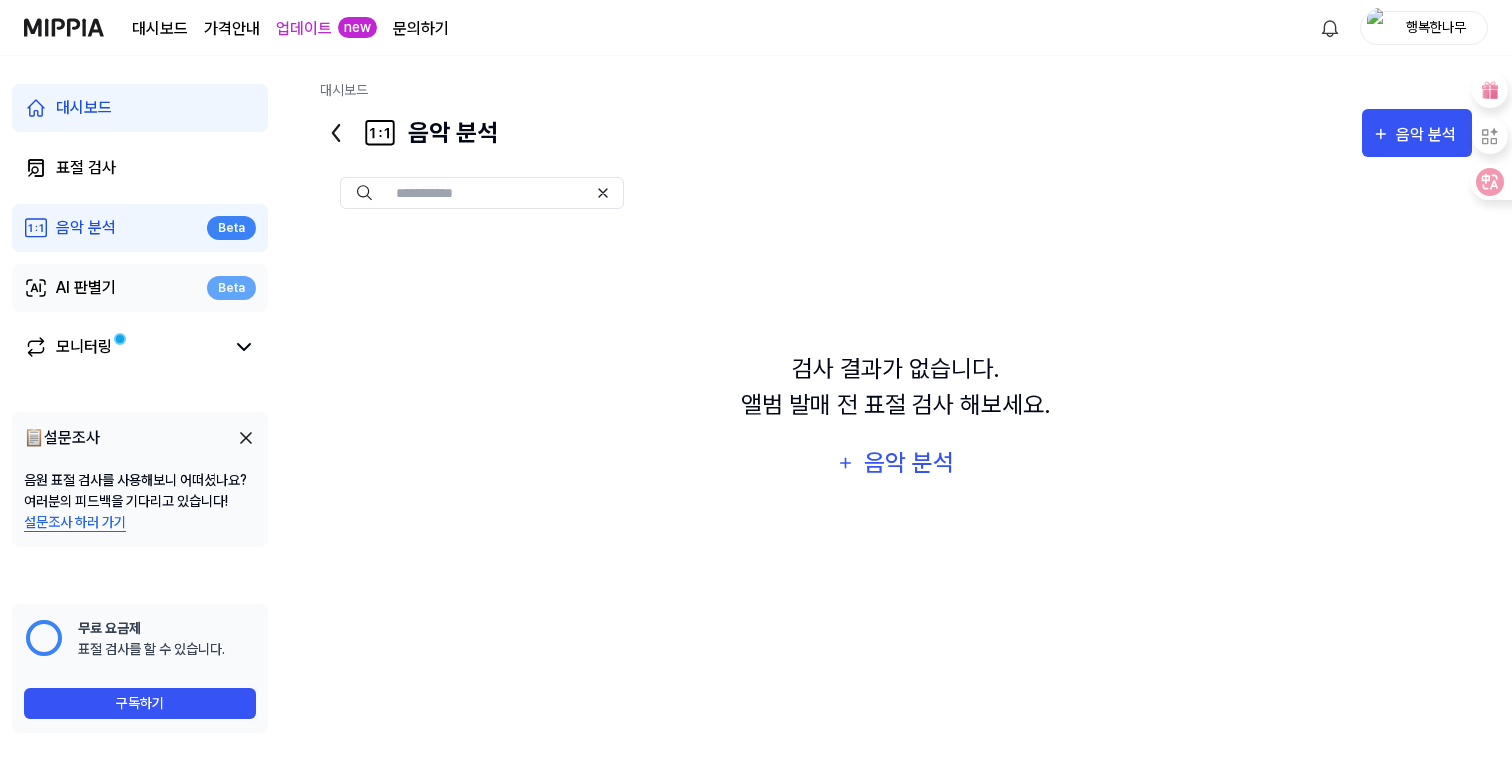click on "Beta" at bounding box center [231, 288] 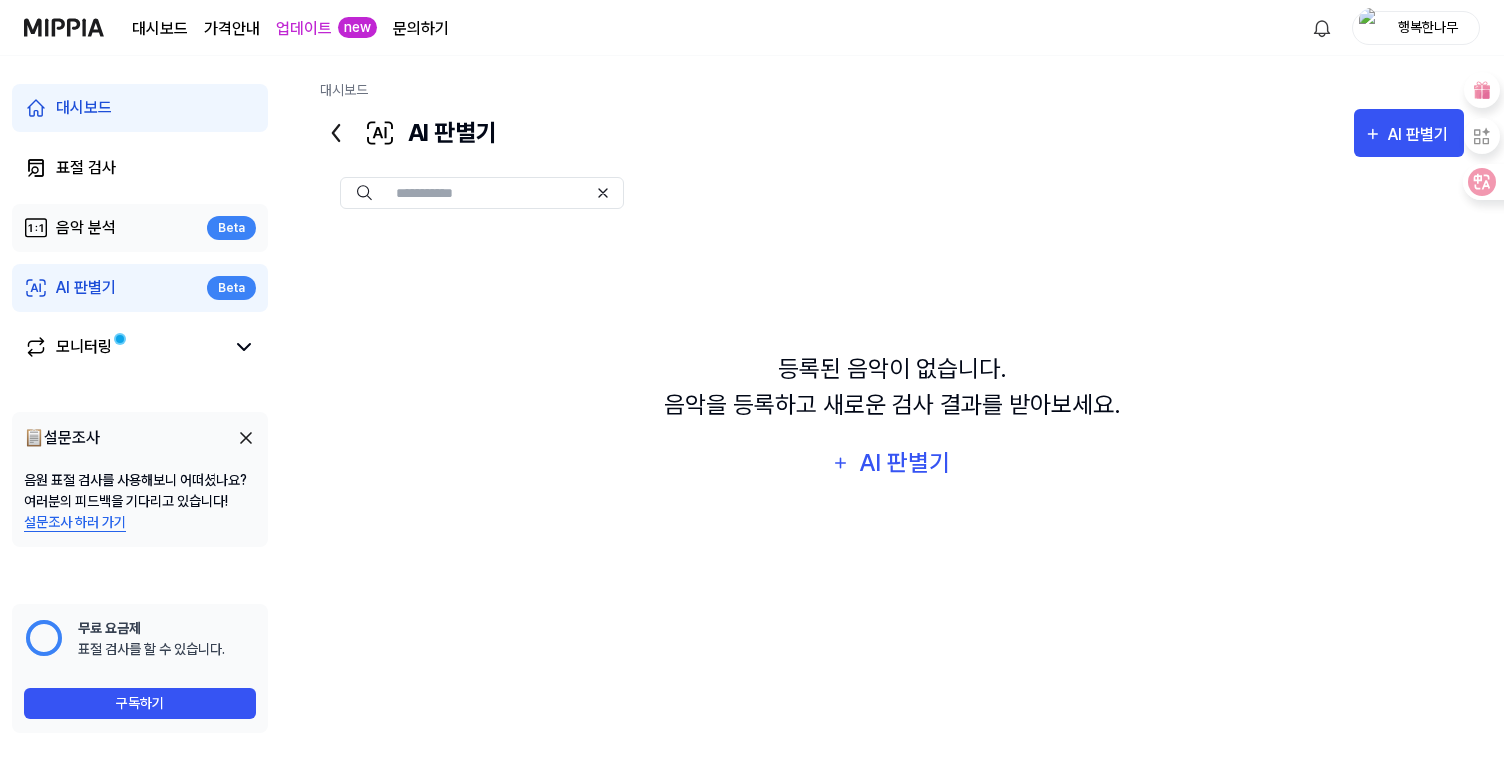 click on "음악 분석 Beta" at bounding box center [140, 228] 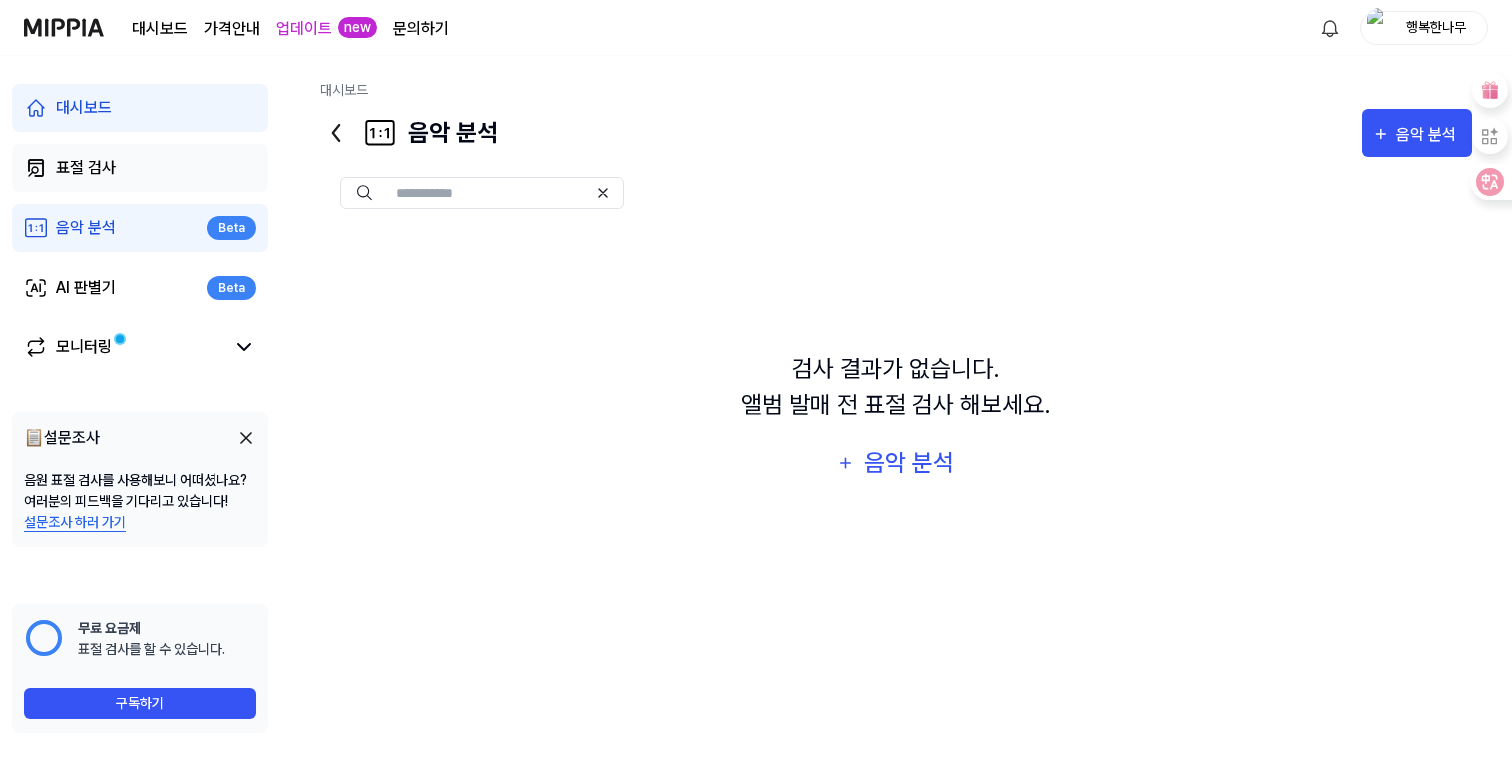 click on "표절 검사" at bounding box center (140, 168) 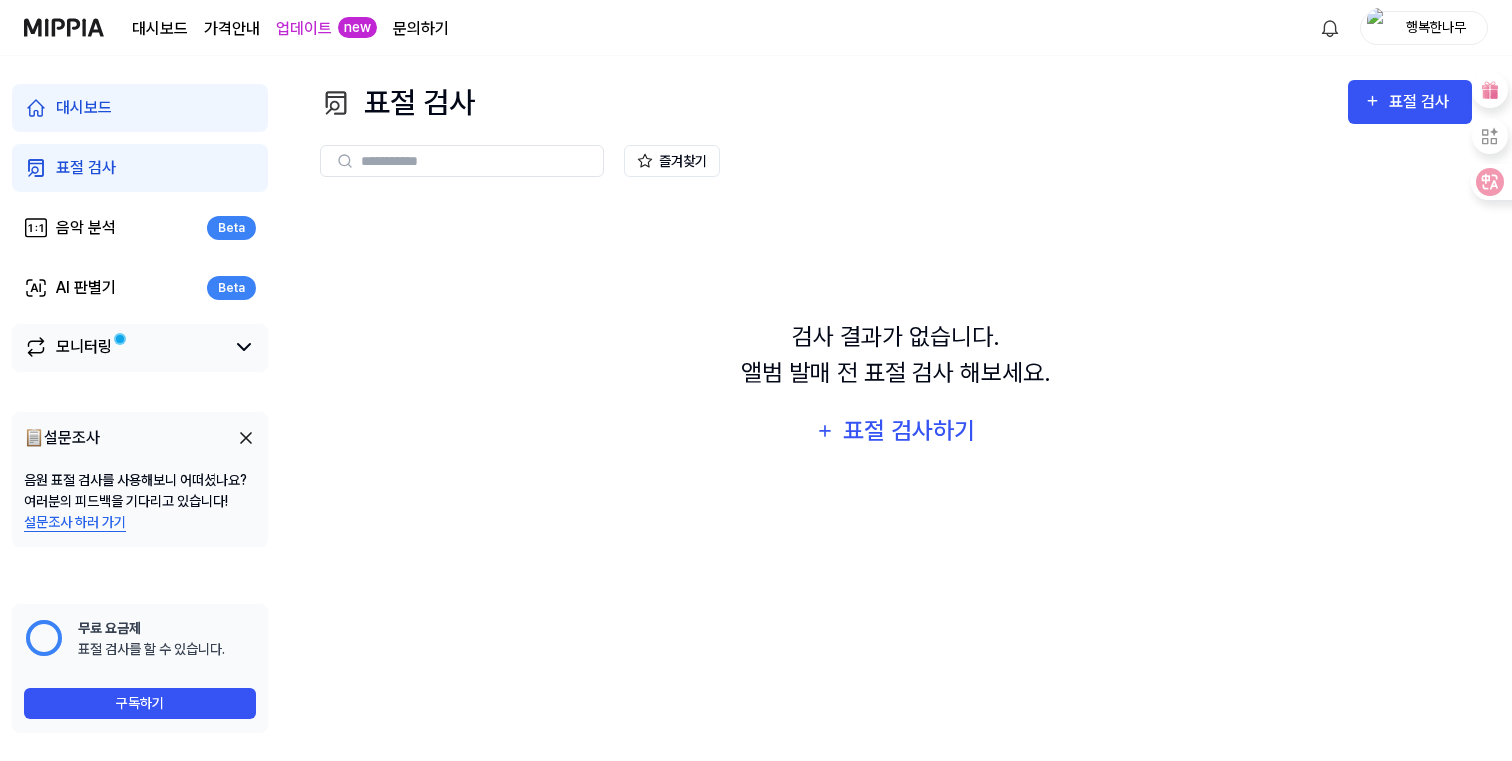 click on "모니터링" at bounding box center (84, 347) 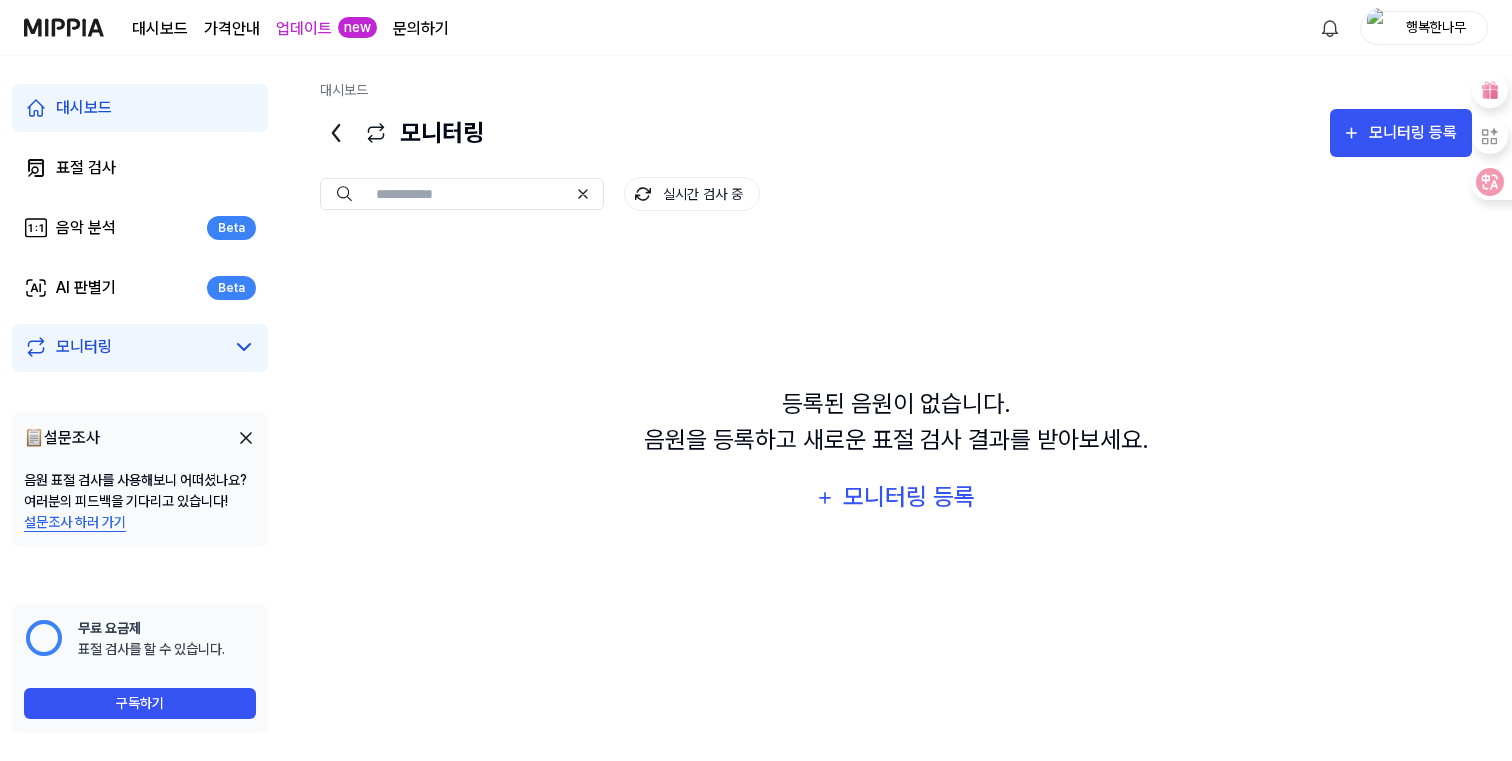 click on "모니터링" at bounding box center [140, 348] 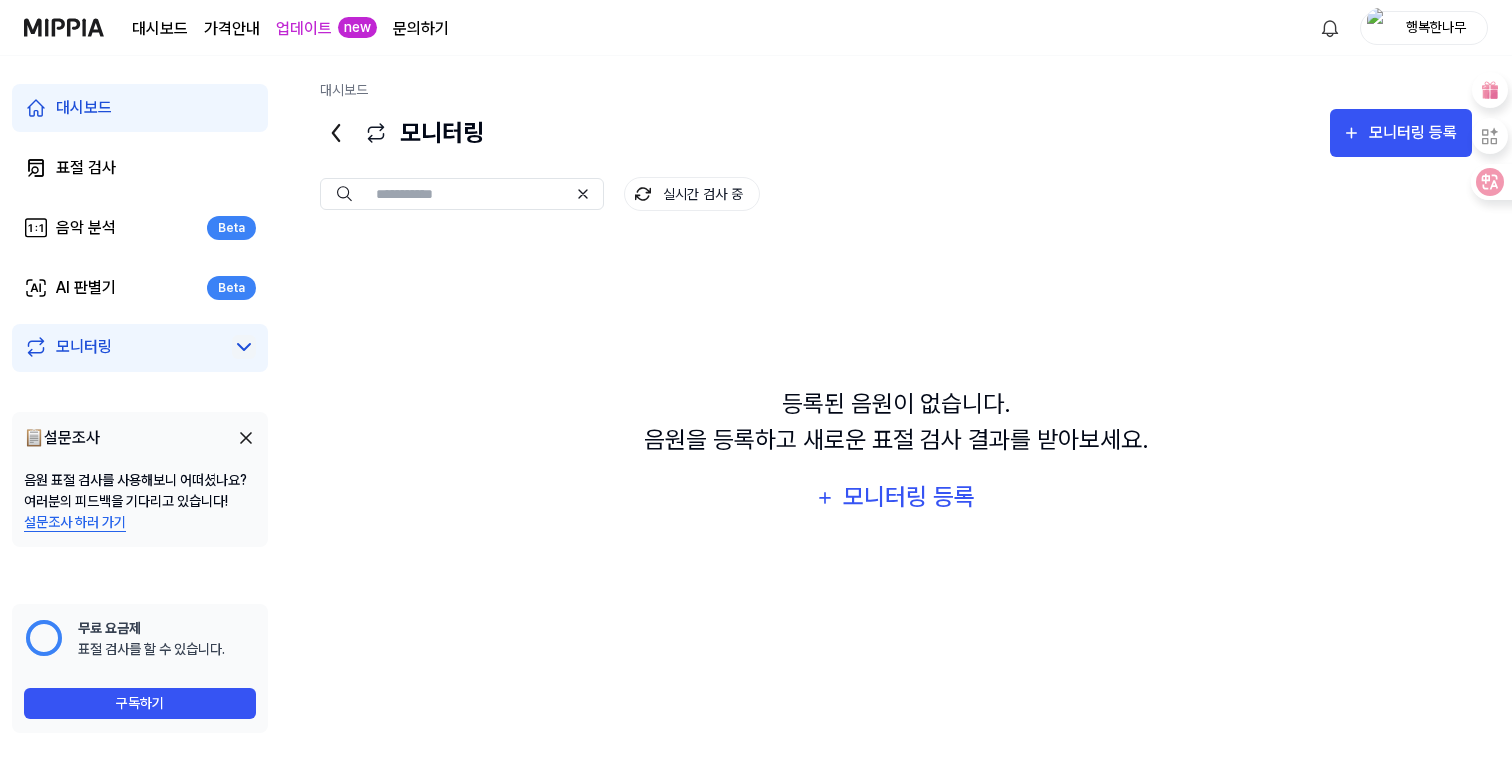 click 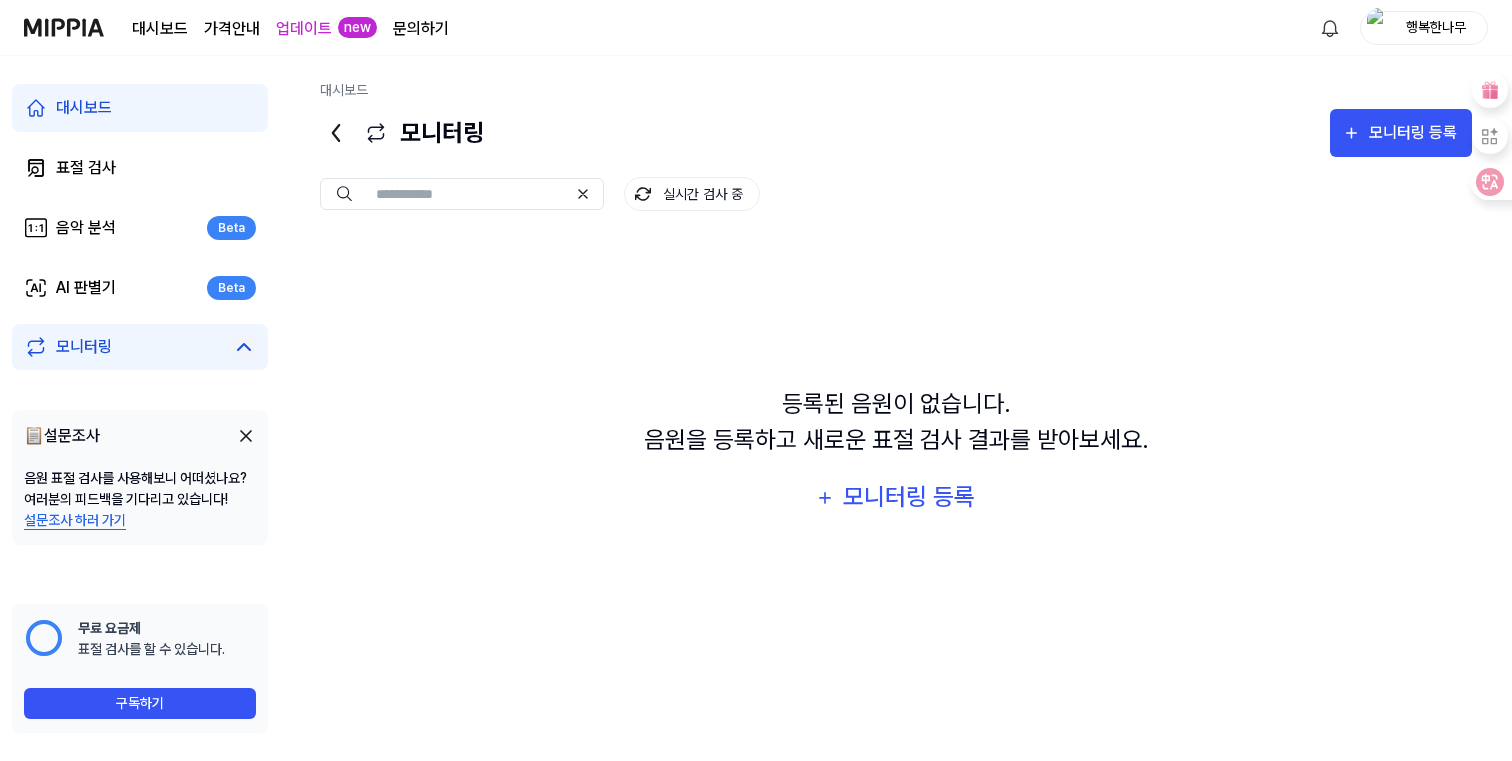 click at bounding box center (246, 436) 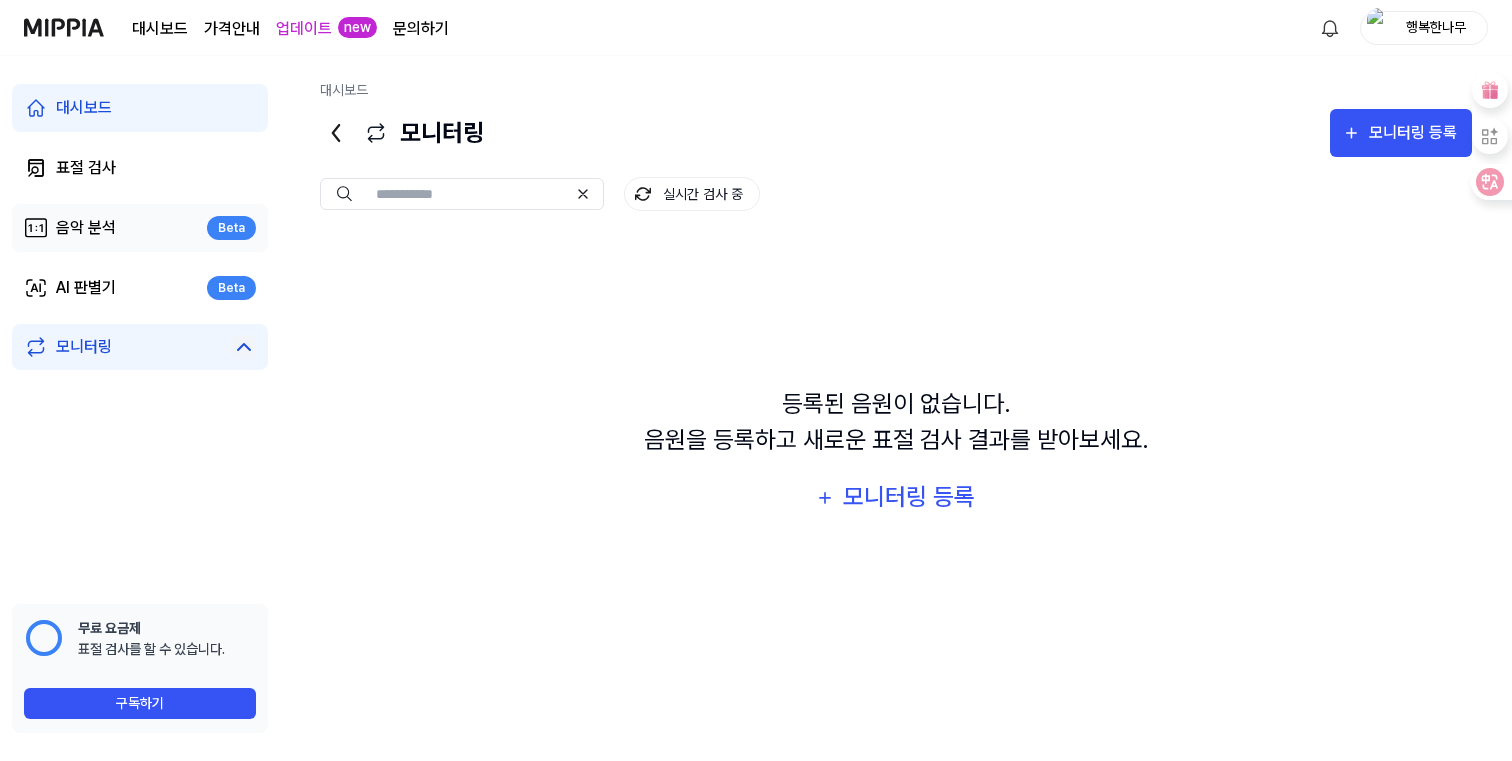 click on "음악 분석 Beta" at bounding box center (140, 228) 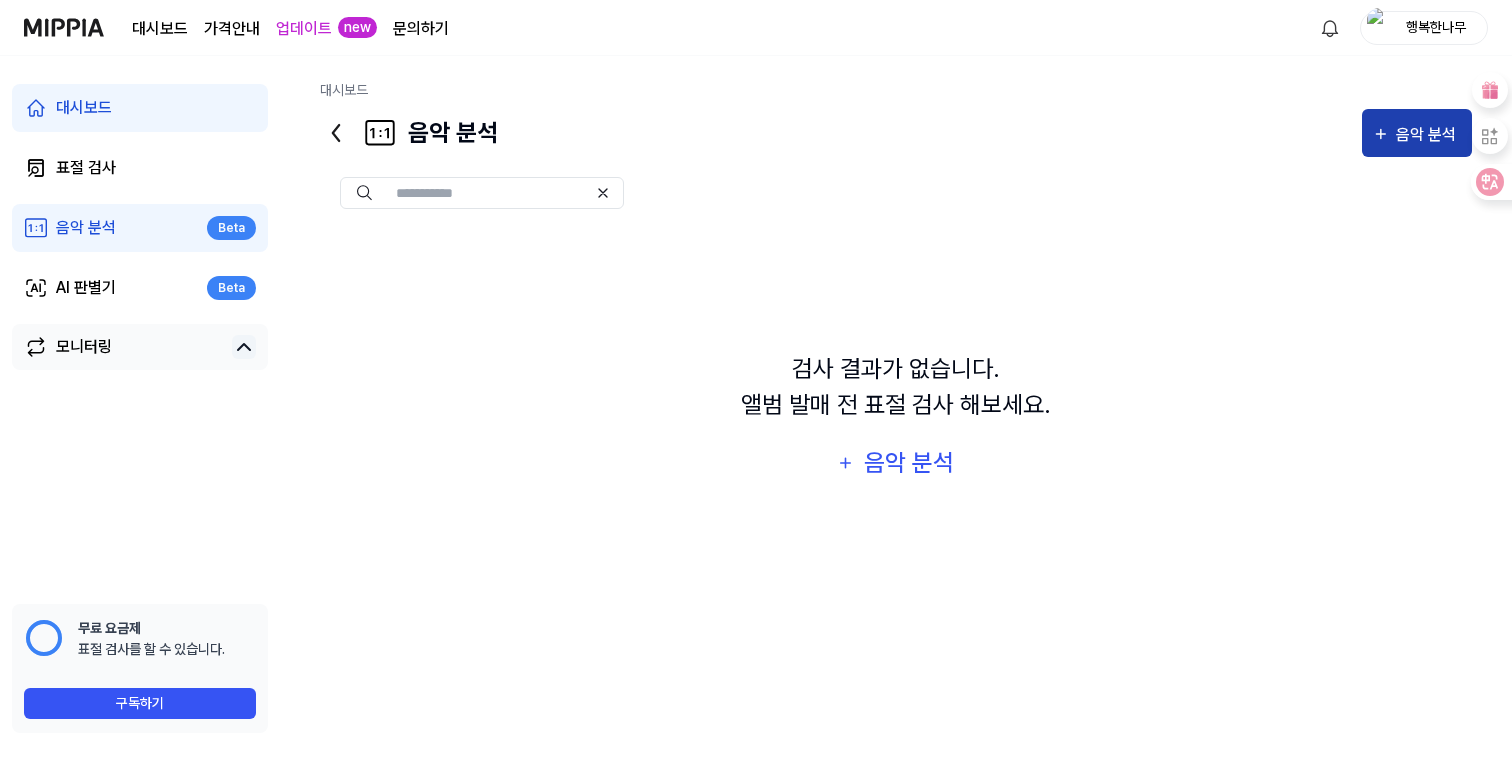 click on "음악 분석" at bounding box center [1429, 135] 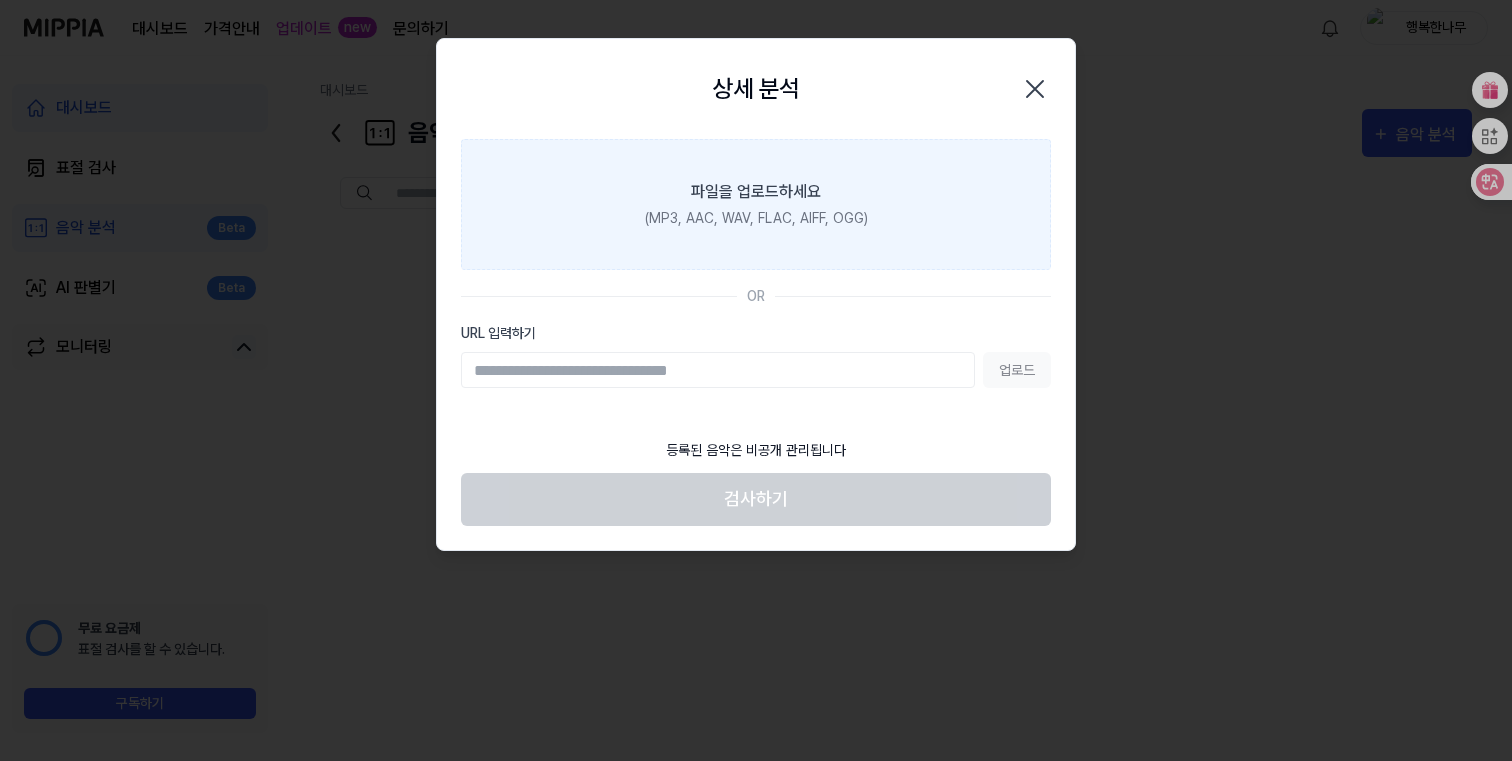 click on "파일을 업로드하세요 (MP3, AAC, WAV, FLAC, AIFF, OGG)" at bounding box center [756, 204] 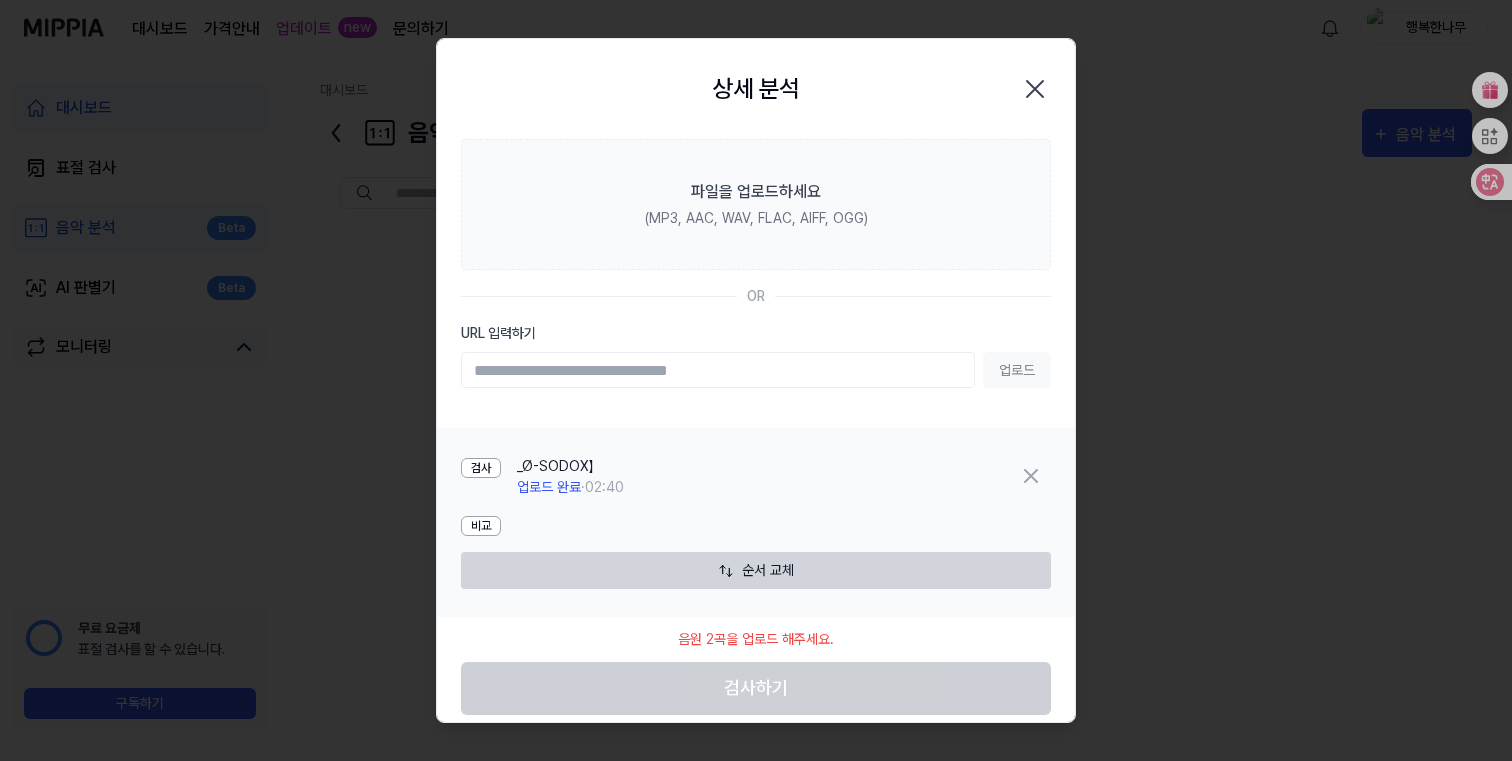 click on "검사 _Ø-SODOX】 업로드 완료 ·  02:40" at bounding box center [756, 477] 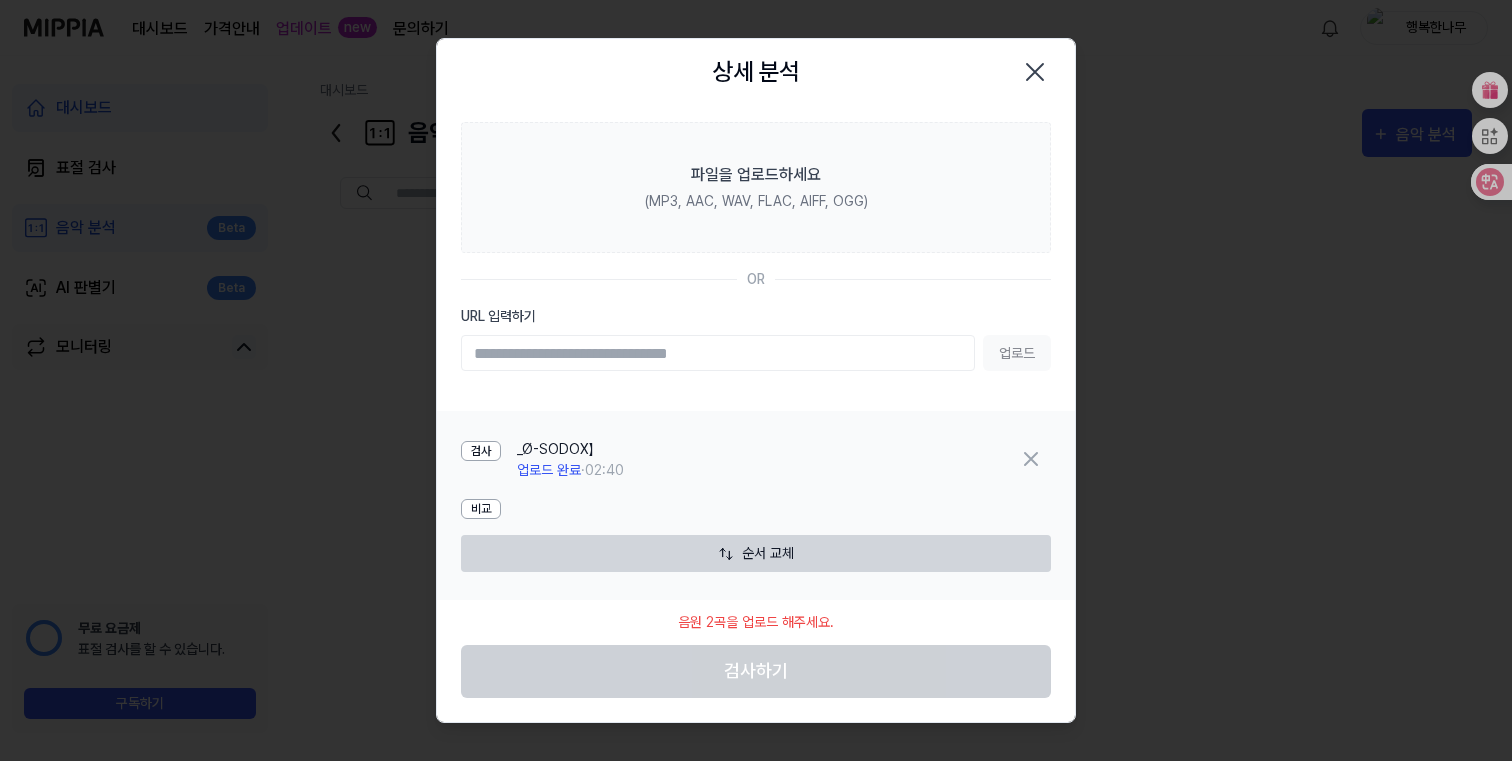 click on "음원 2곡을 업로드 해주세요. 검사하기" at bounding box center [756, 649] 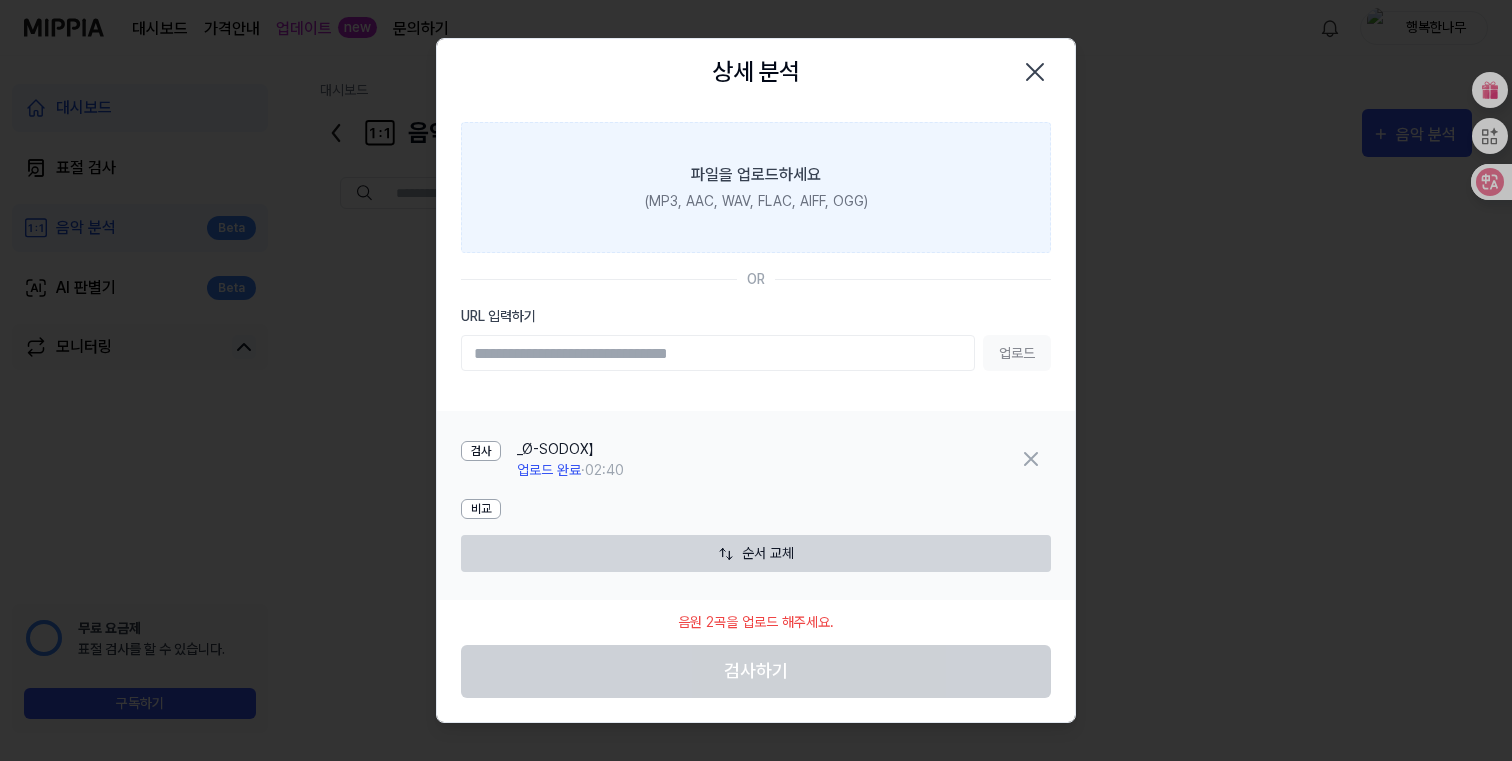 click on "(MP3, AAC, WAV, FLAC, AIFF, OGG)" at bounding box center [756, 201] 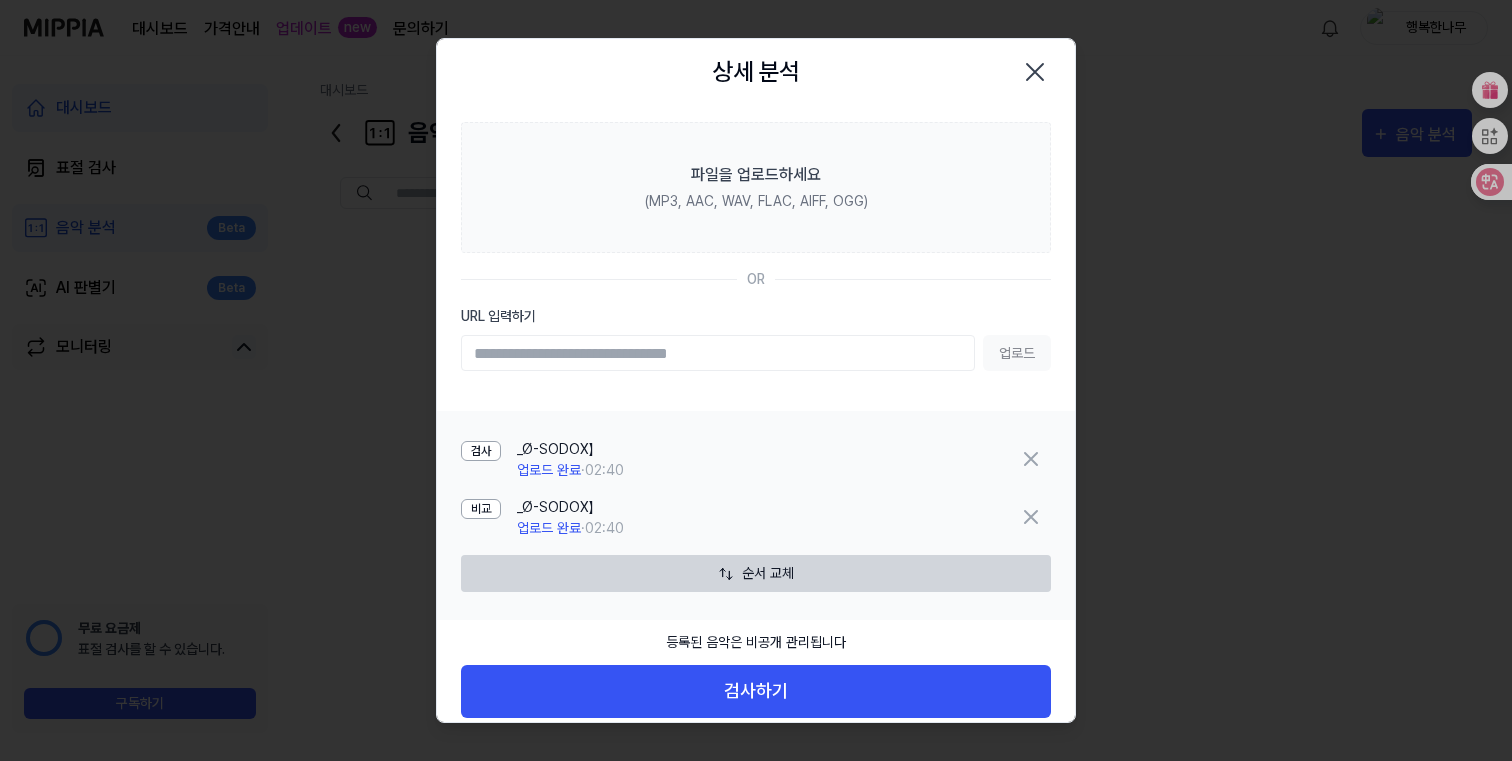click on "검사하기" at bounding box center (756, 691) 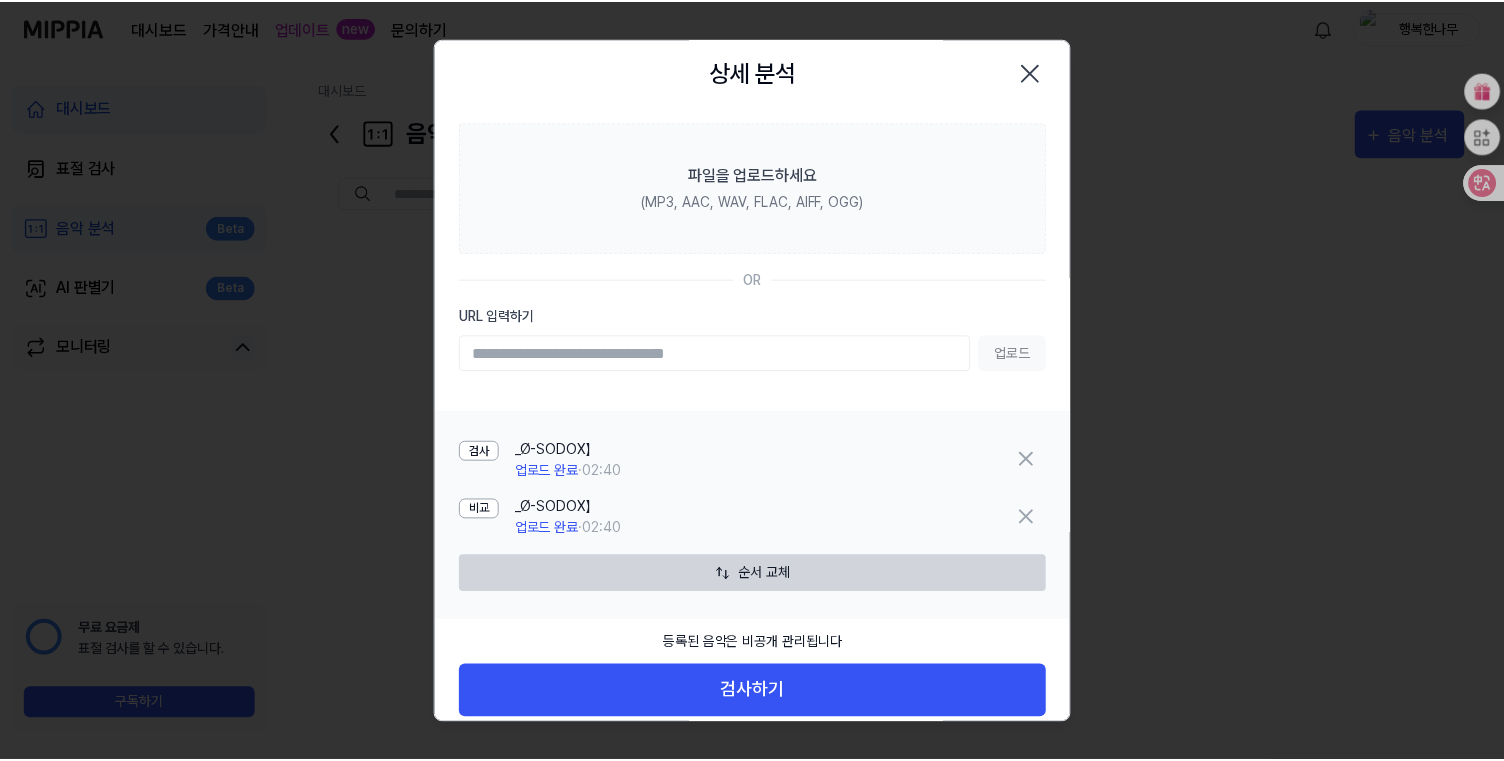 scroll, scrollTop: 0, scrollLeft: 0, axis: both 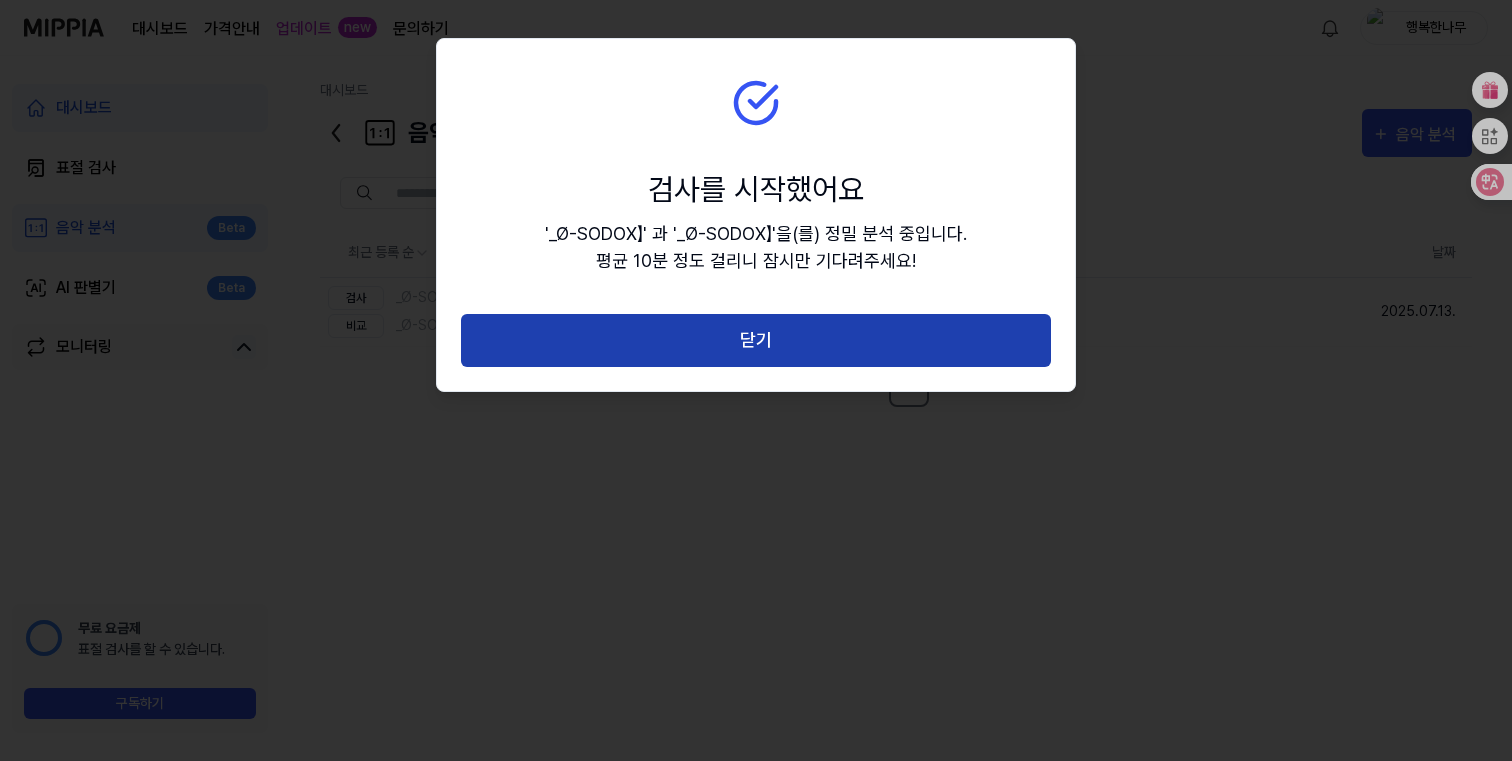 click on "닫기" at bounding box center (756, 340) 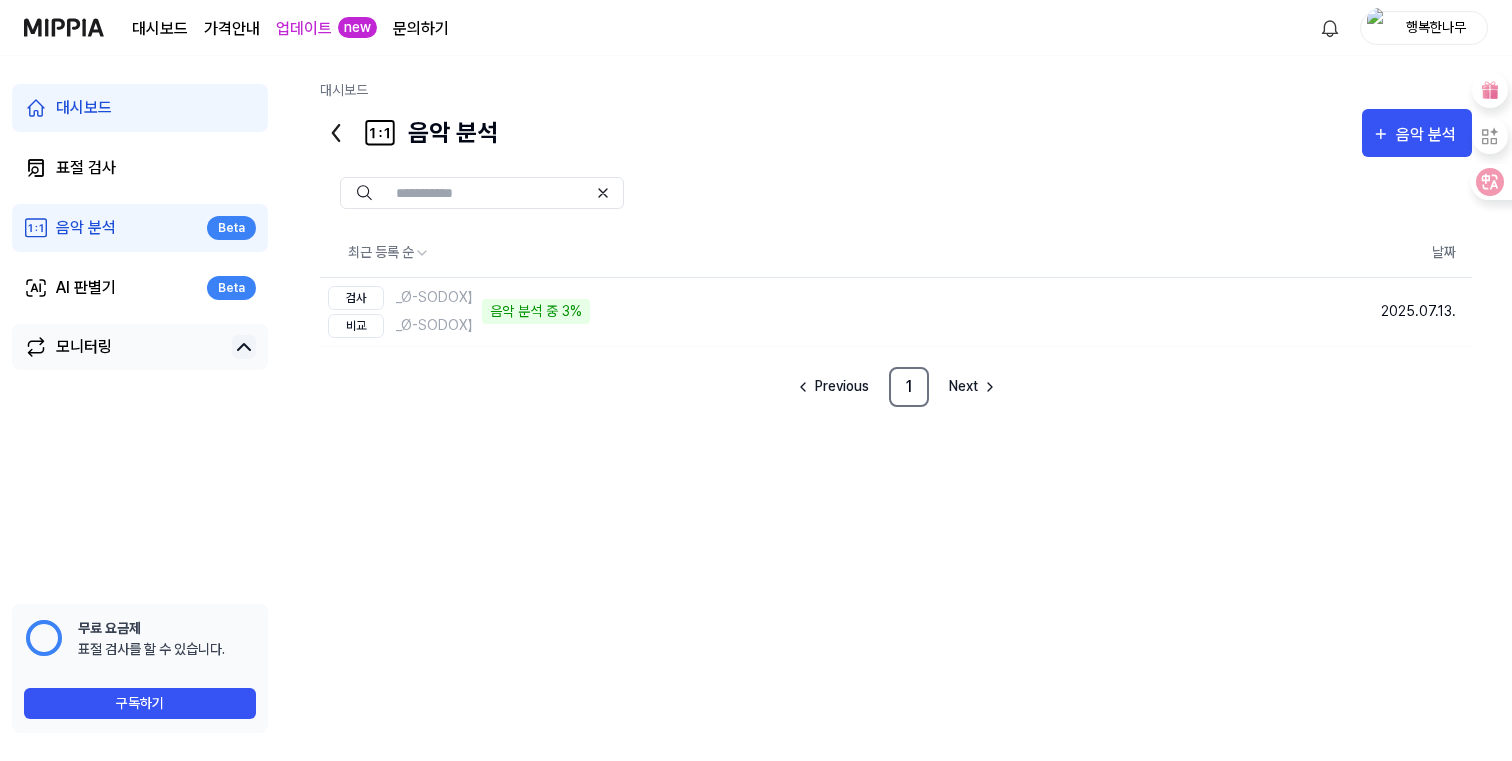 click on "대시보드" at bounding box center (160, 29) 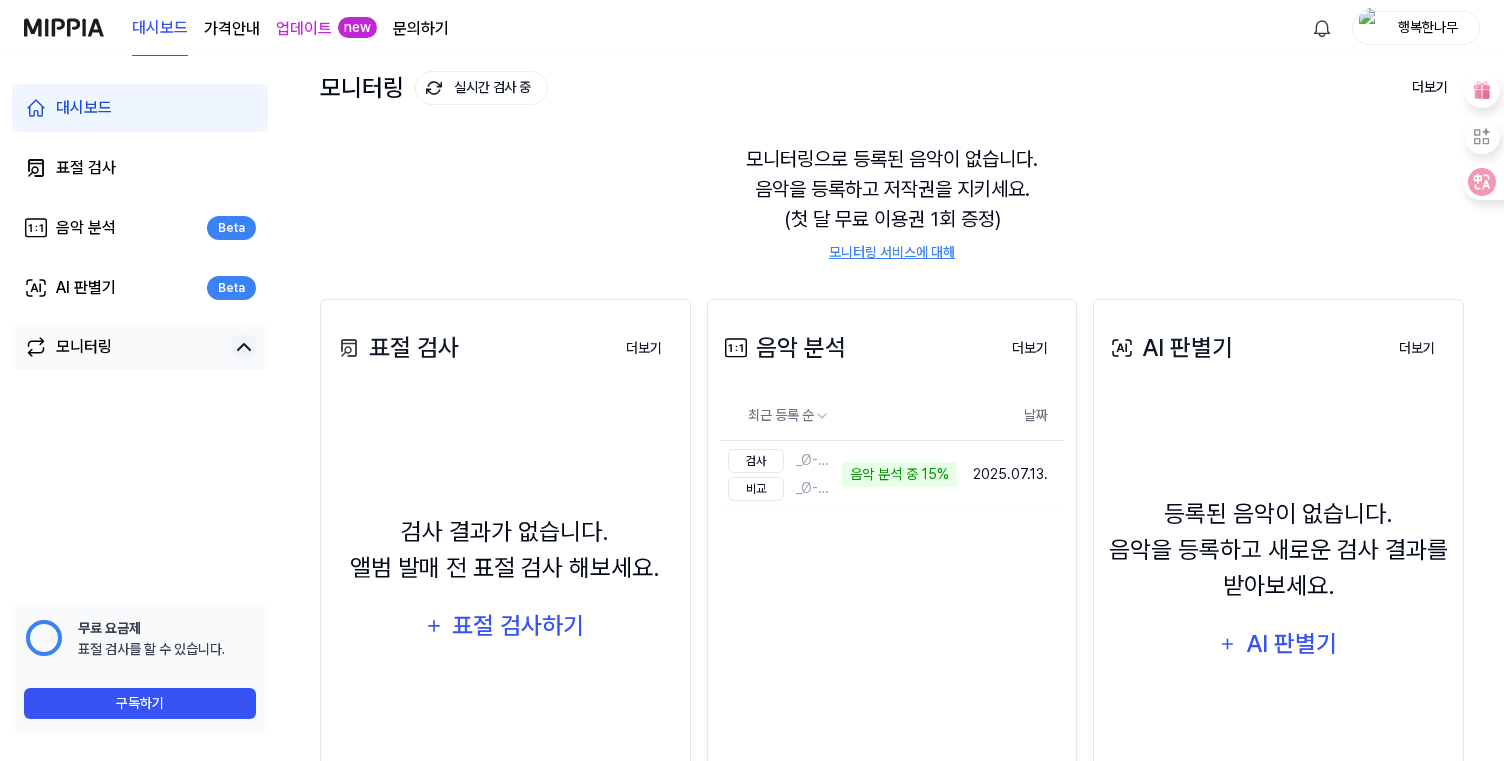 scroll, scrollTop: 86, scrollLeft: 0, axis: vertical 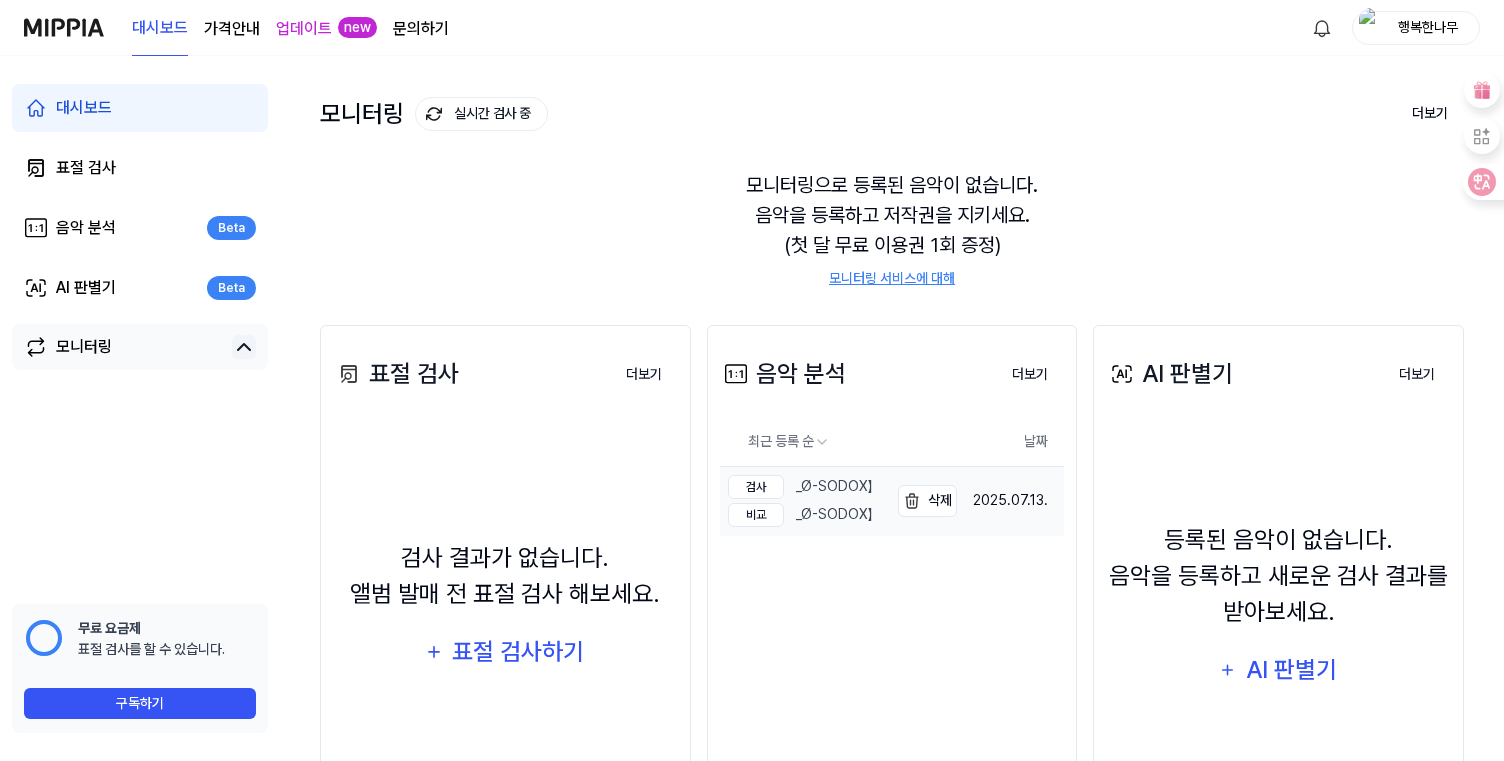 click on "검사 _Ø-SODOX】" at bounding box center [800, 487] 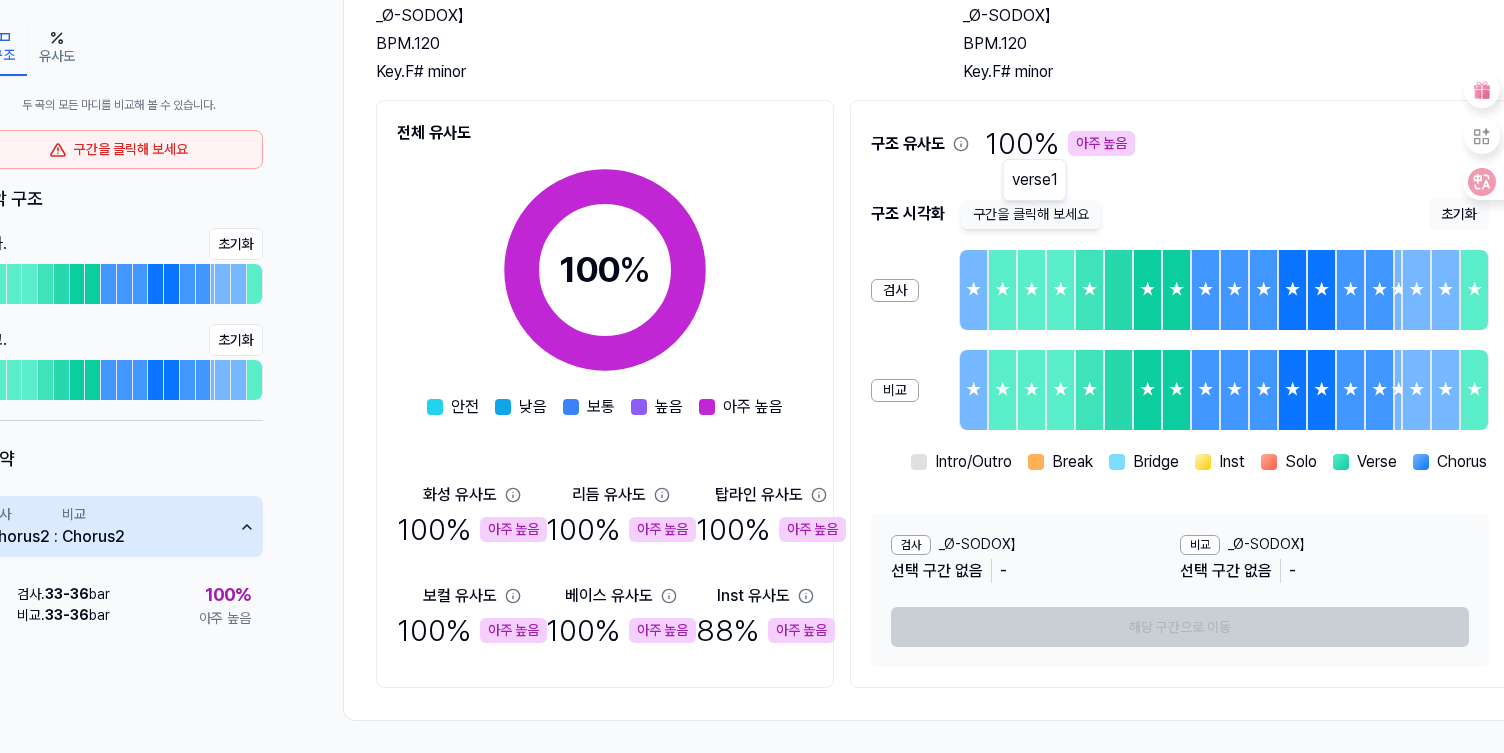scroll, scrollTop: 227, scrollLeft: 0, axis: vertical 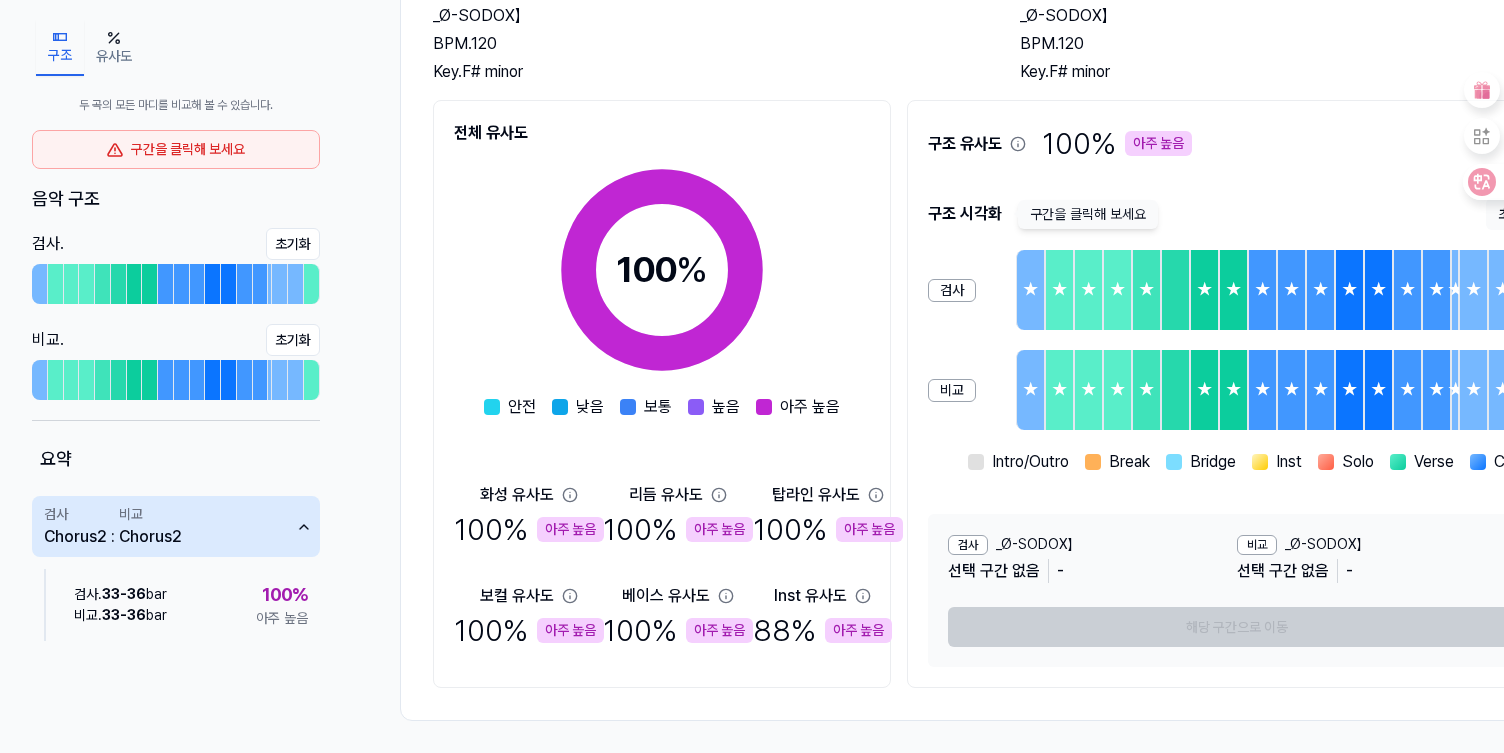 click on "구간을 클릭해 보세요" at bounding box center [1088, 214] 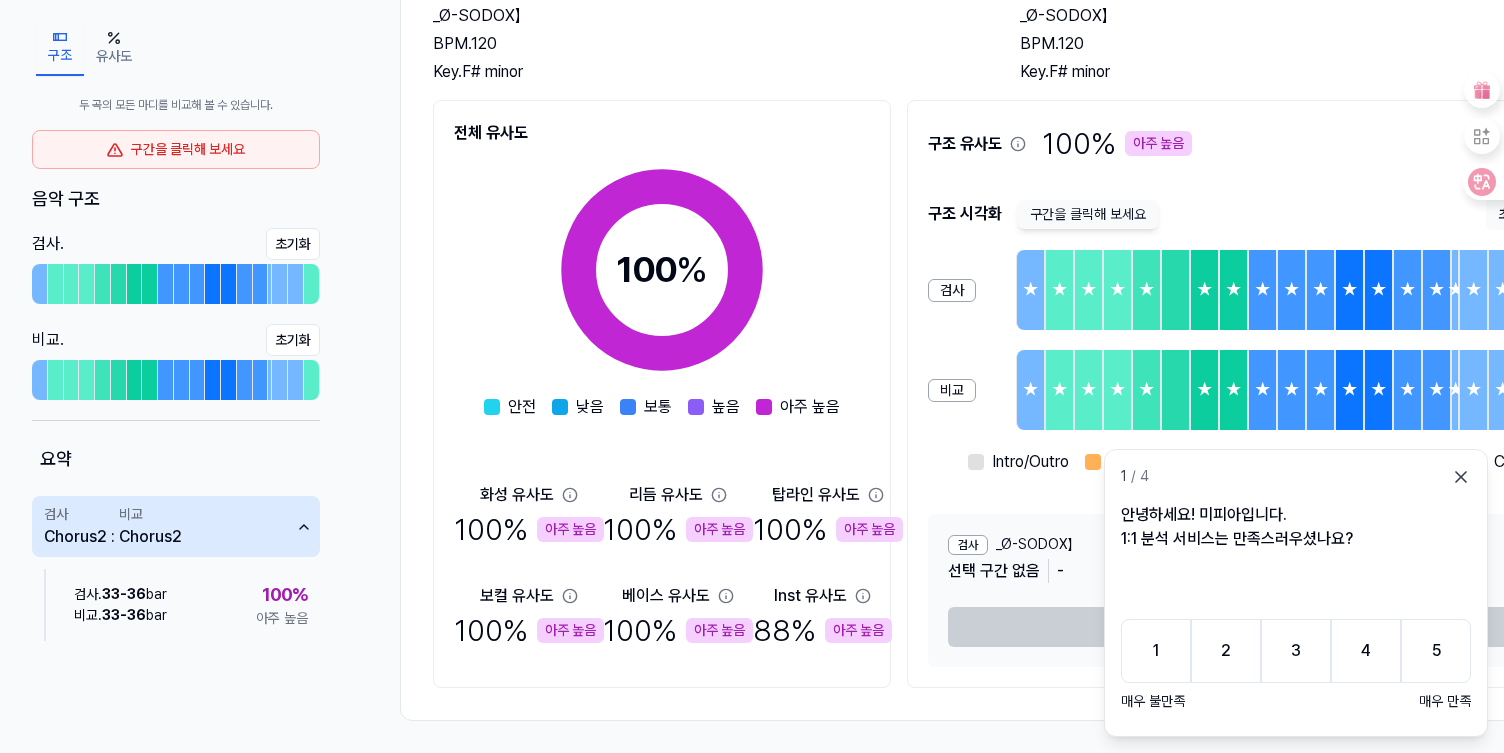 click 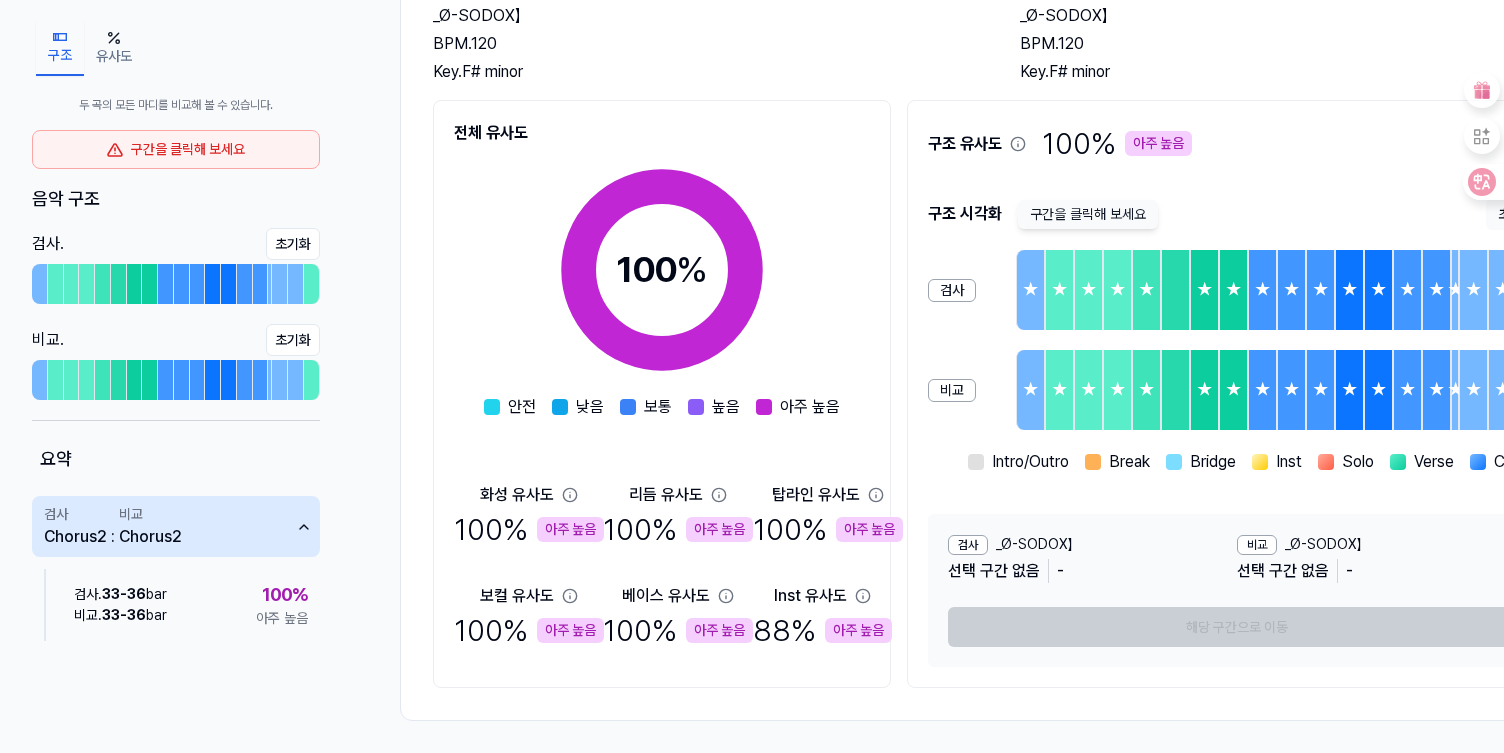 click on "구간을 클릭해 보세요" at bounding box center (1088, 214) 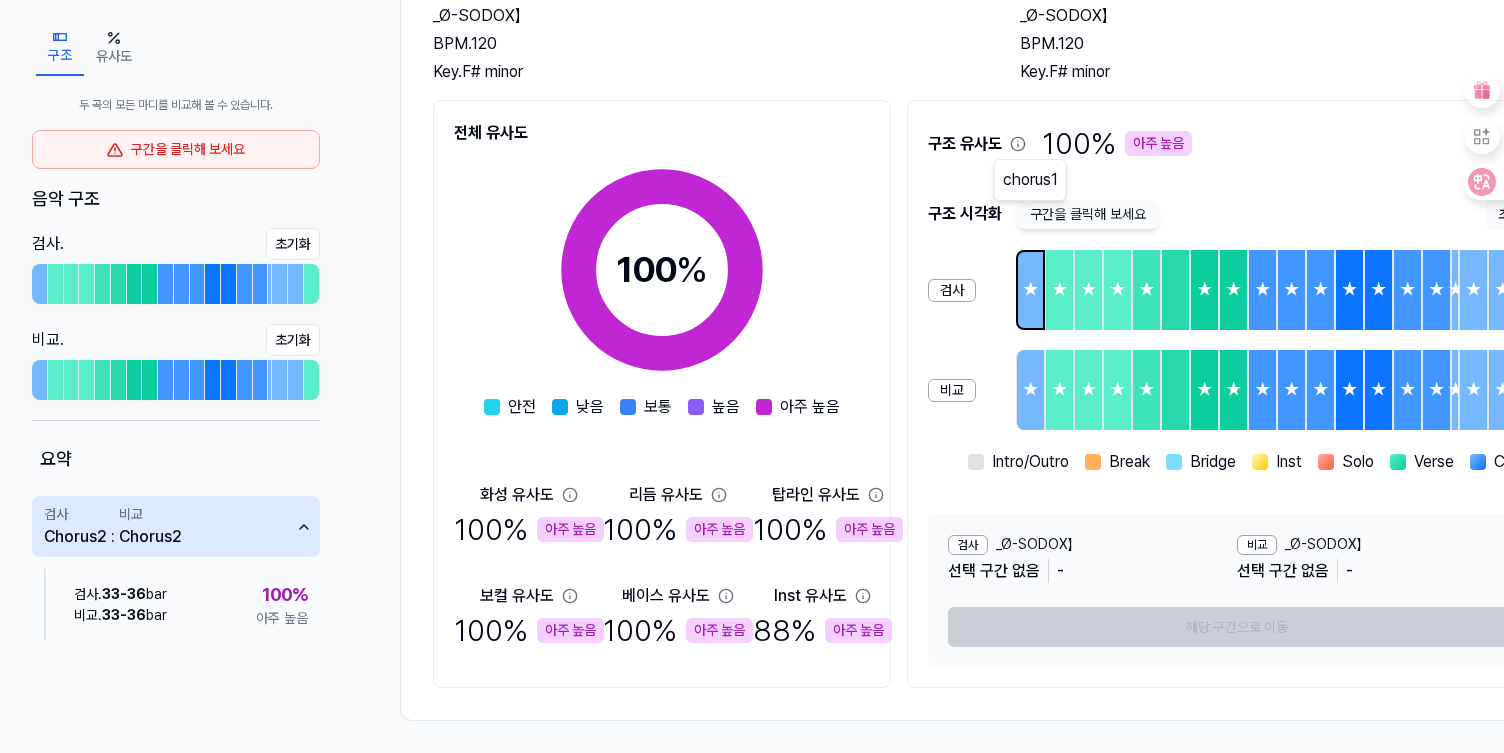 click on "★" at bounding box center [1030, 290] 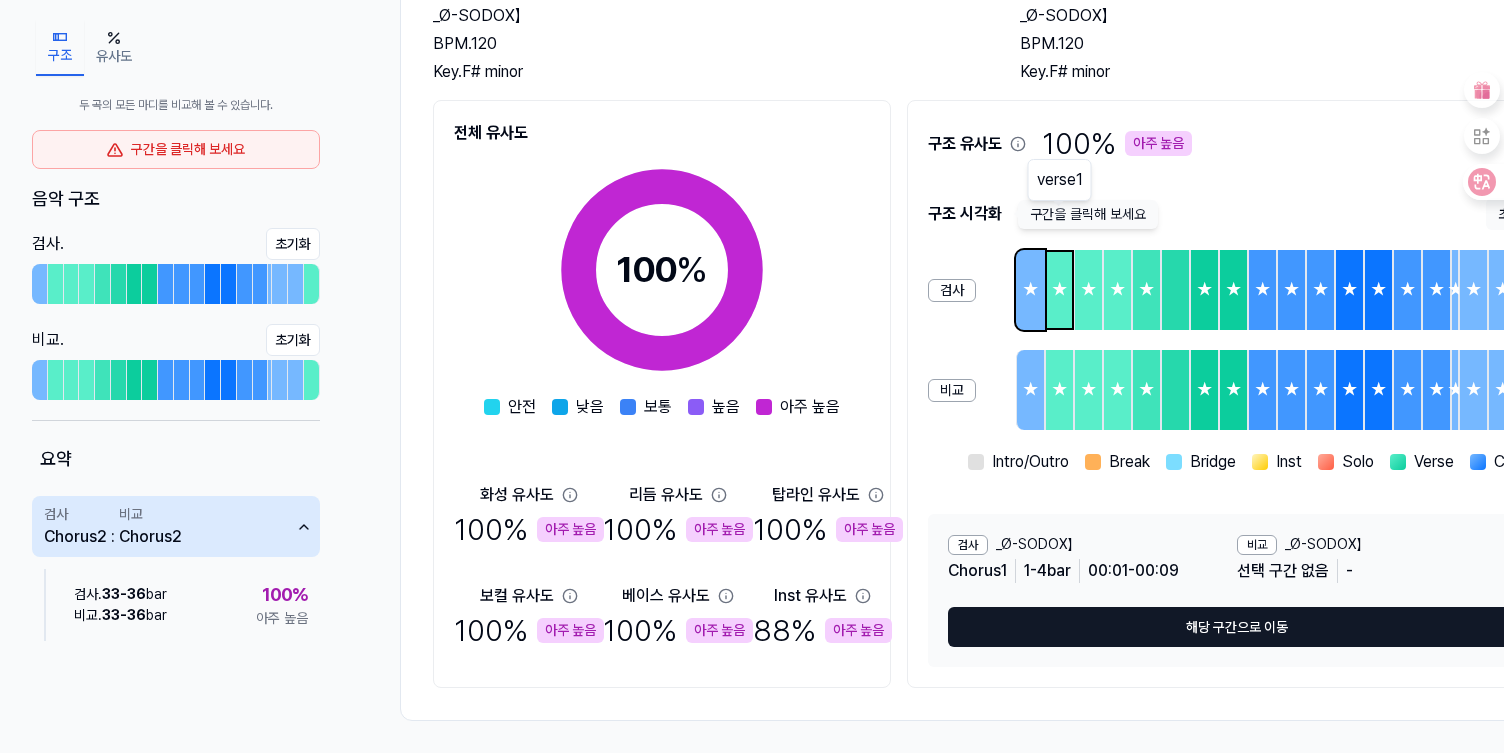 click on "★" at bounding box center (1059, 290) 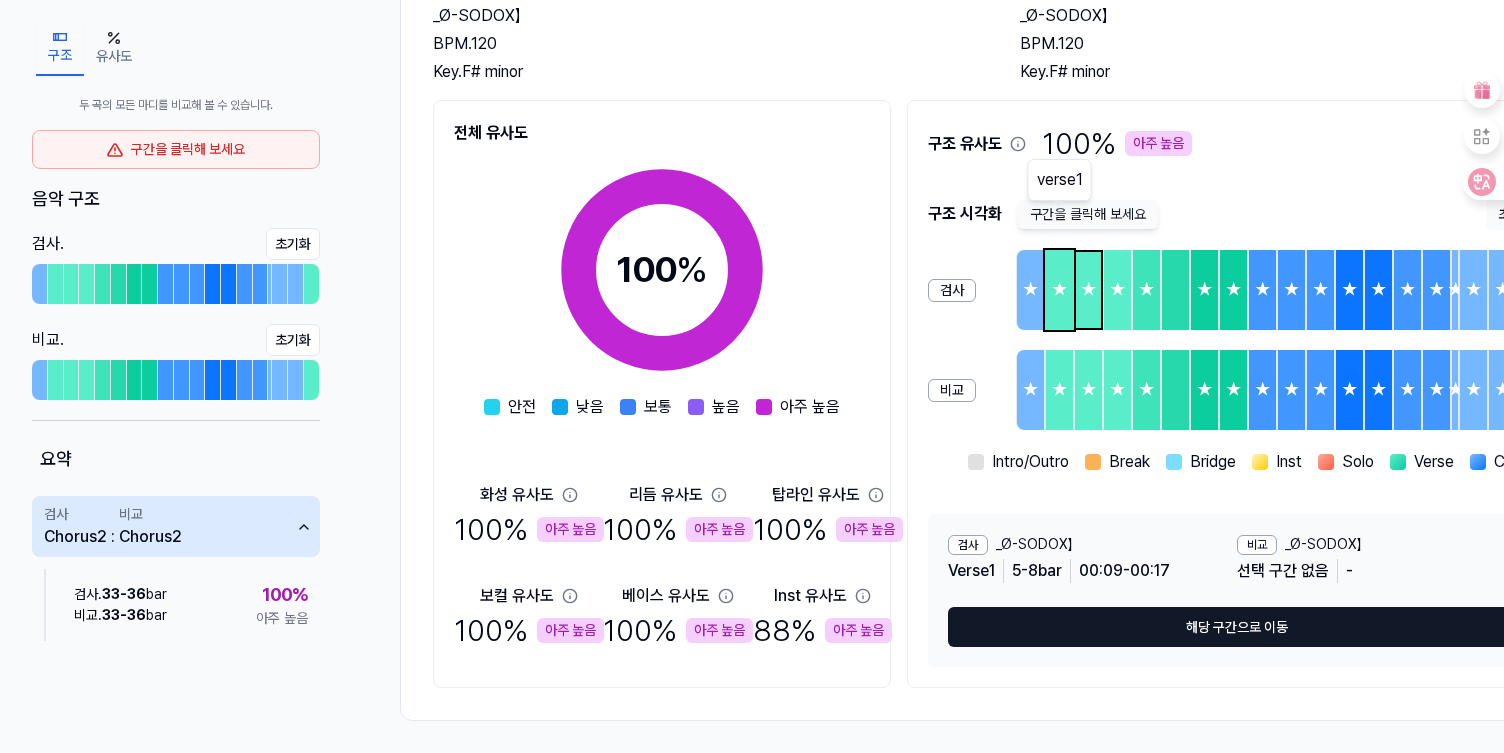 click on "★" at bounding box center [1088, 290] 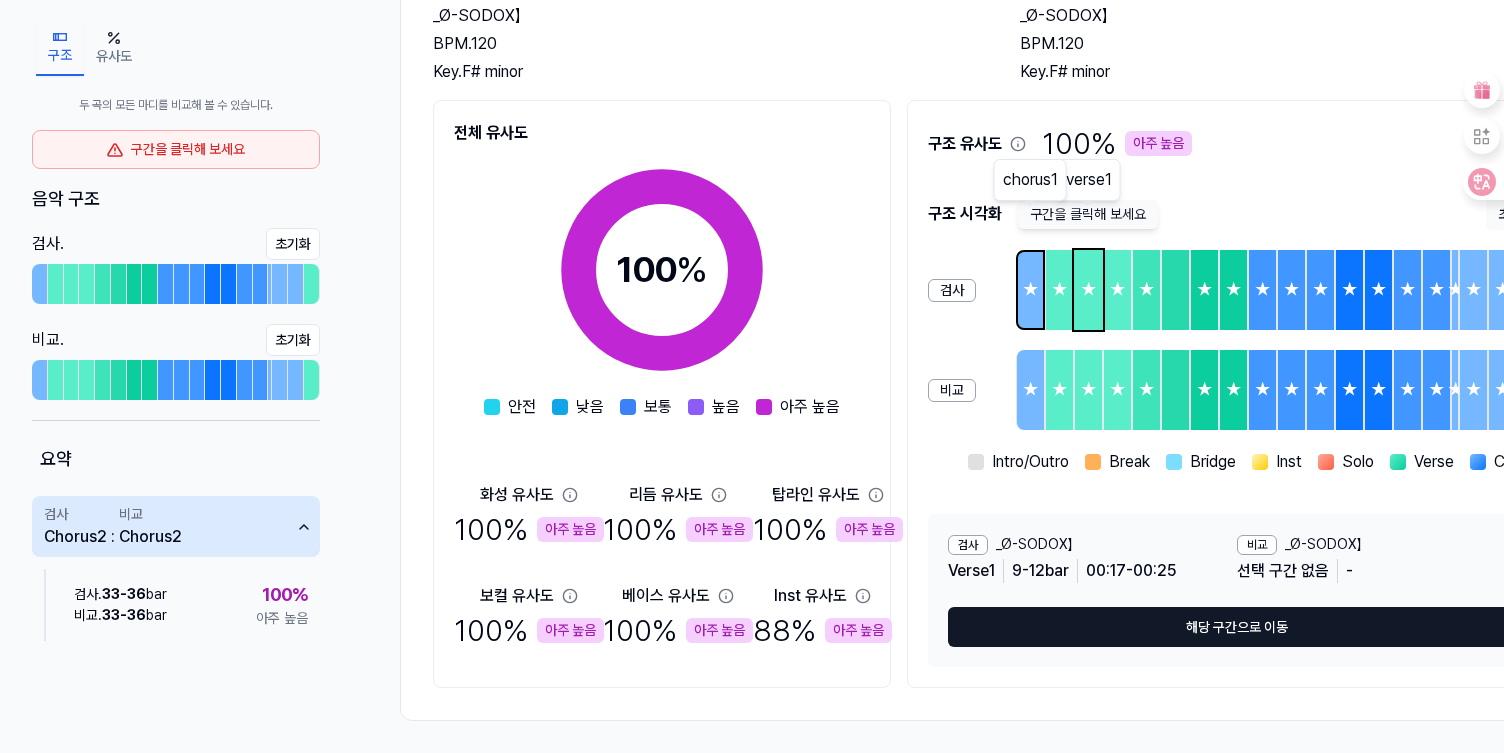 click on "★" at bounding box center [1030, 290] 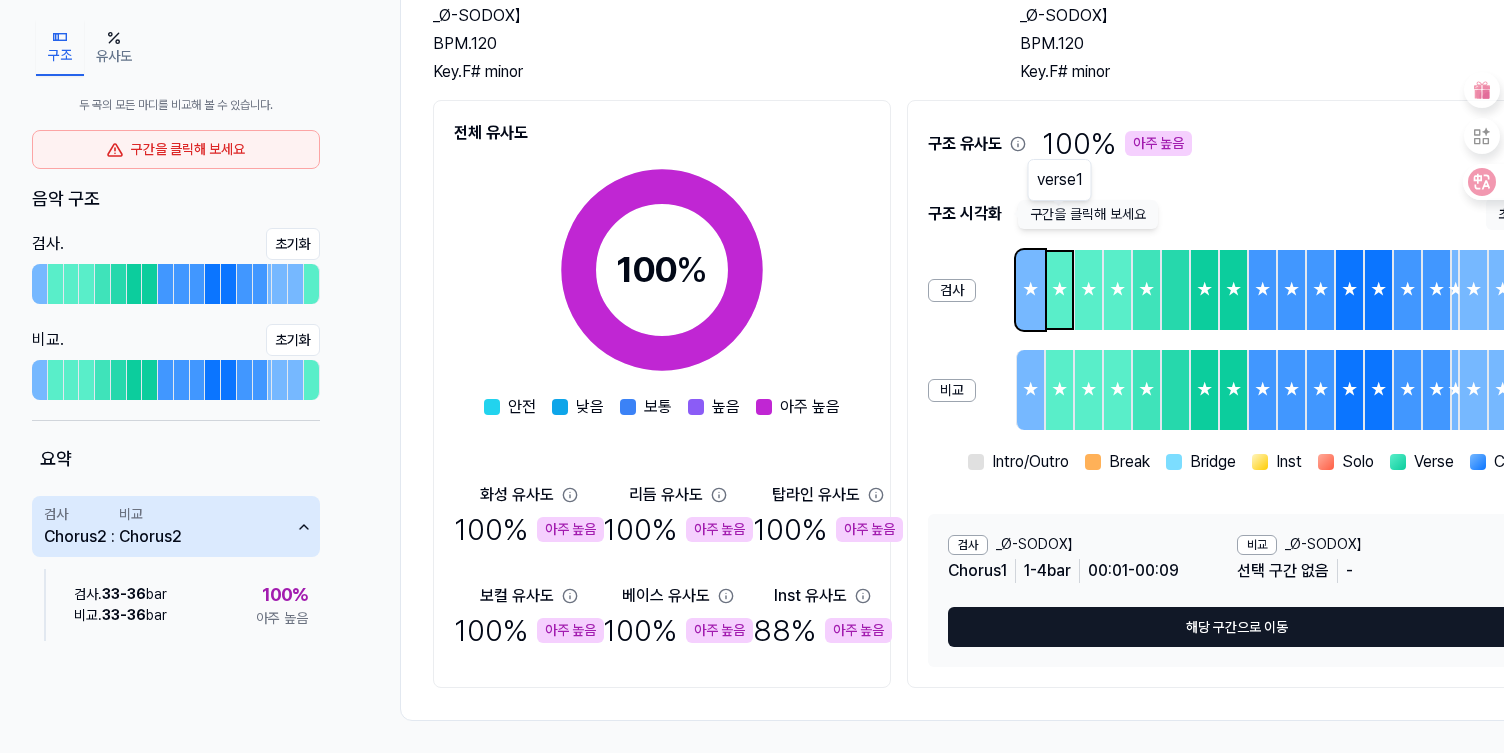 click on "★" at bounding box center (1059, 290) 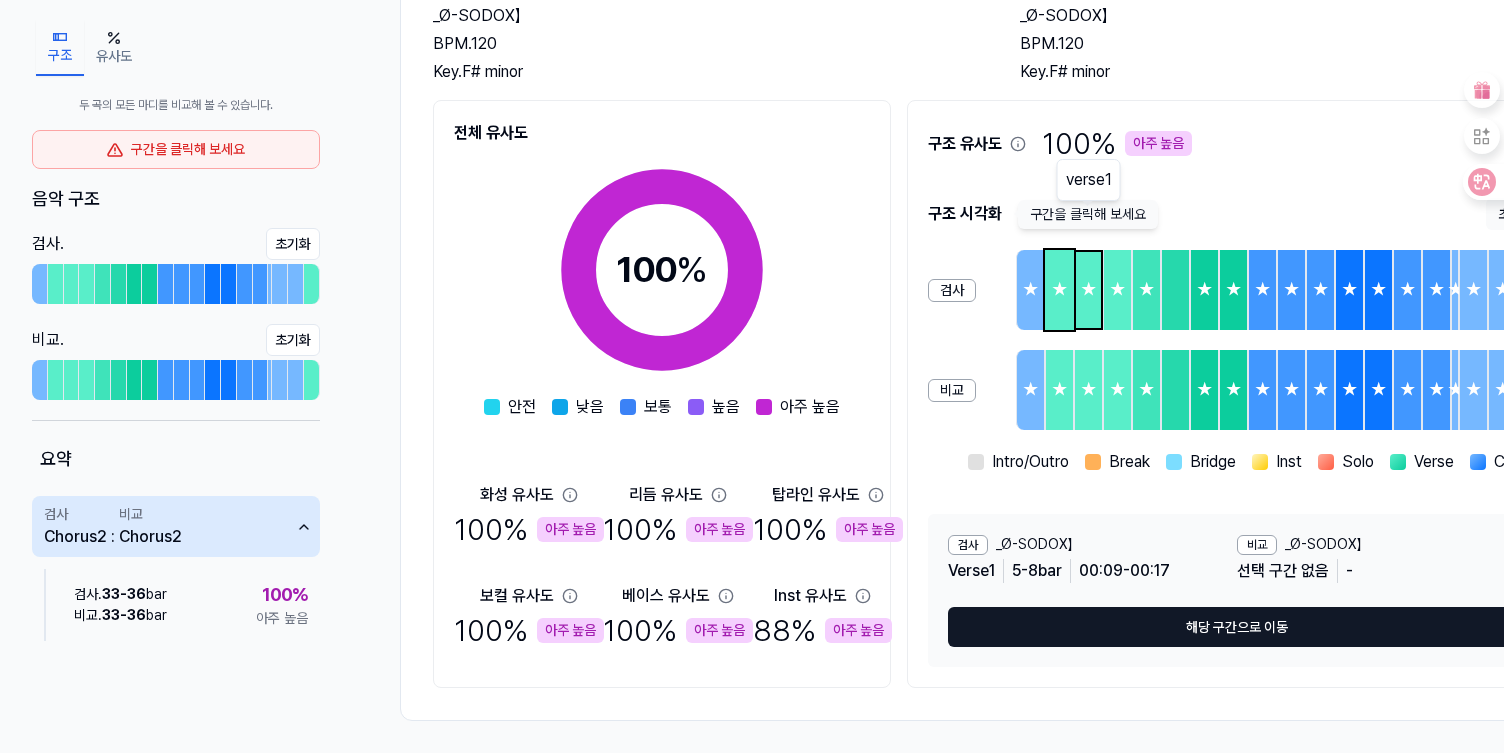 click on "★" at bounding box center (1088, 290) 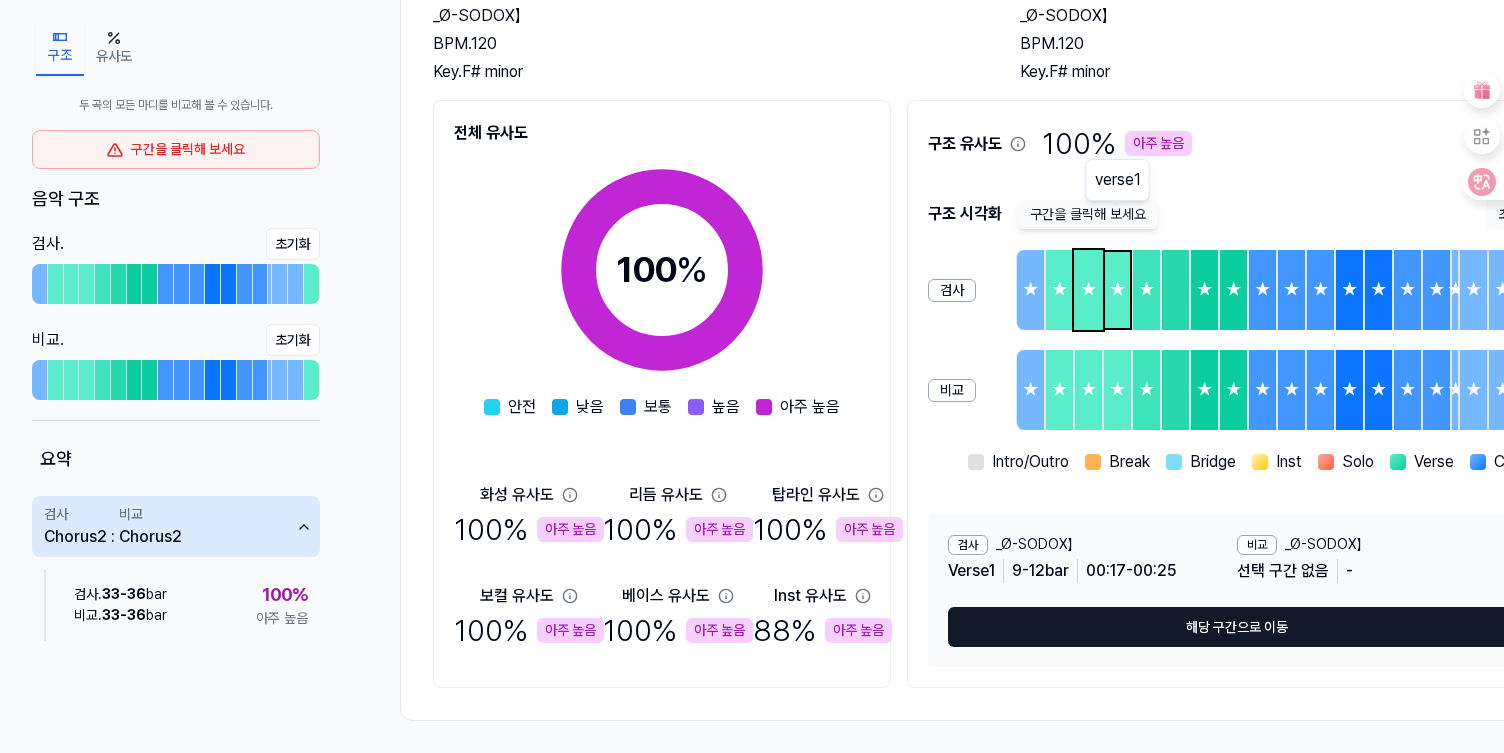 click on "★" at bounding box center (1117, 290) 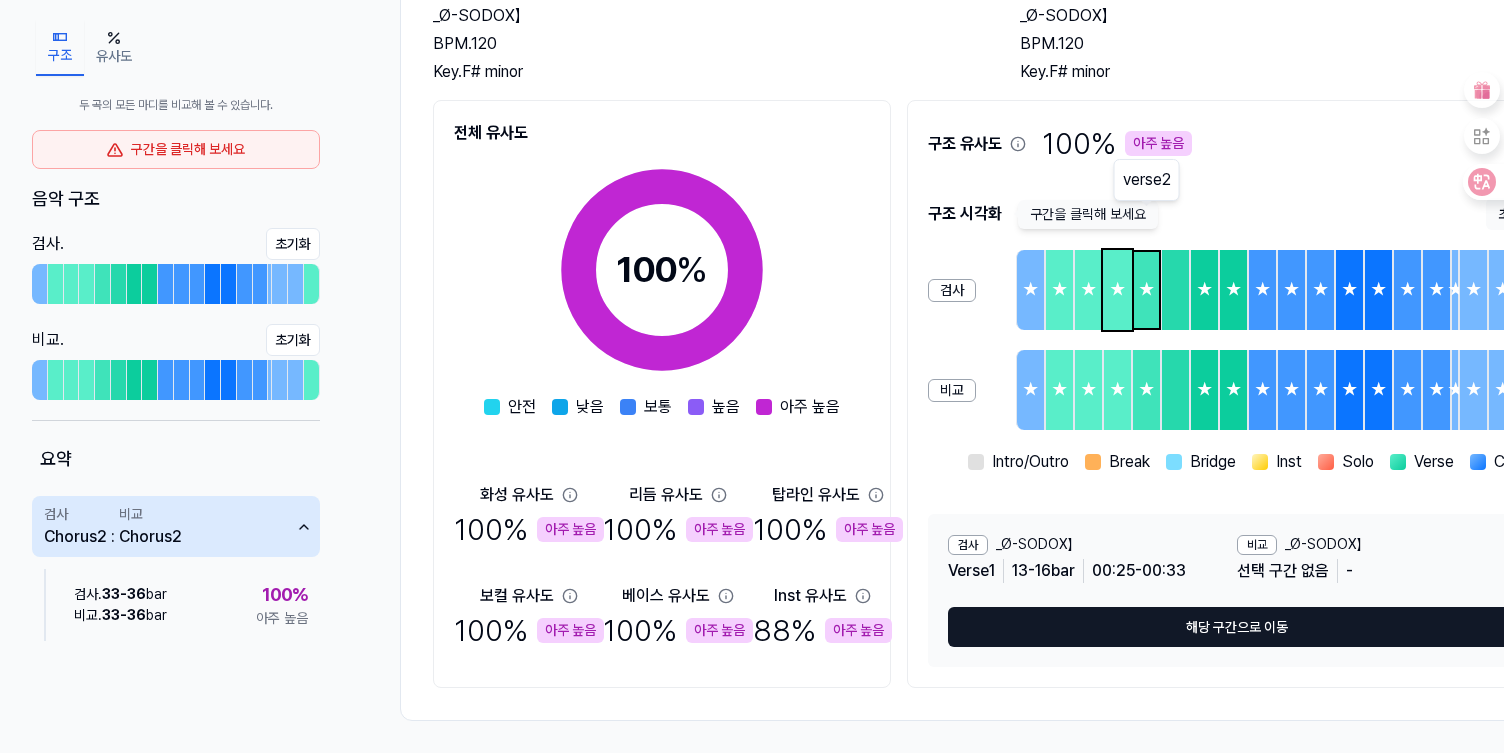 click on "★" at bounding box center (1146, 290) 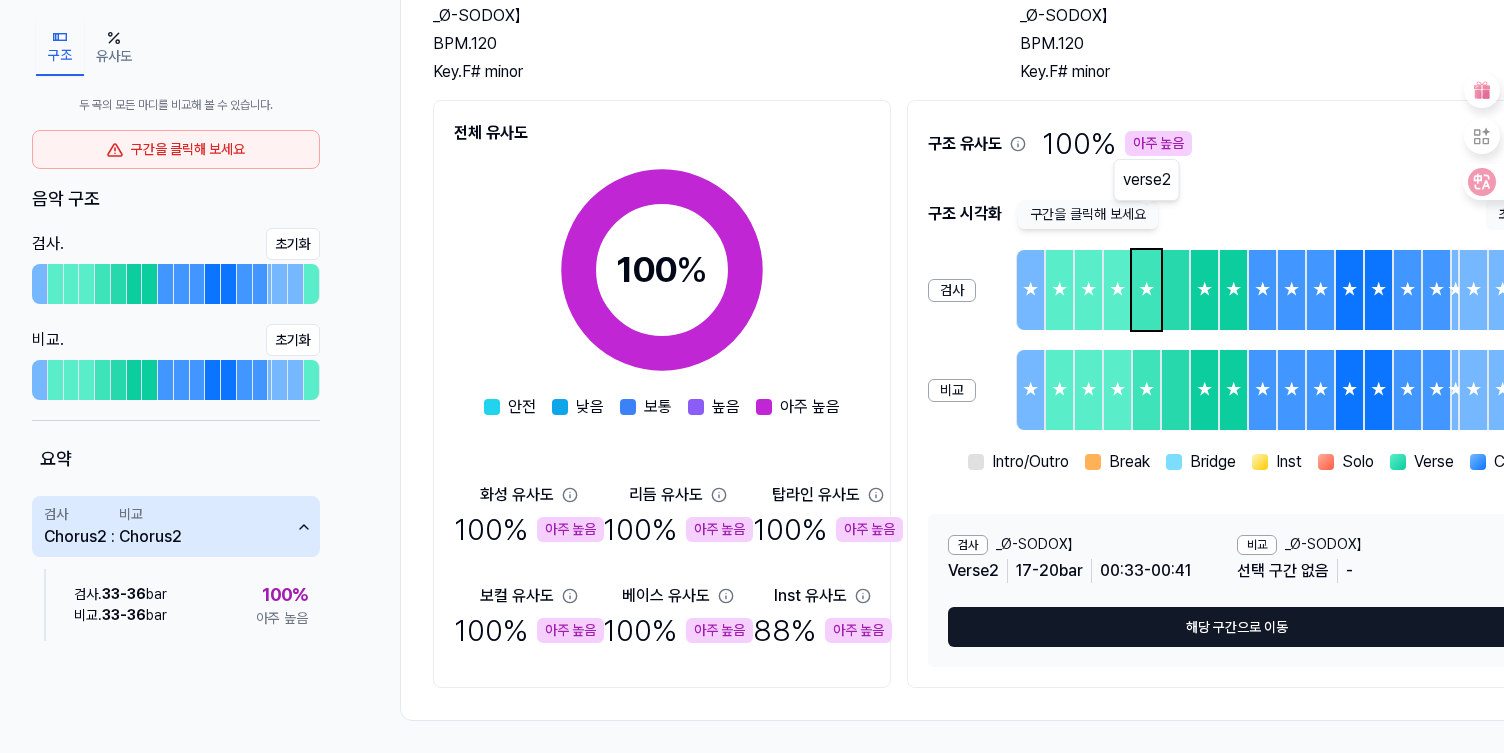 click on "★" at bounding box center [1146, 290] 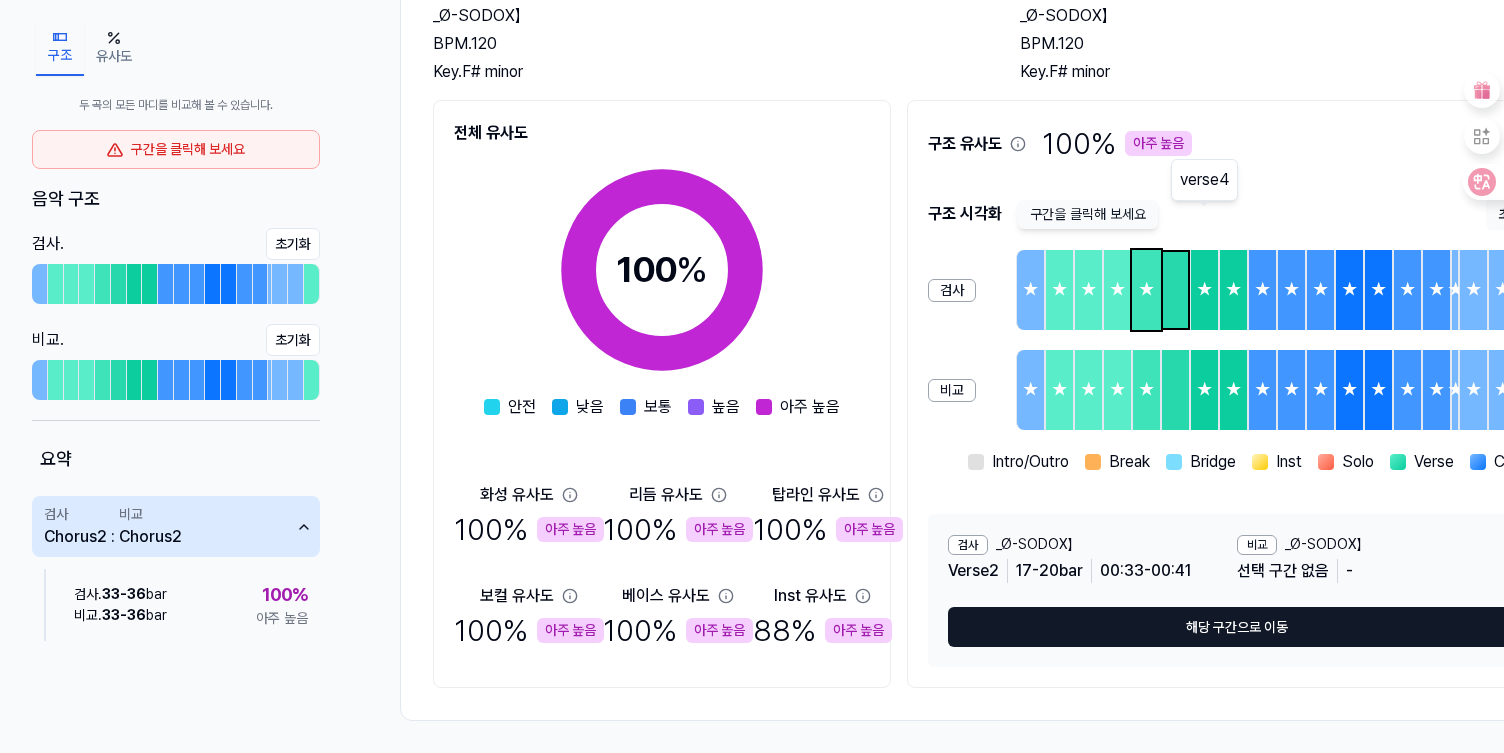click at bounding box center [1175, 290] 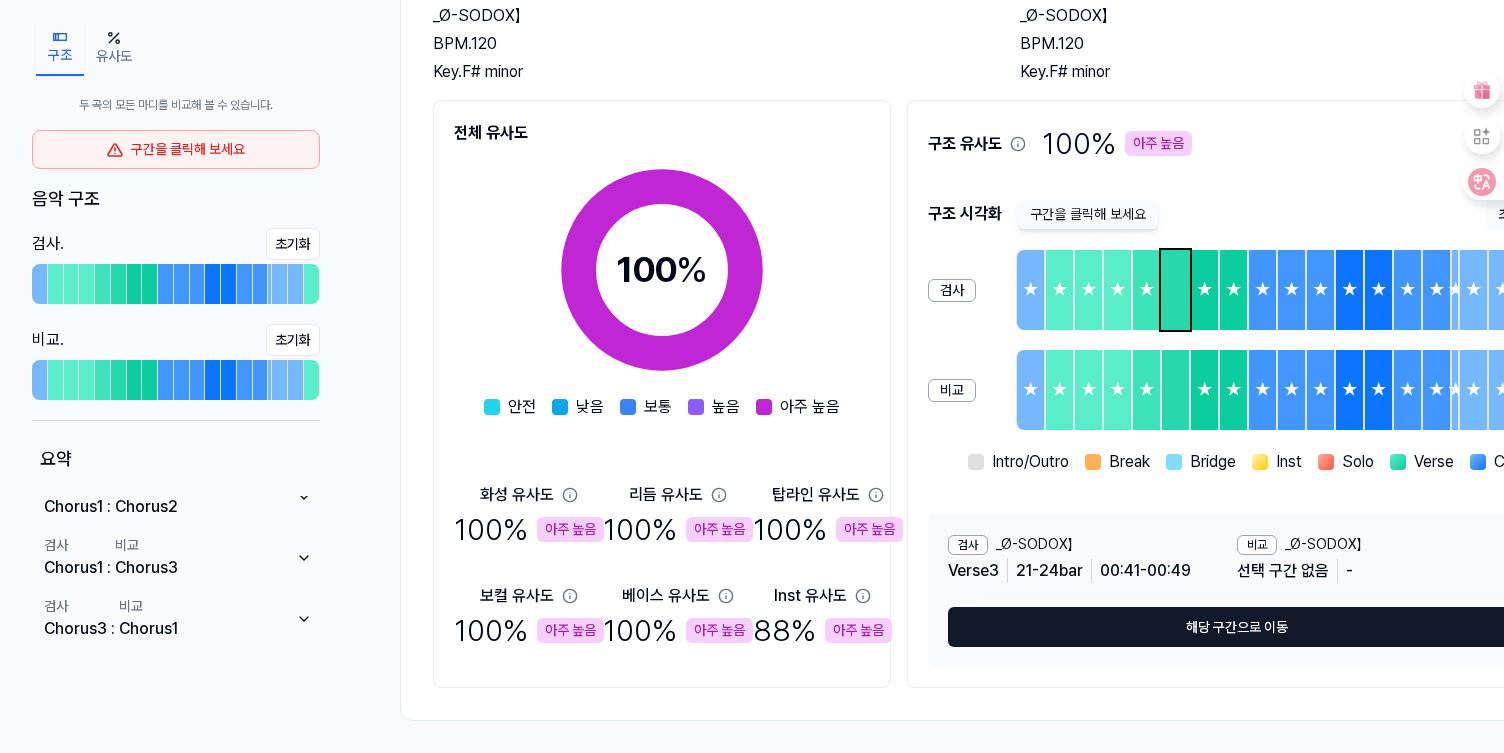 scroll, scrollTop: 1733, scrollLeft: 0, axis: vertical 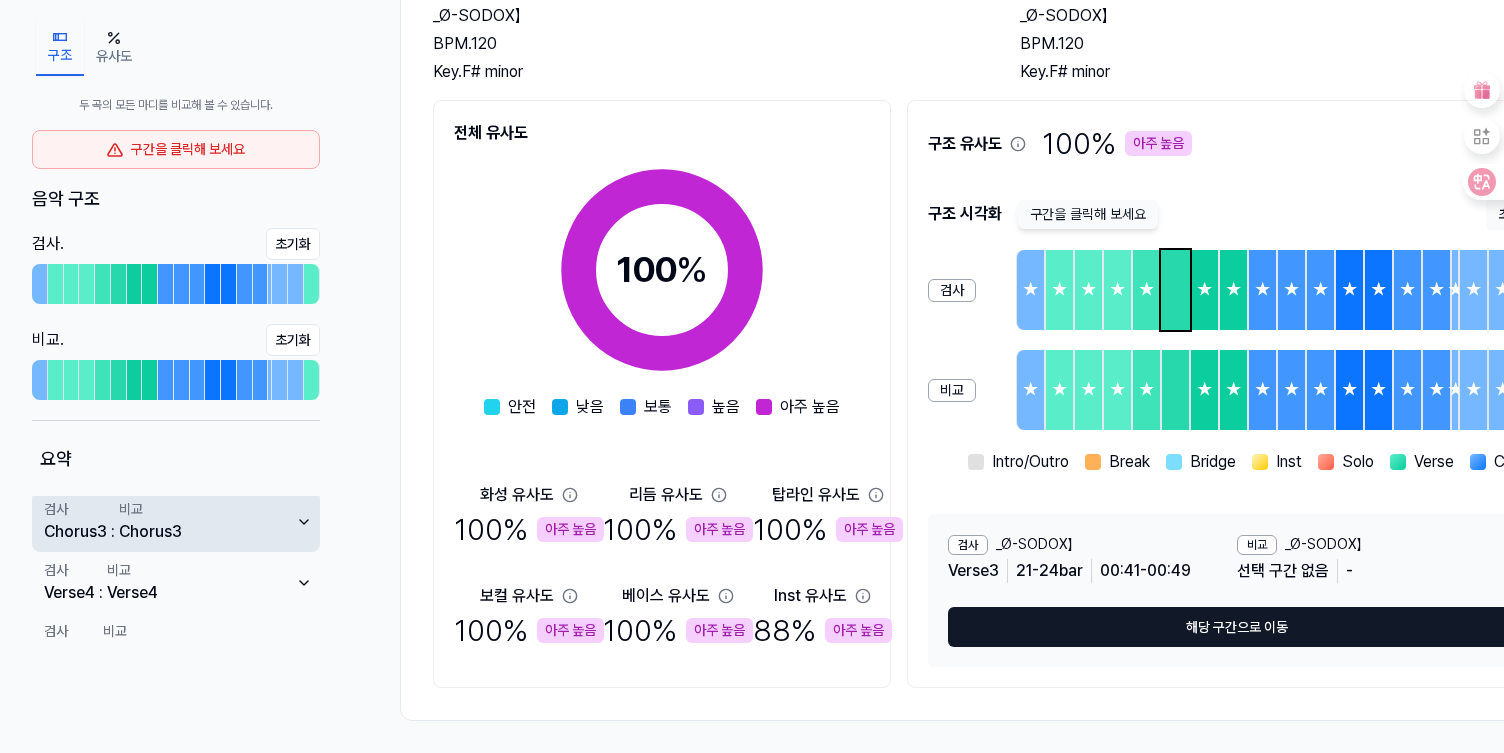 click on "Chorus3" at bounding box center (150, 532) 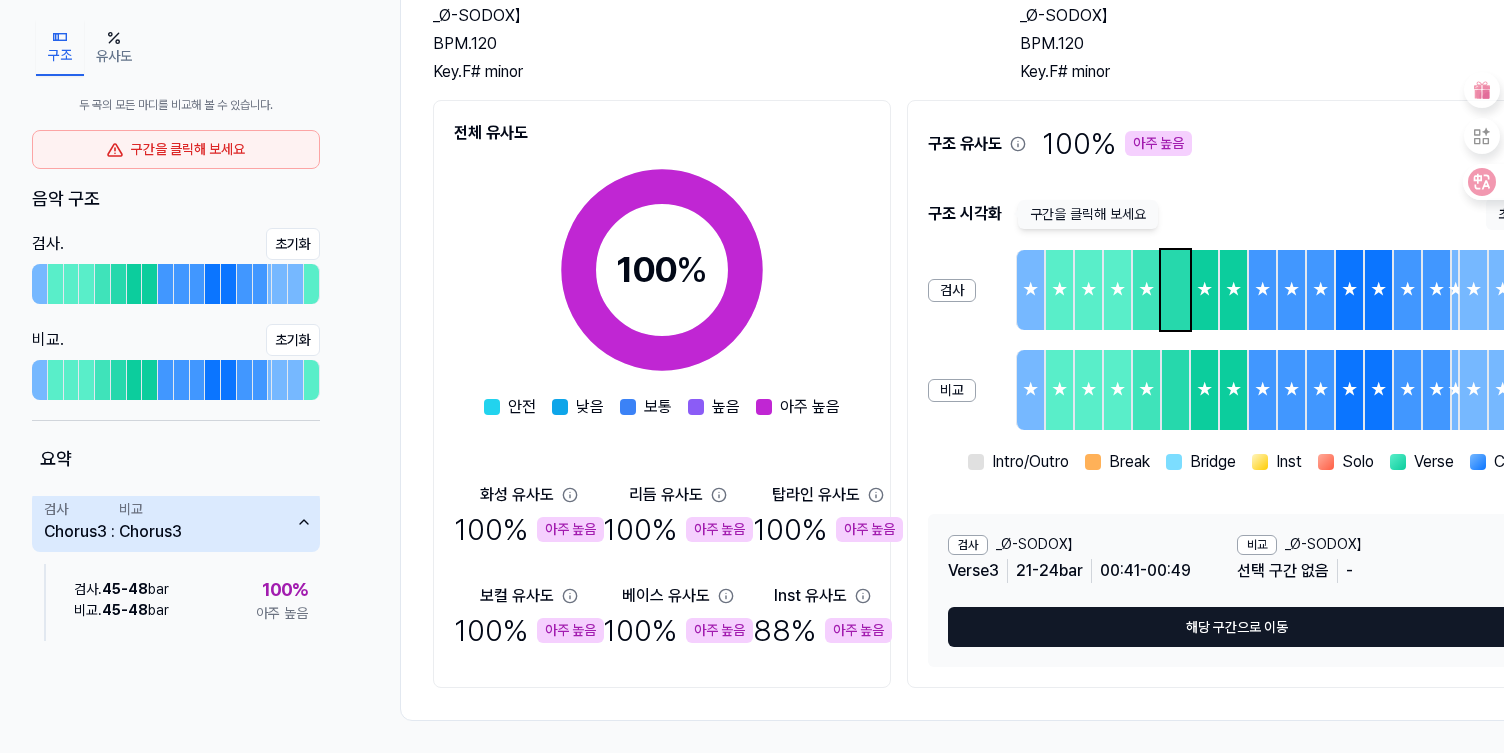 scroll, scrollTop: 78, scrollLeft: 0, axis: vertical 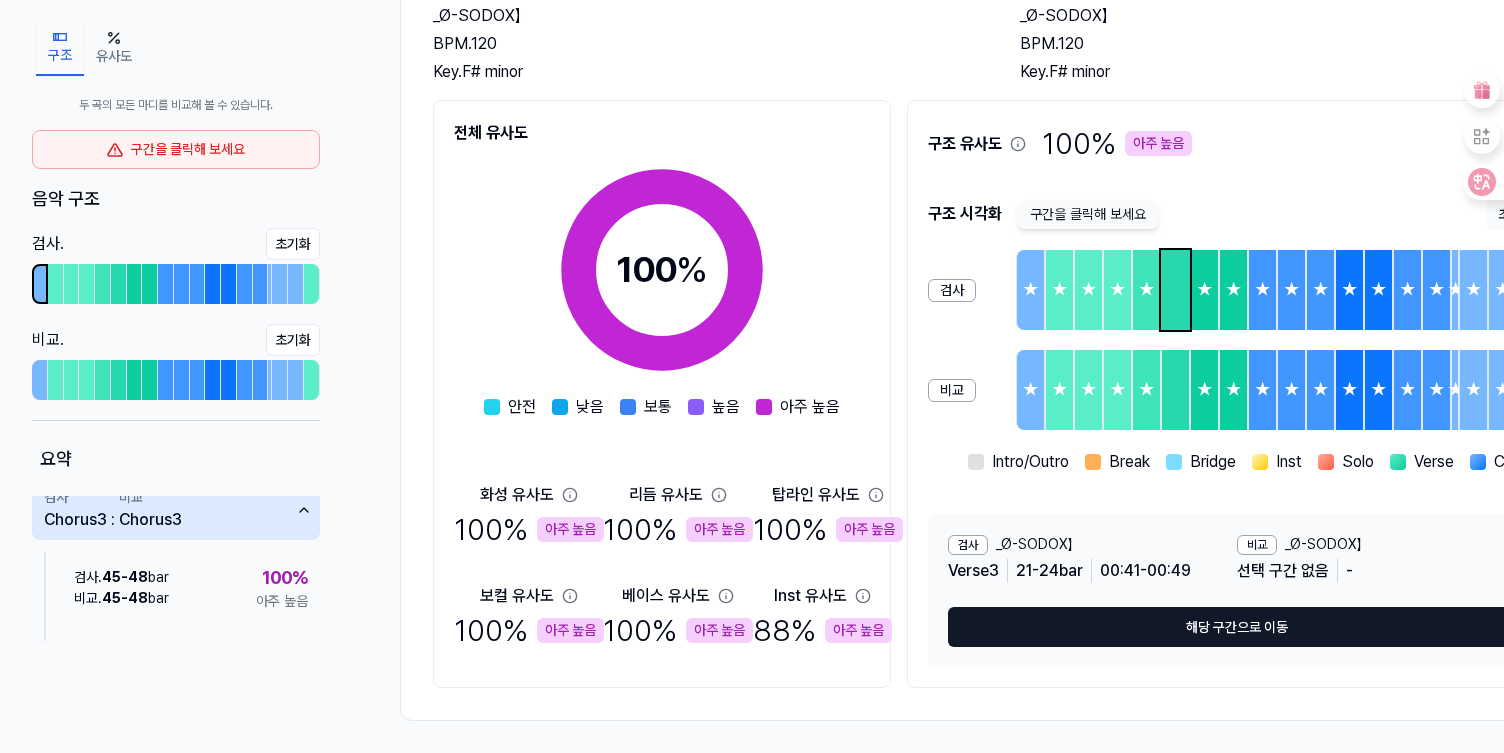 click at bounding box center (40, 284) 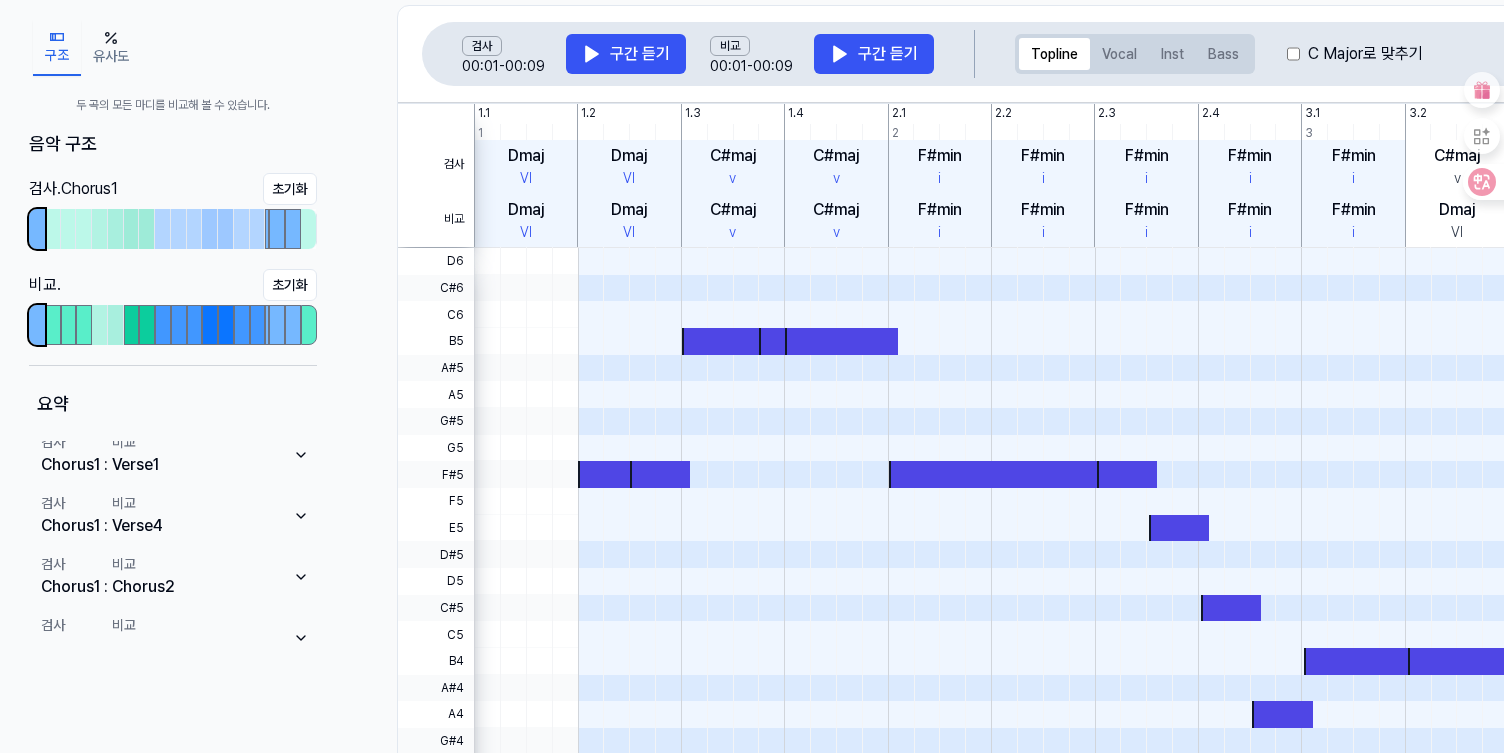scroll, scrollTop: 533, scrollLeft: 6, axis: both 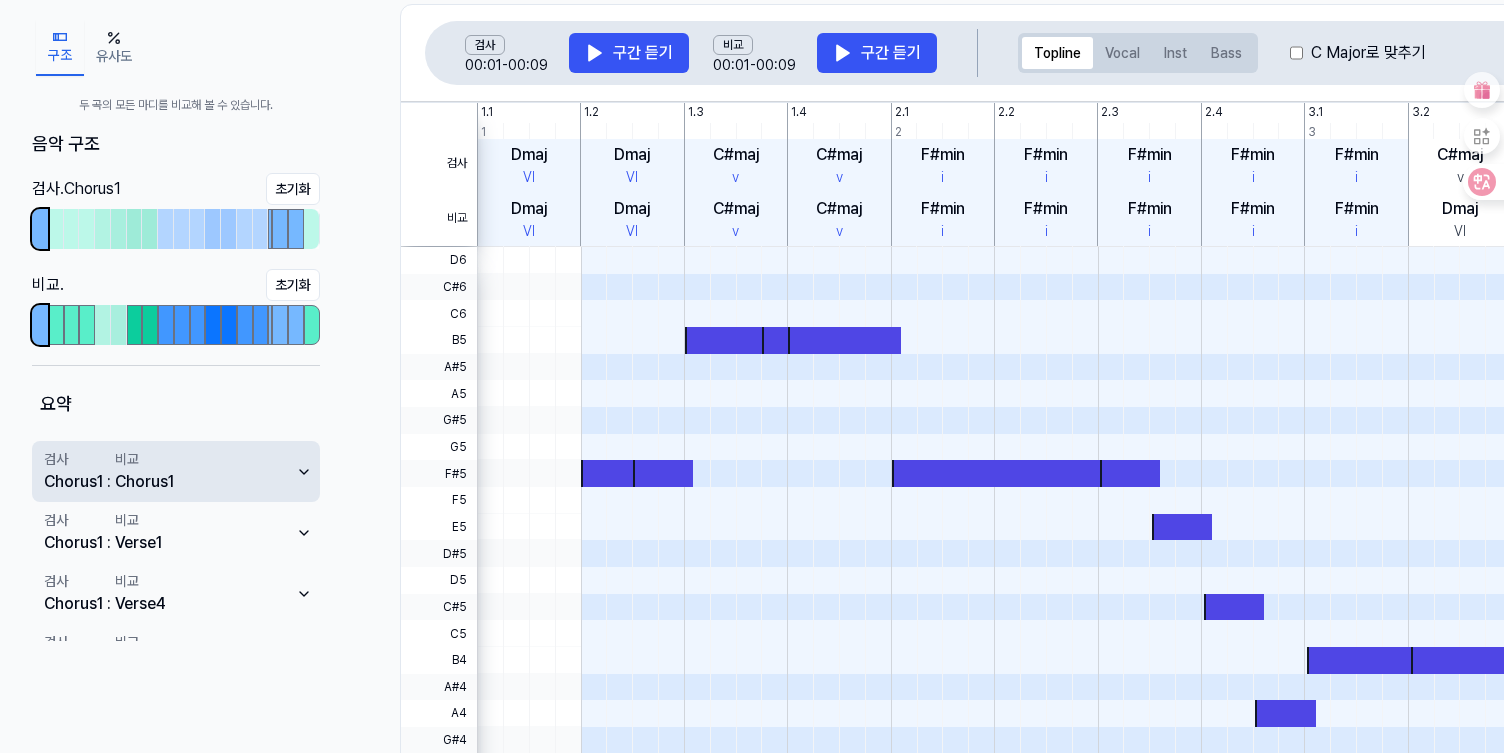 click on "검사 Chorus1 : 비교 Chorus1" at bounding box center (176, 471) 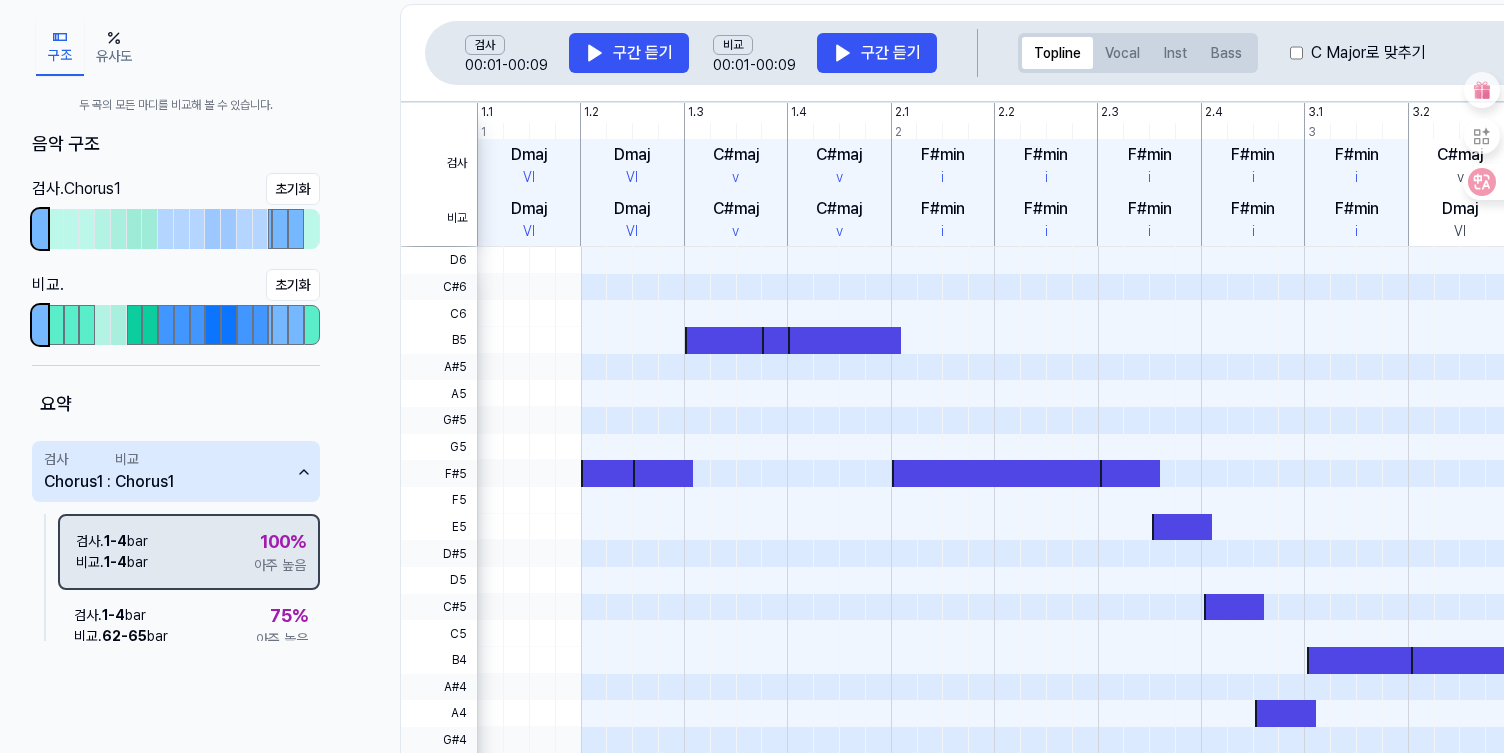 click on "검사 .  1 - 4 bar 비교 .  1 - 4 bar 100 % 아주 높음" at bounding box center (189, 552) 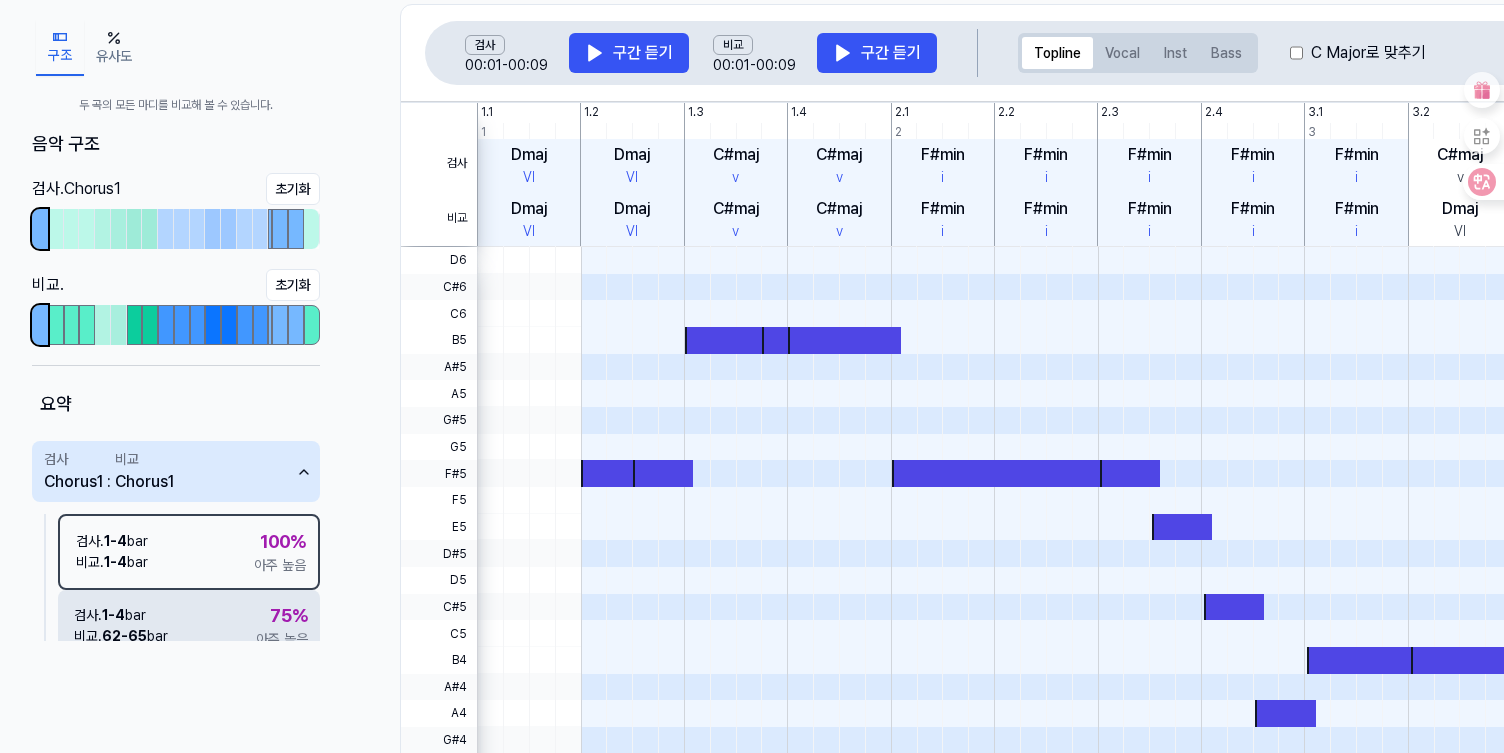 click on "검사 .  1 - 4 bar 비교 .  62 - 65 bar 75 % 아주 높음" at bounding box center (189, 626) 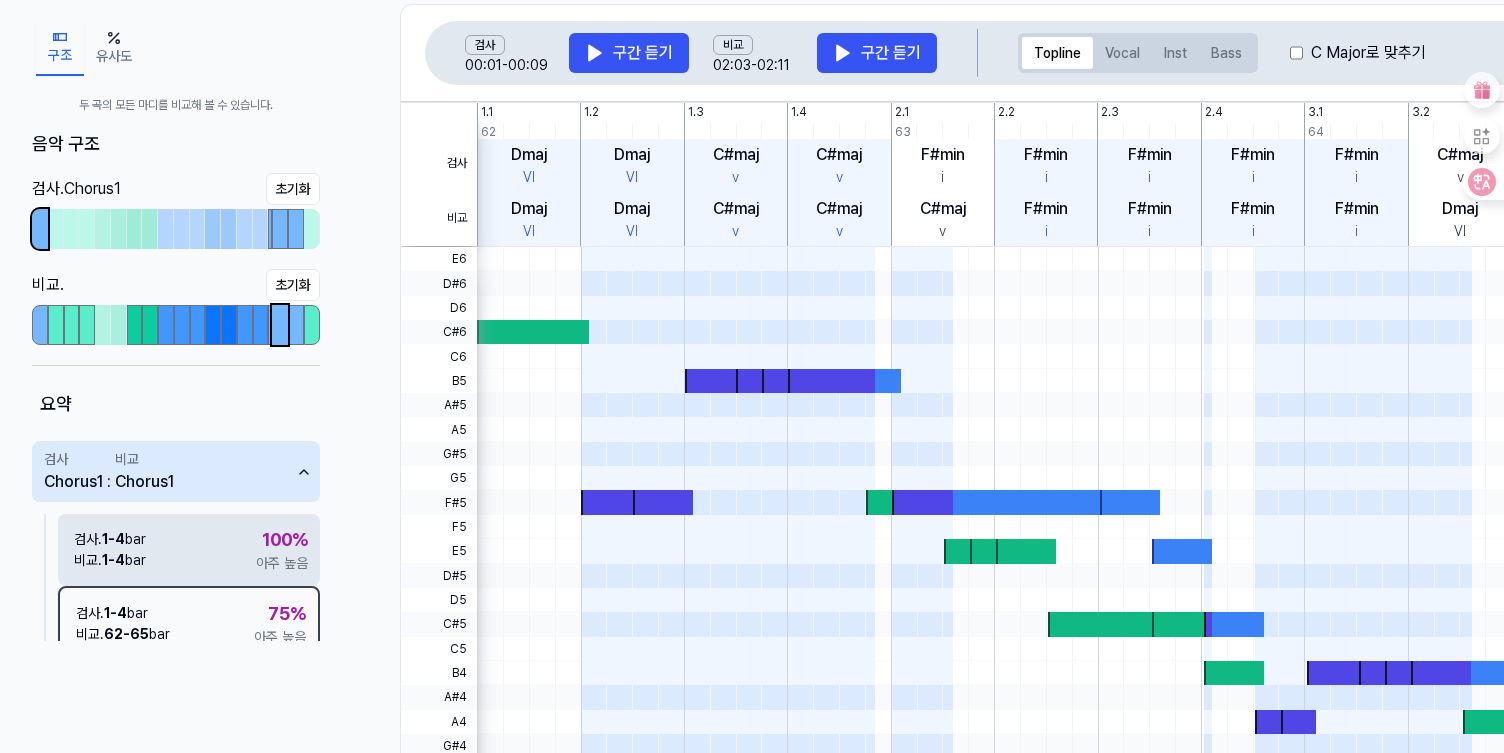 click on "검사 .  1 - 4 bar 비교 .  1 - 4 bar 100 % 아주 높음" at bounding box center (189, 550) 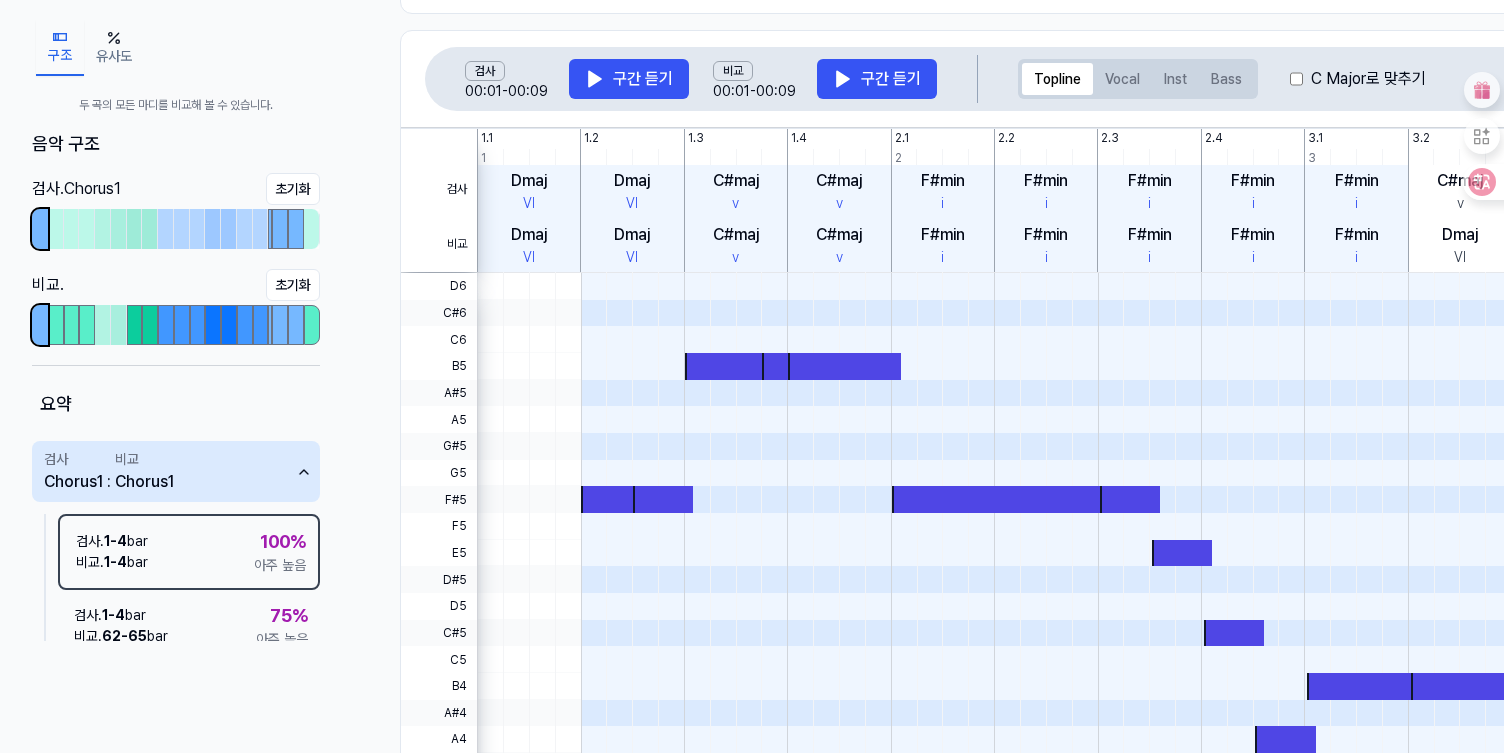 scroll, scrollTop: 494, scrollLeft: 0, axis: vertical 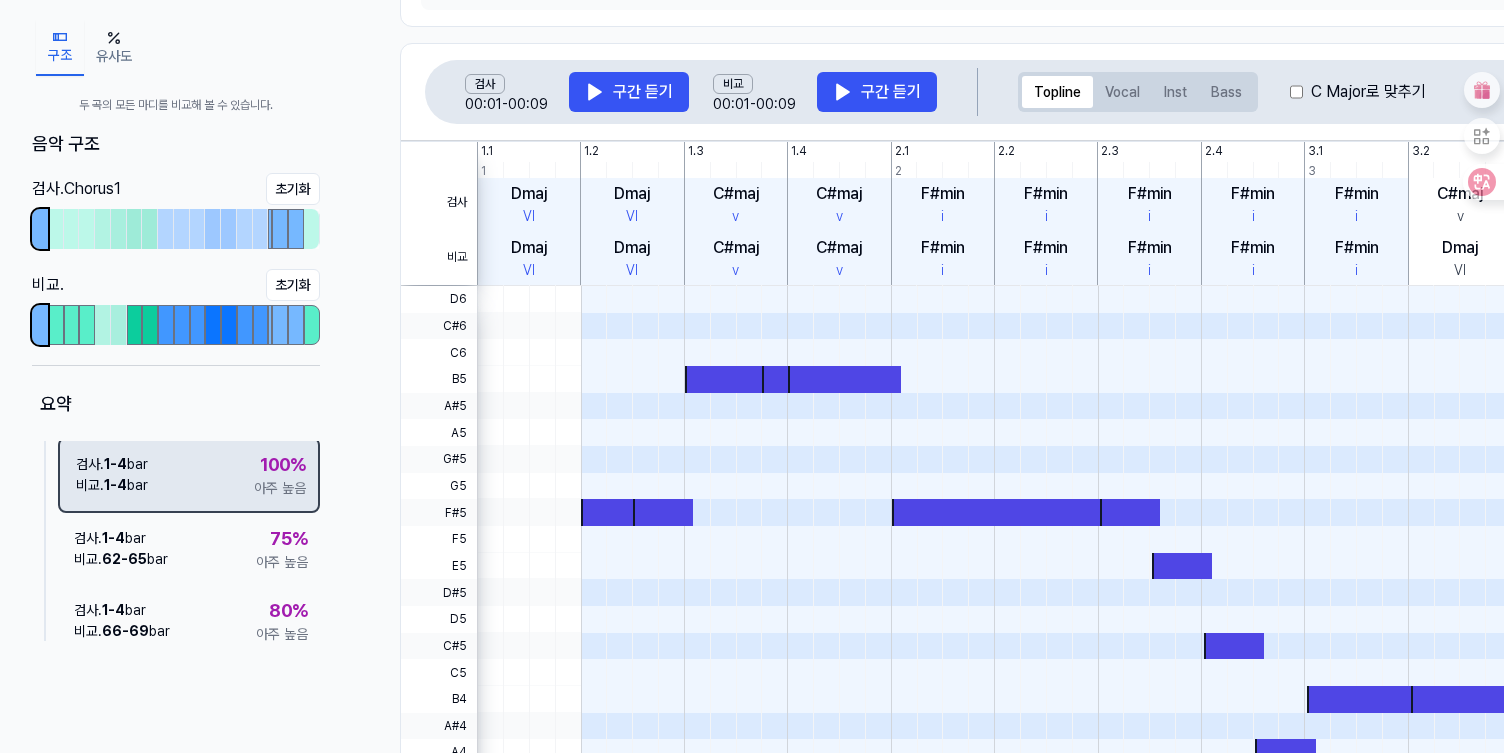 click on "검사 .  1 - 4 bar 비교 .  62 - 65 bar 75 % 아주 높음" at bounding box center (189, 549) 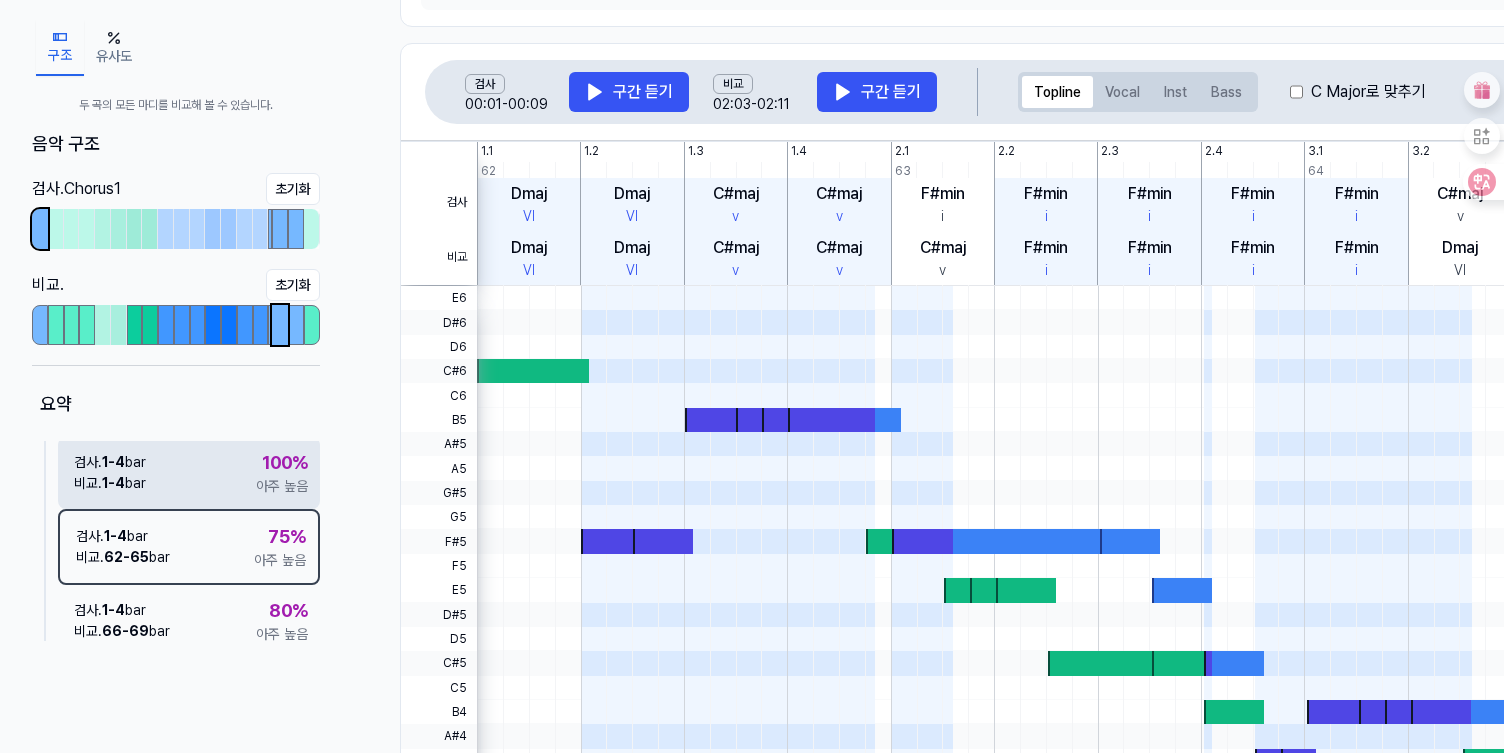 click on "검사 .  1 - 4 bar 비교 .  1 - 4 bar 100 % 아주 높음" at bounding box center [189, 473] 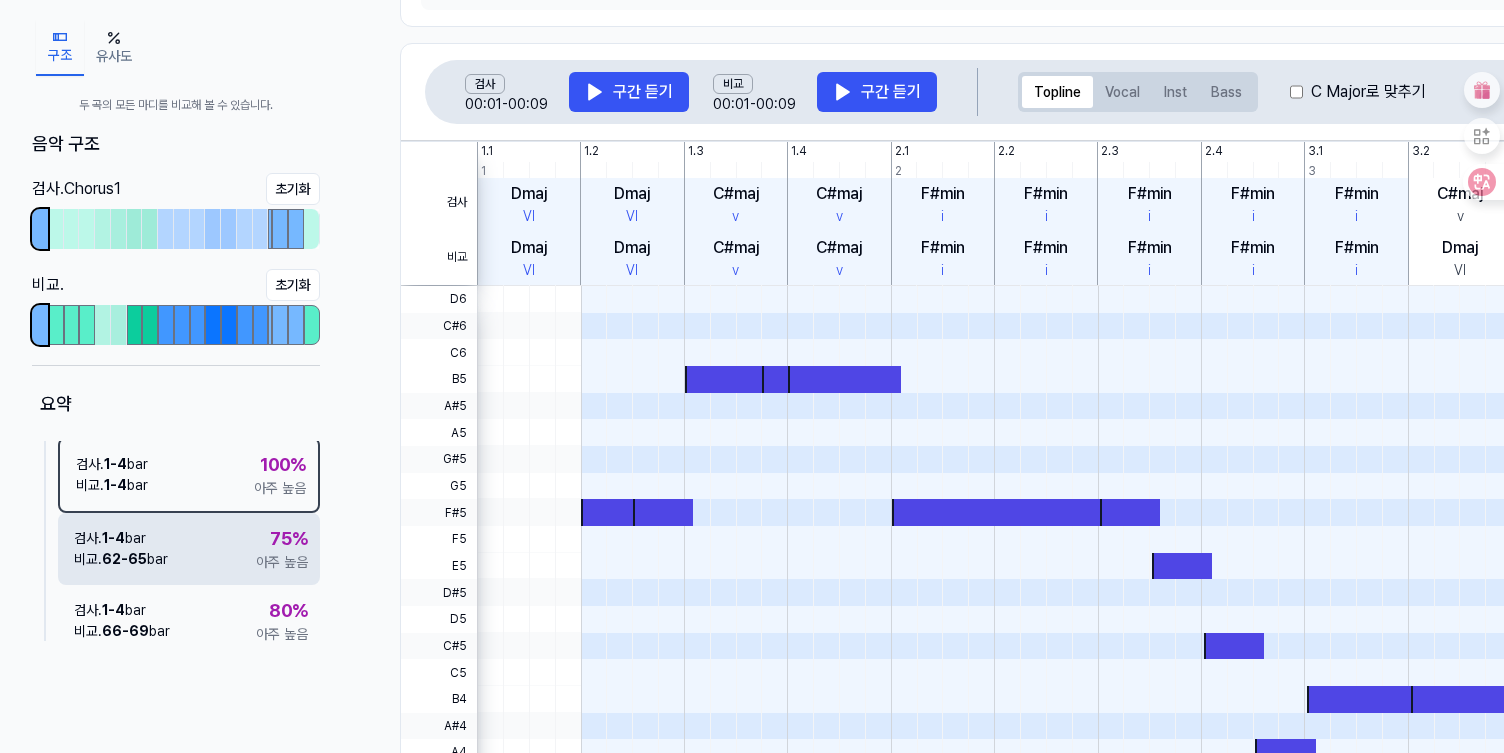 click on "검사 .  1 - 4 bar 비교 .  62 - 65 bar 75 % 아주 높음" at bounding box center (189, 549) 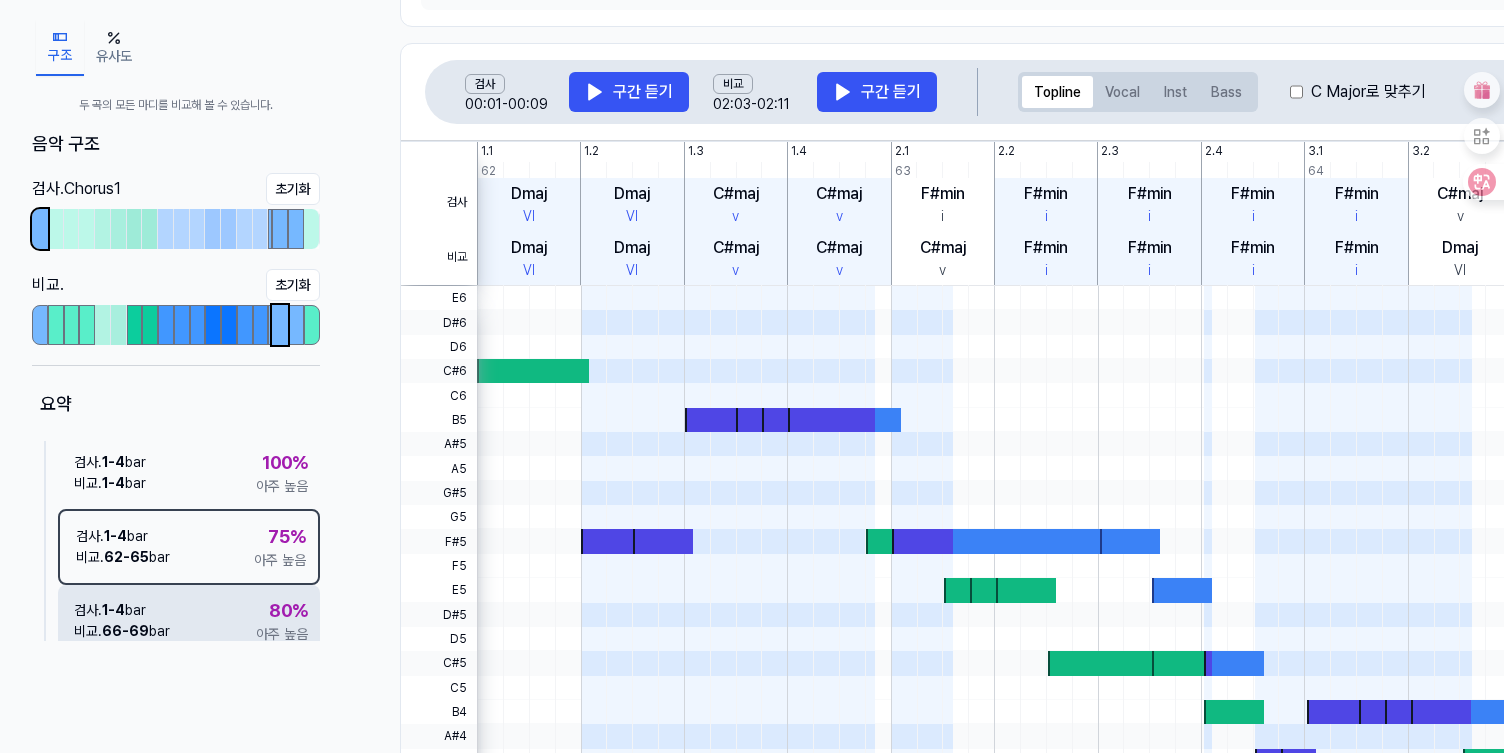 click on "검사 .  1 - 4 bar 비교 .  66 - 69 bar 80 % 아주 높음" at bounding box center (189, 621) 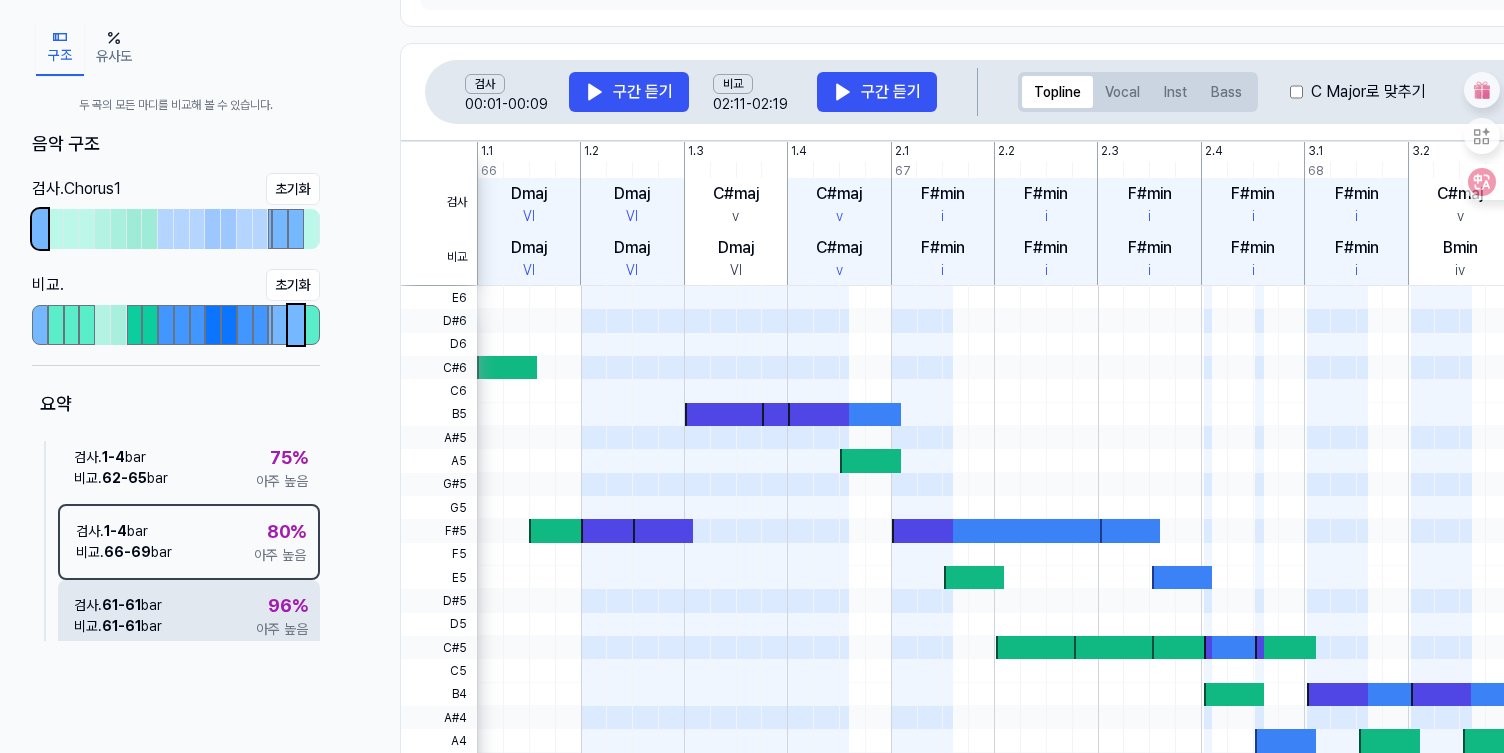 scroll, scrollTop: 196, scrollLeft: 0, axis: vertical 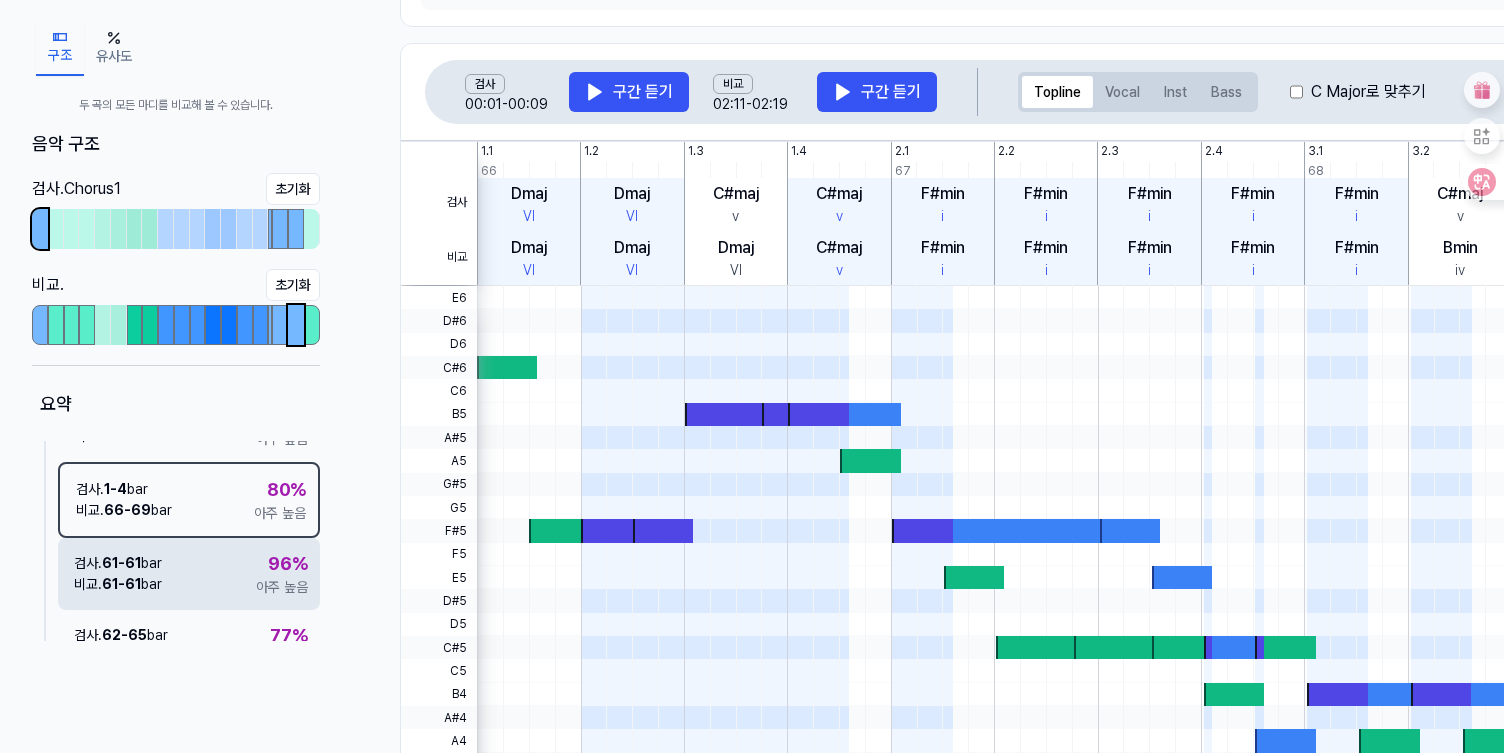 click on "검사 .  61 - 61 bar 비교 .  61 - 61 bar 96 % 아주 높음" at bounding box center (189, 574) 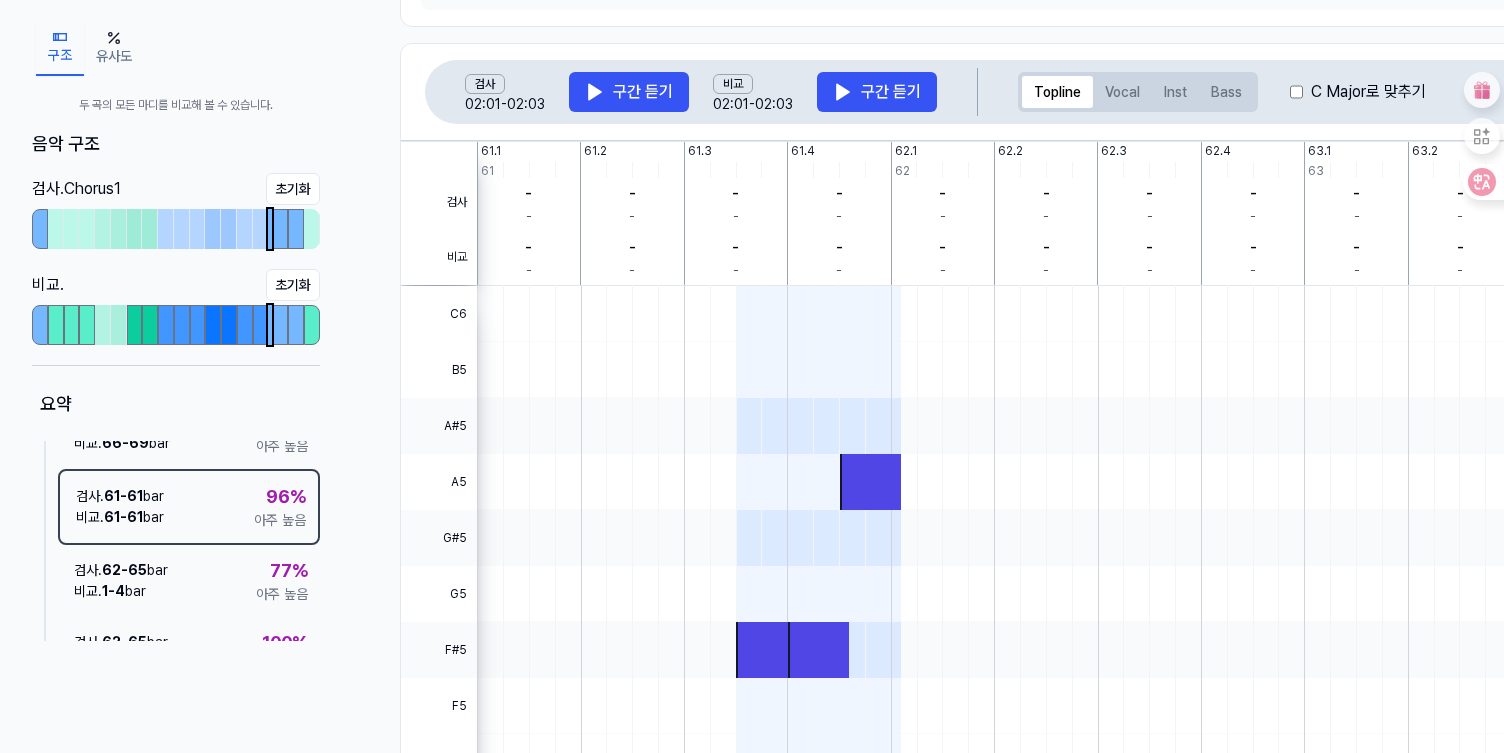 click on "검사 .  62 - 65 bar 비교 .  1 - 4 bar 77 % 아주 높음" at bounding box center [189, 581] 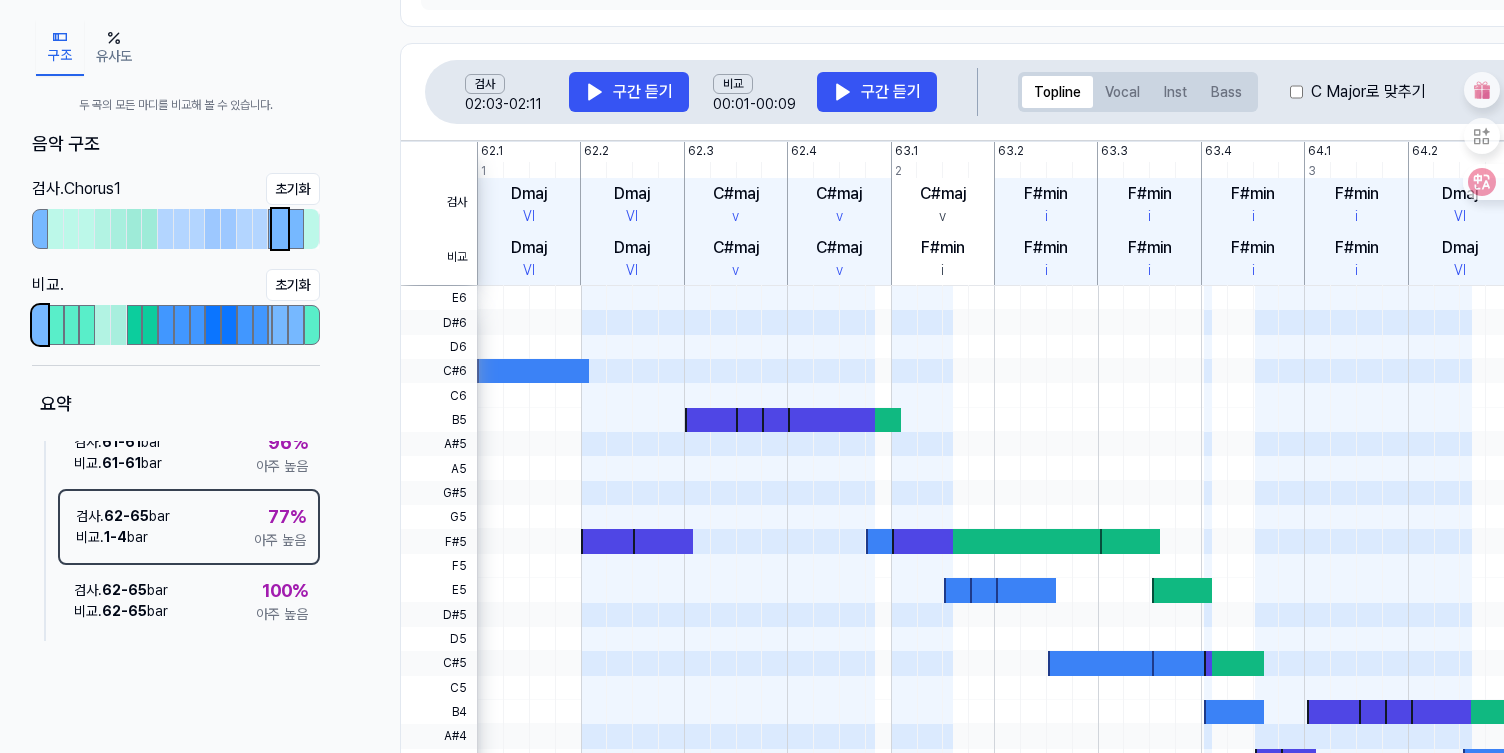 click on "검사 .  62 - 65 bar 비교 .  62 - 65 bar 100 % 아주 높음" at bounding box center [189, 601] 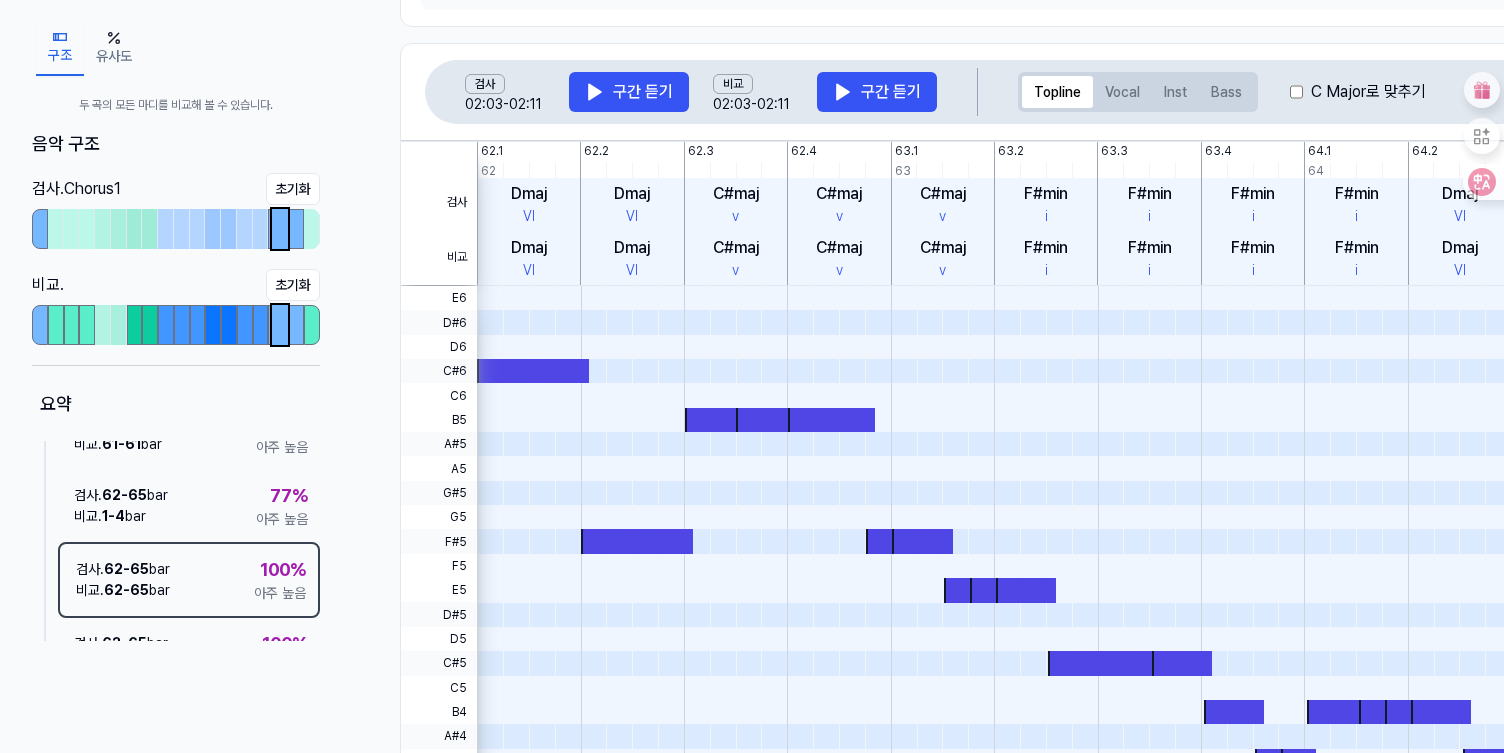 scroll, scrollTop: 2, scrollLeft: 0, axis: vertical 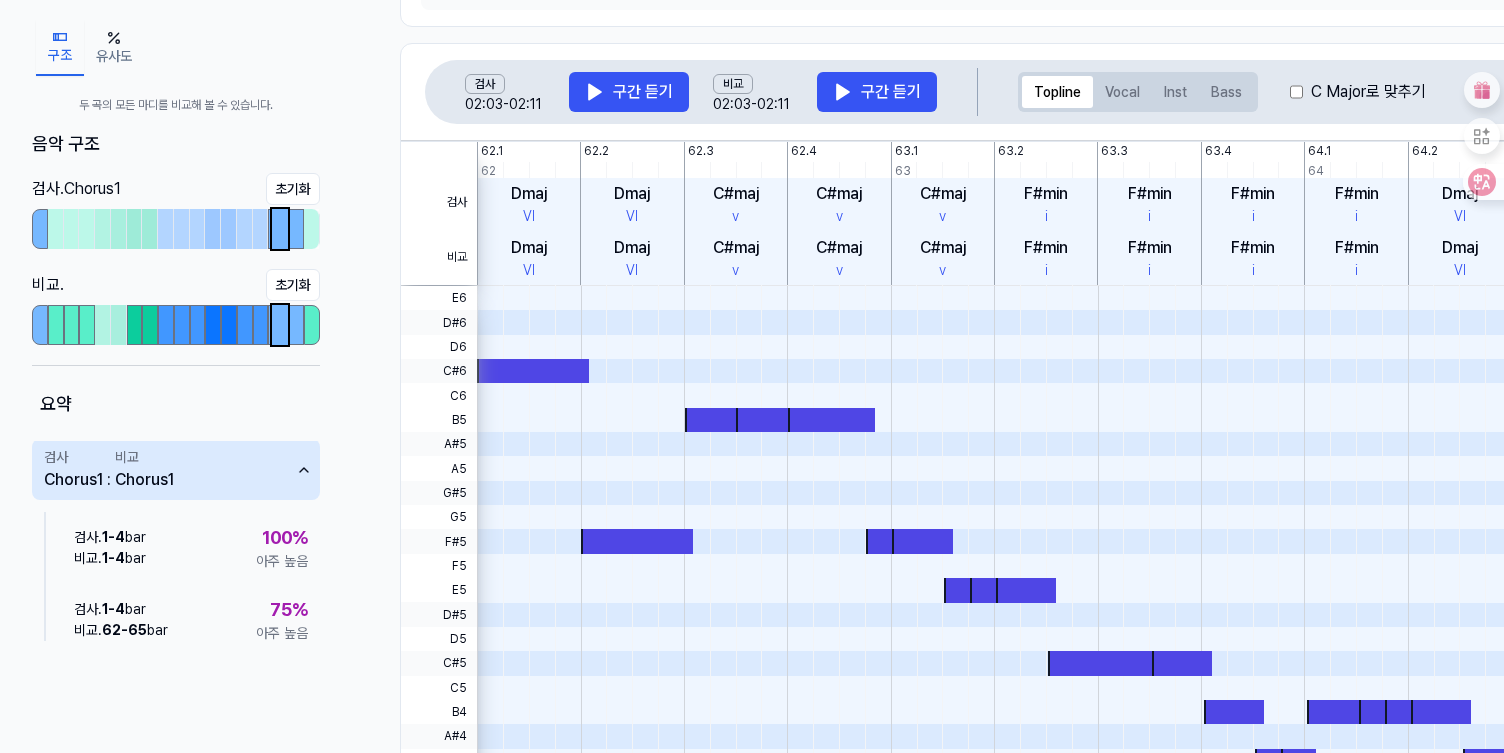 click on "Chorus1" at bounding box center [144, 480] 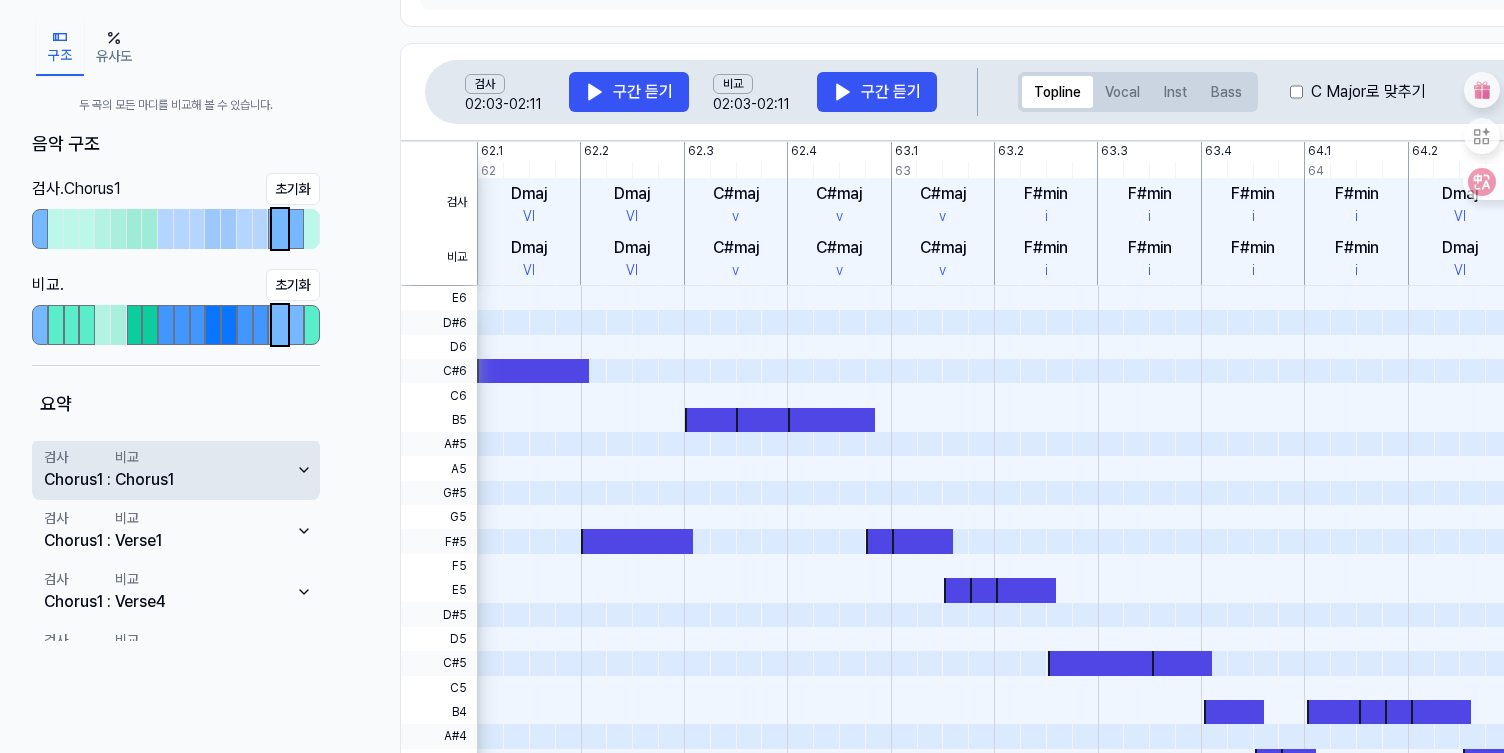 click on "검사 Chorus1 : 비교 Chorus1" at bounding box center (176, 469) 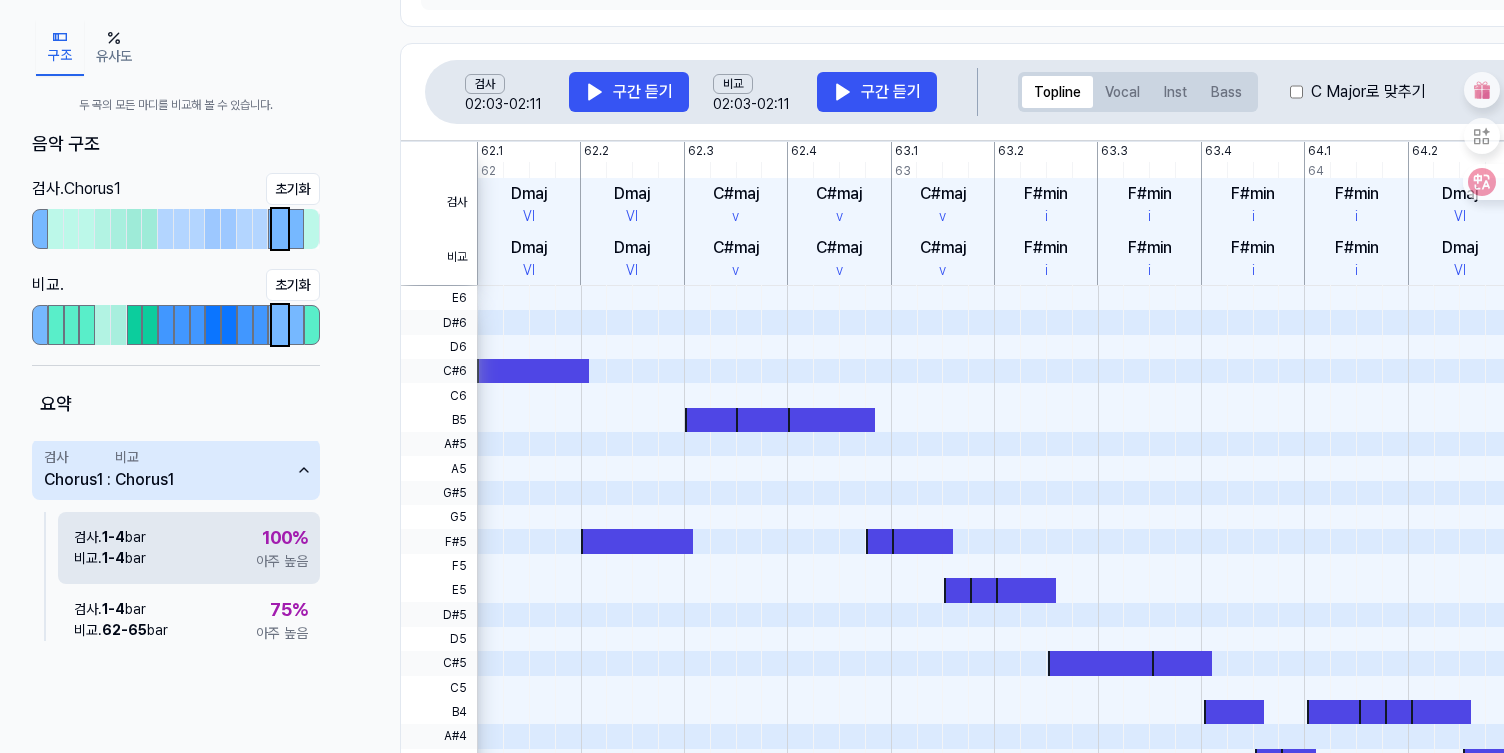click on "검사 .  1 - 4 bar 비교 .  1 - 4 bar 100 % 아주 높음" at bounding box center [189, 548] 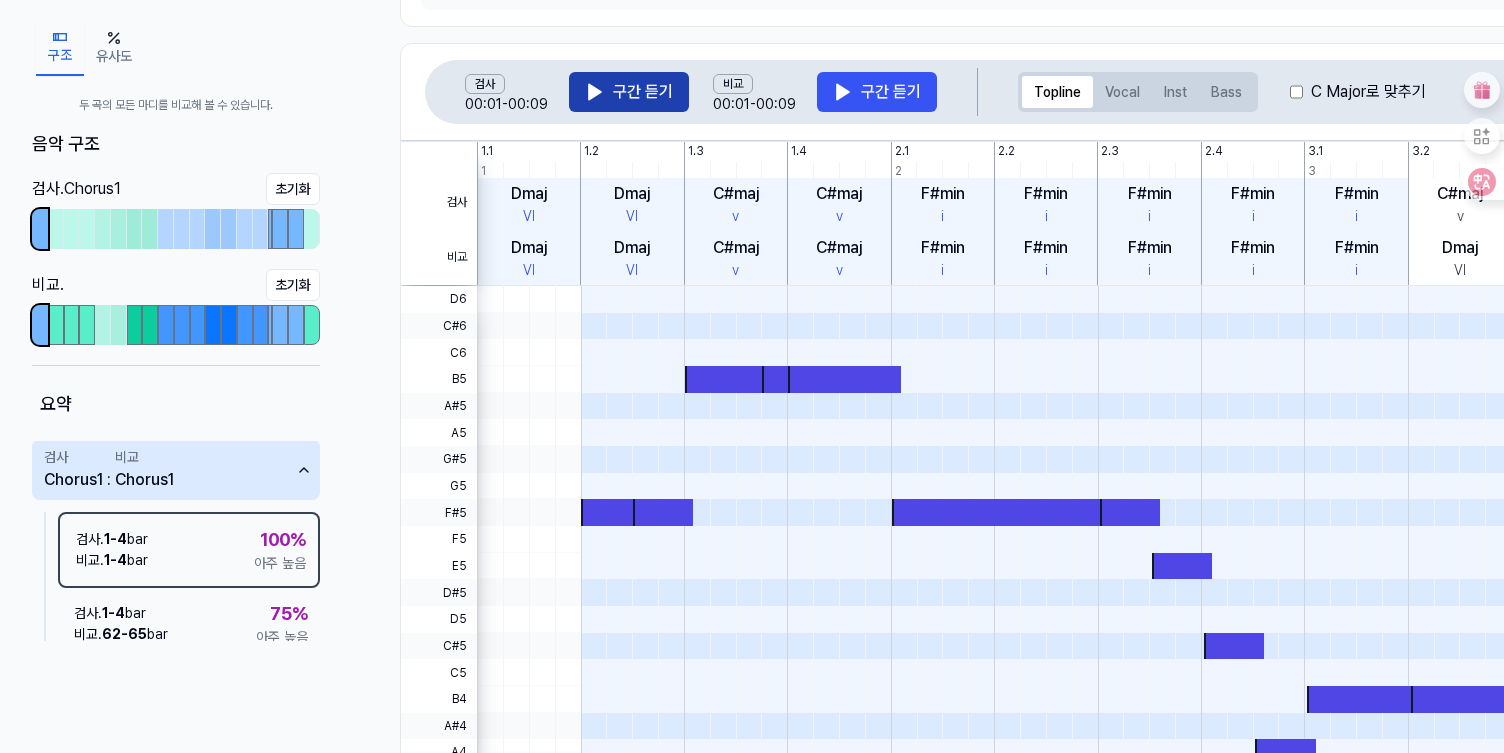 click on "구간 듣기" at bounding box center (629, 92) 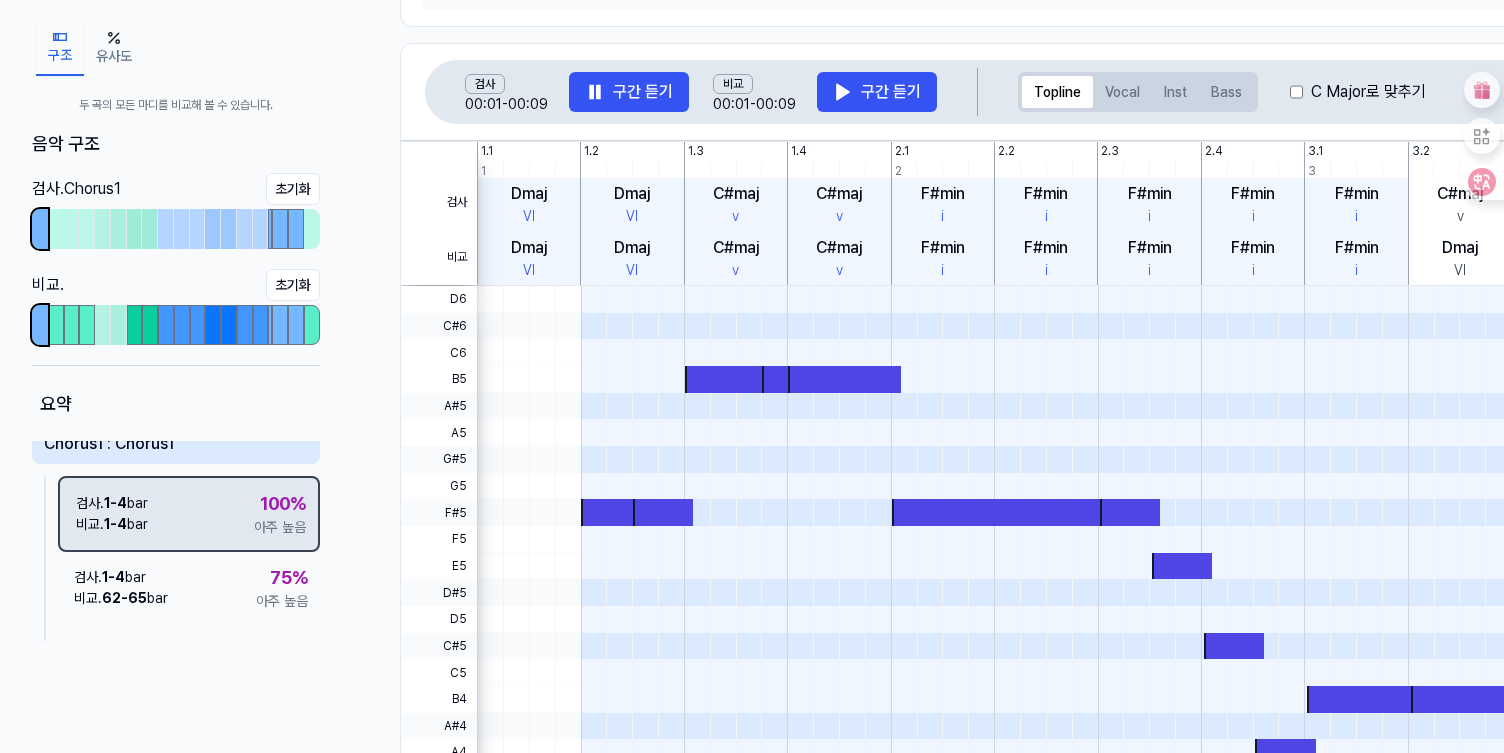 scroll, scrollTop: 51, scrollLeft: 0, axis: vertical 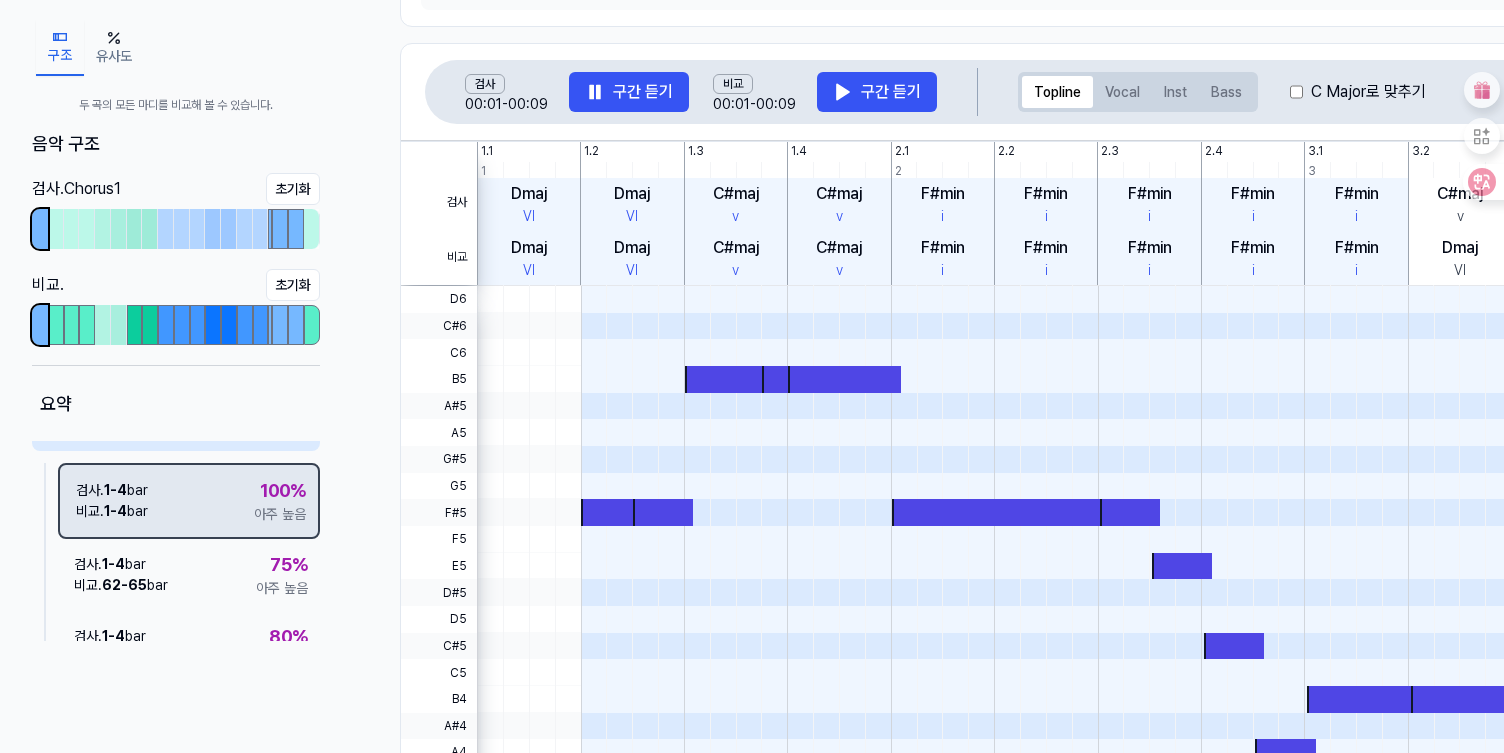 click on "검사 .  1 - 4 bar 비교 .  62 - 65 bar 75 % 아주 높음" at bounding box center [189, 575] 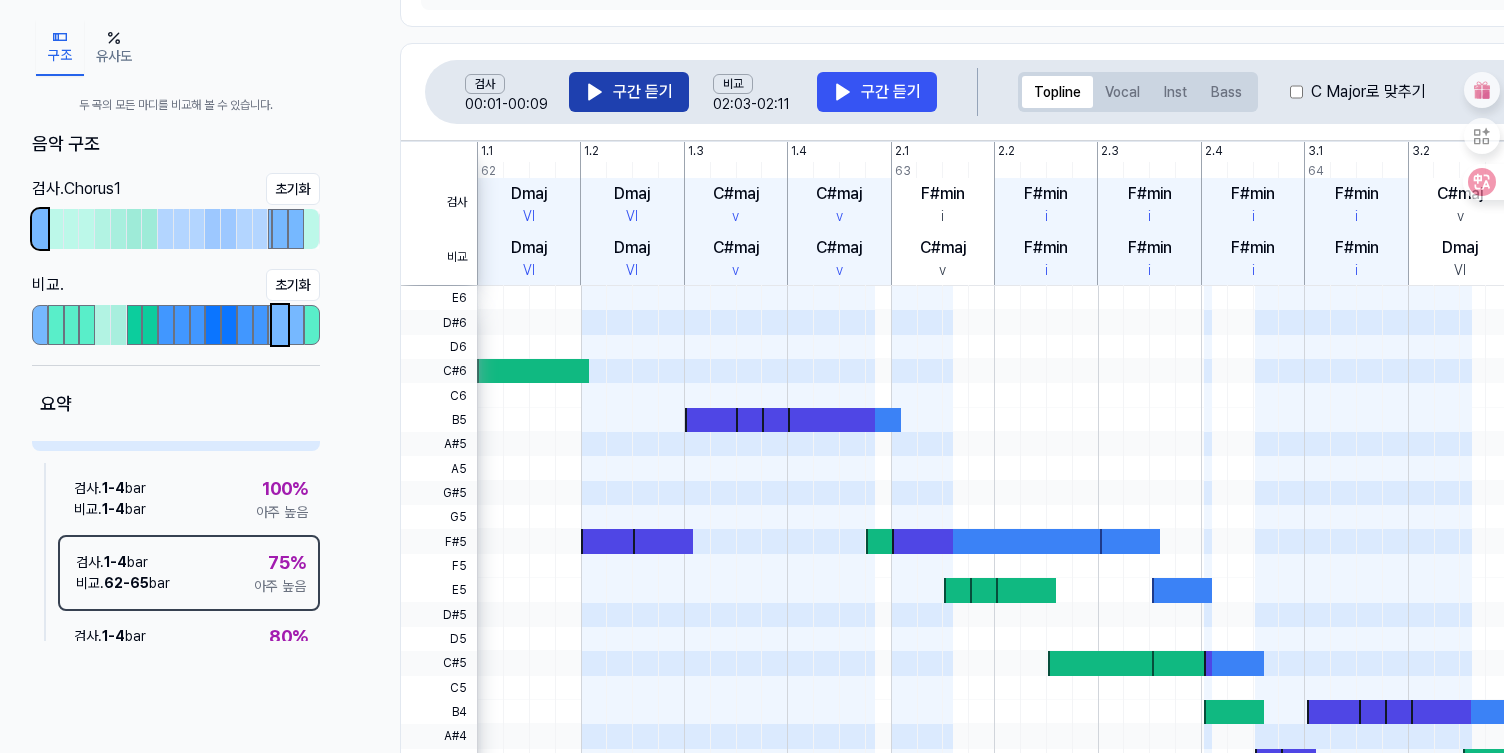 click on "구간 듣기" at bounding box center [629, 92] 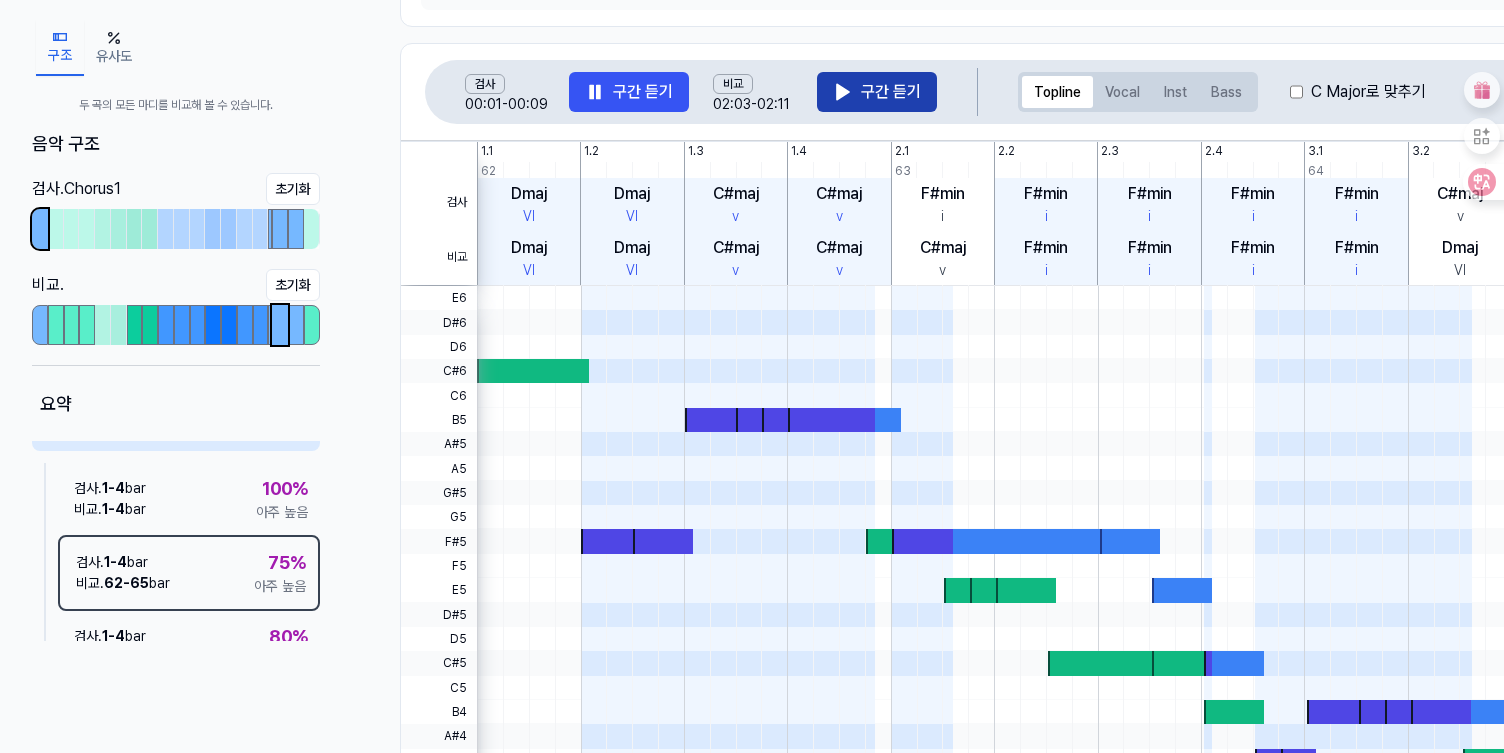 click 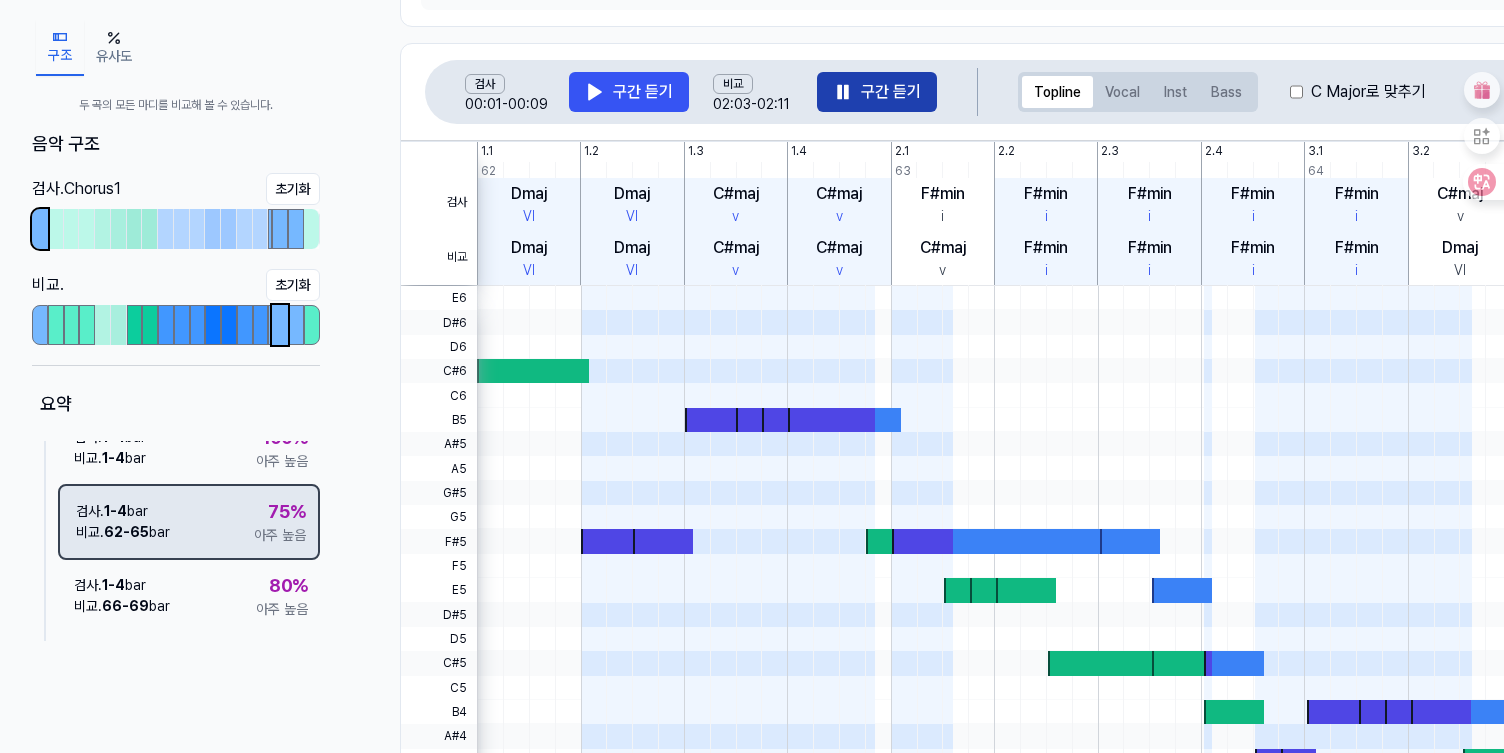 scroll, scrollTop: 115, scrollLeft: 0, axis: vertical 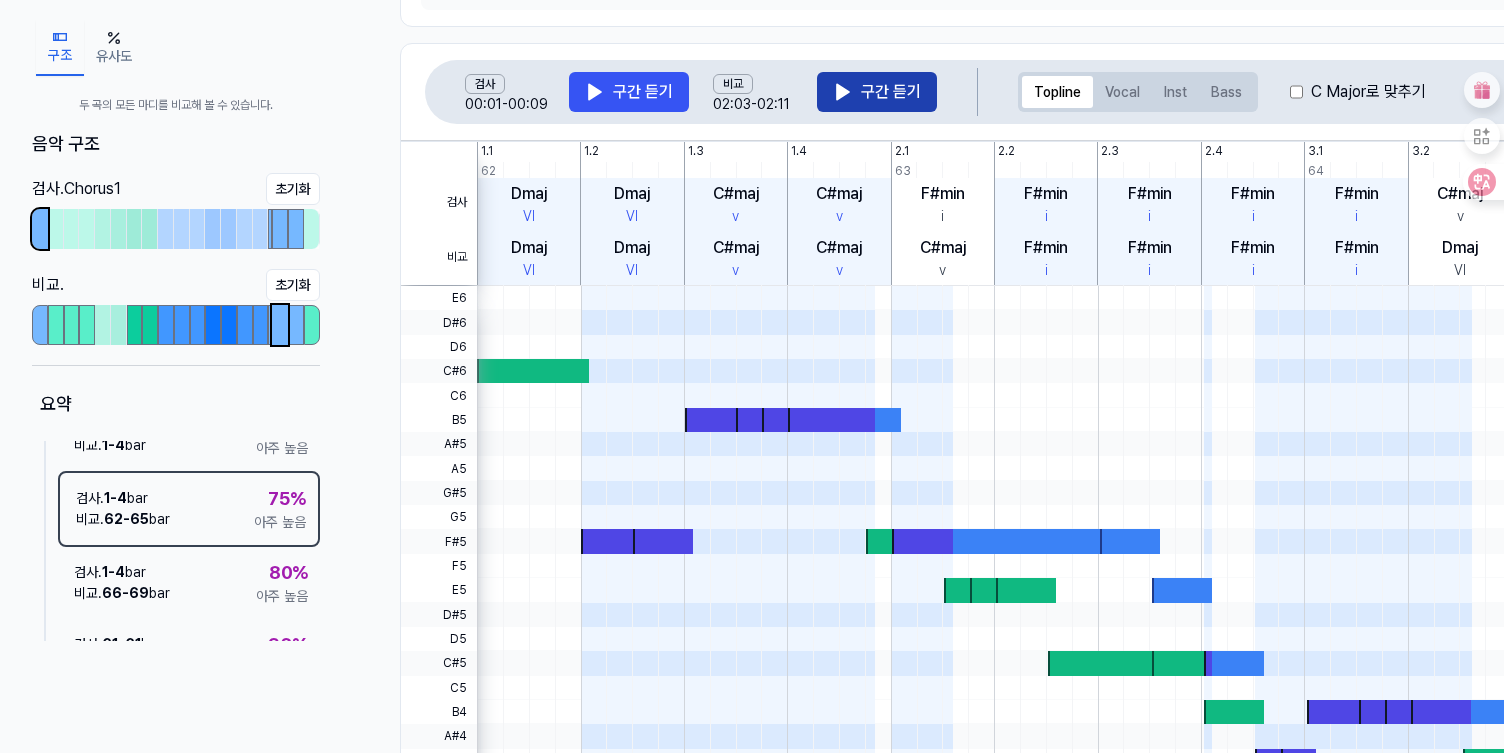 click on "검사 .  1 - 4 bar 비교 .  66 - 69 bar 80 % 아주 높음" at bounding box center [189, 583] 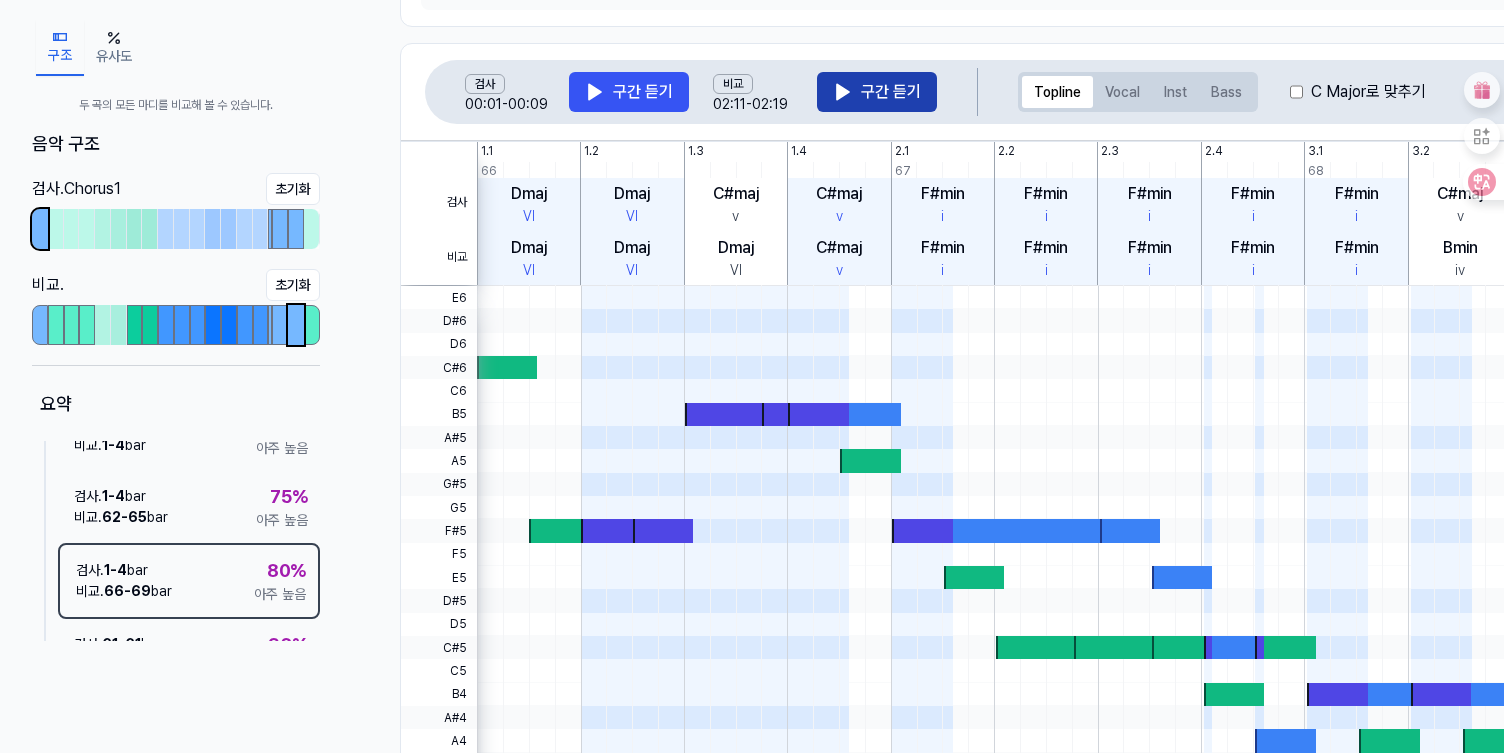 click on "구간 듣기" at bounding box center (877, 92) 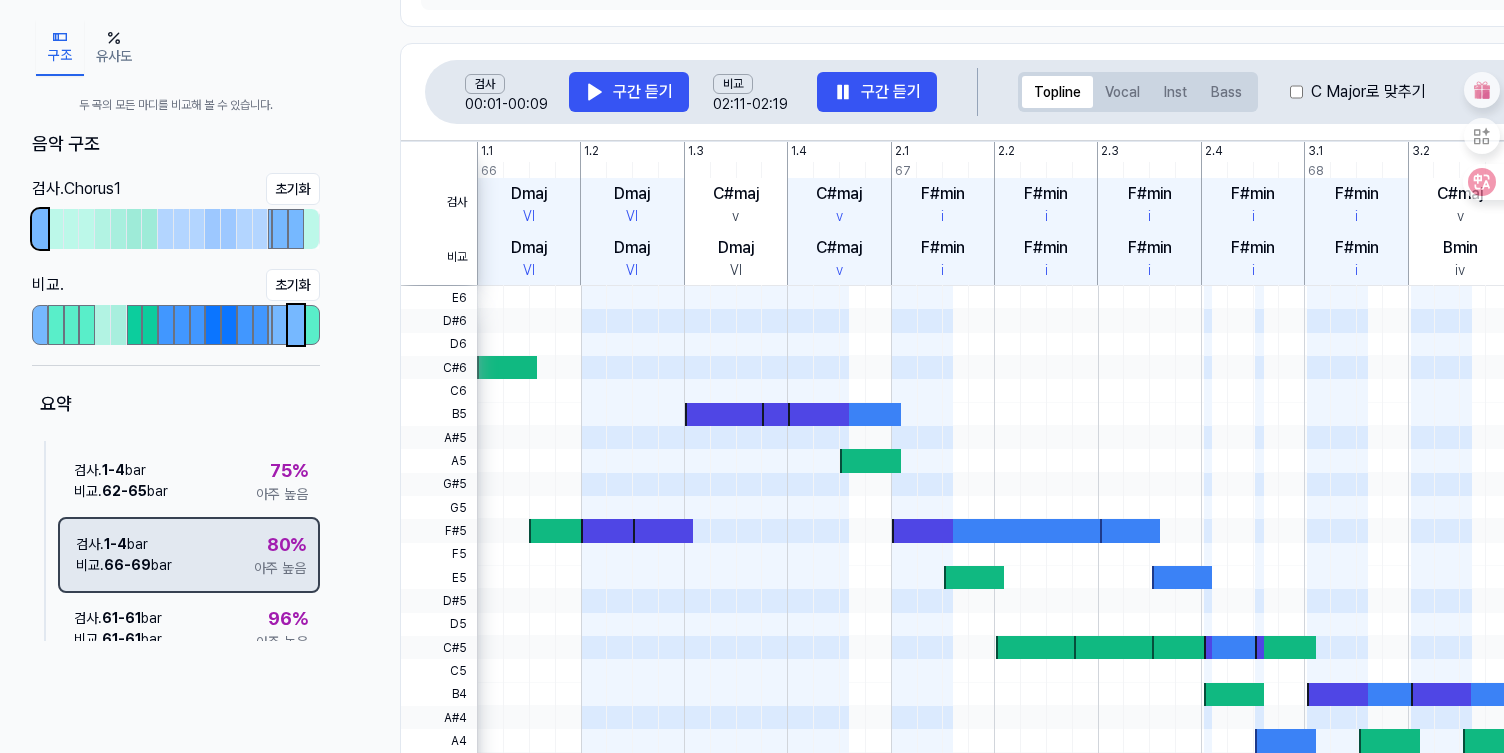 scroll, scrollTop: 167, scrollLeft: 0, axis: vertical 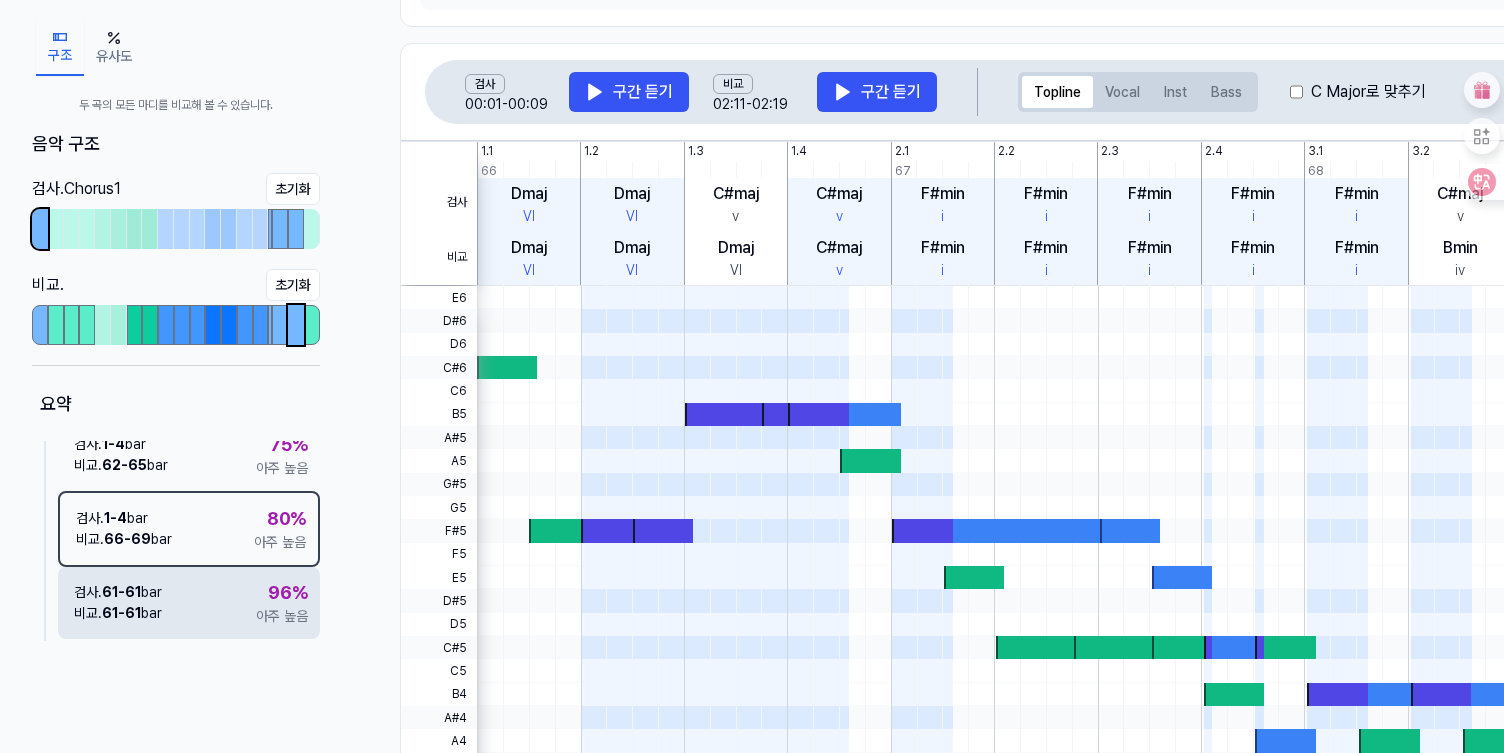 click on "검사 .  61 - 61 bar 비교 .  61 - 61 bar 96 % 아주 높음" at bounding box center (189, 603) 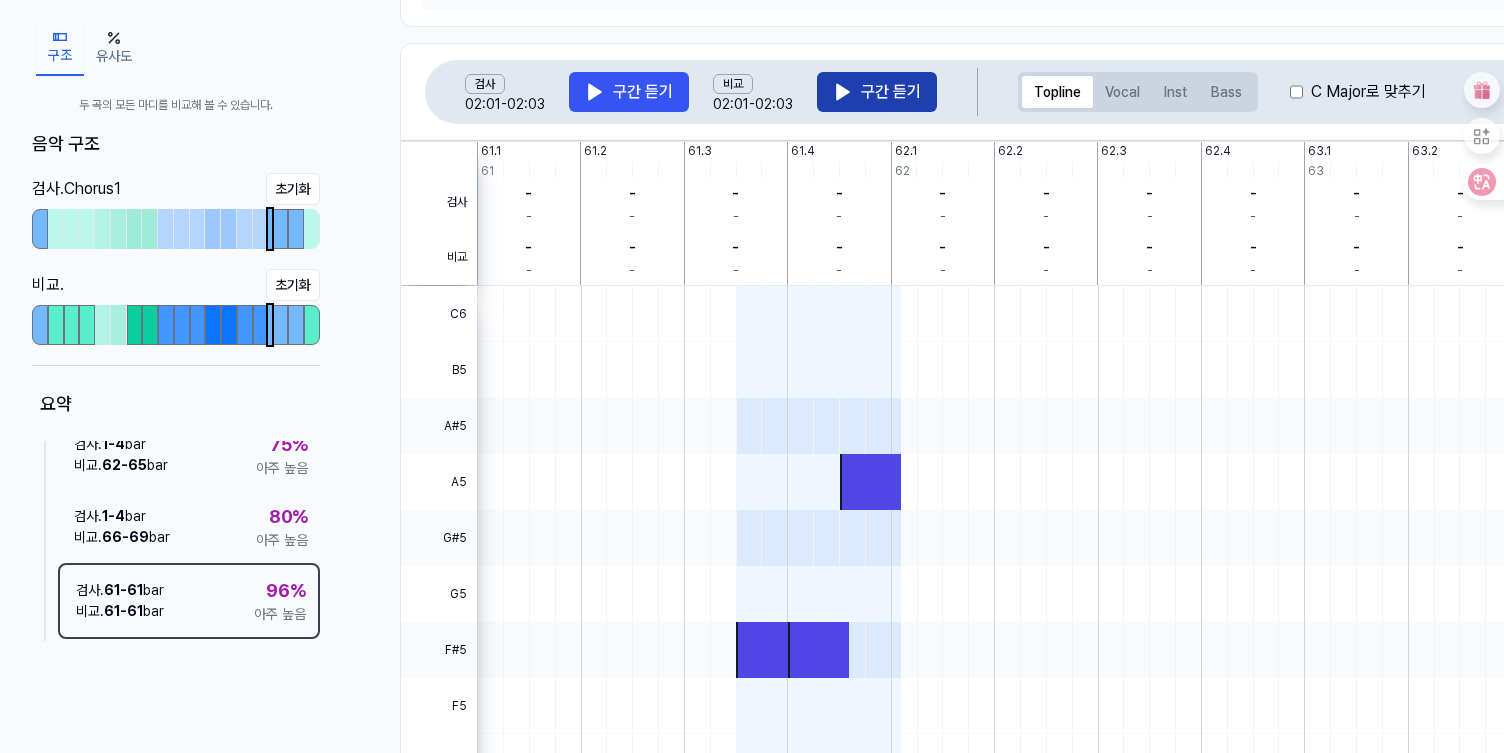 click 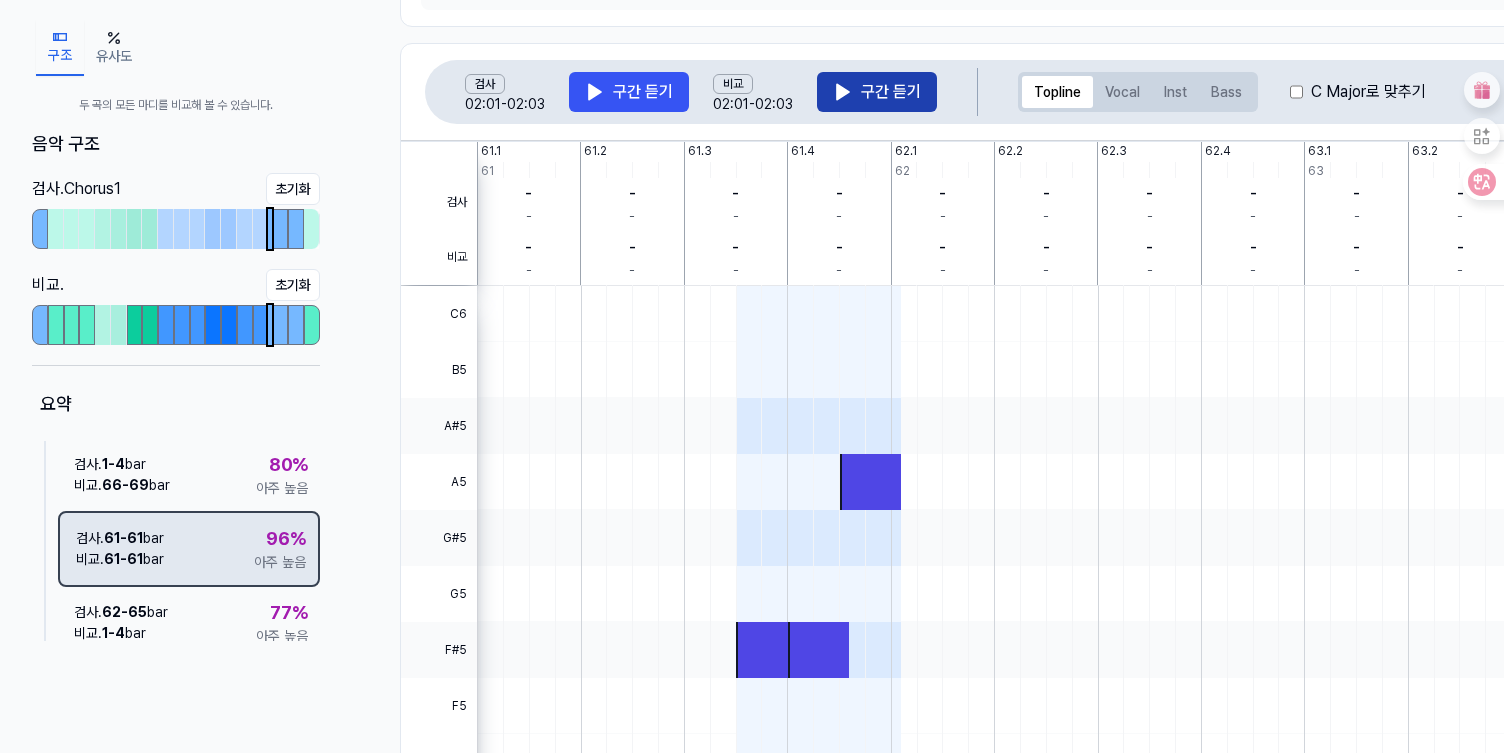 scroll, scrollTop: 245, scrollLeft: 0, axis: vertical 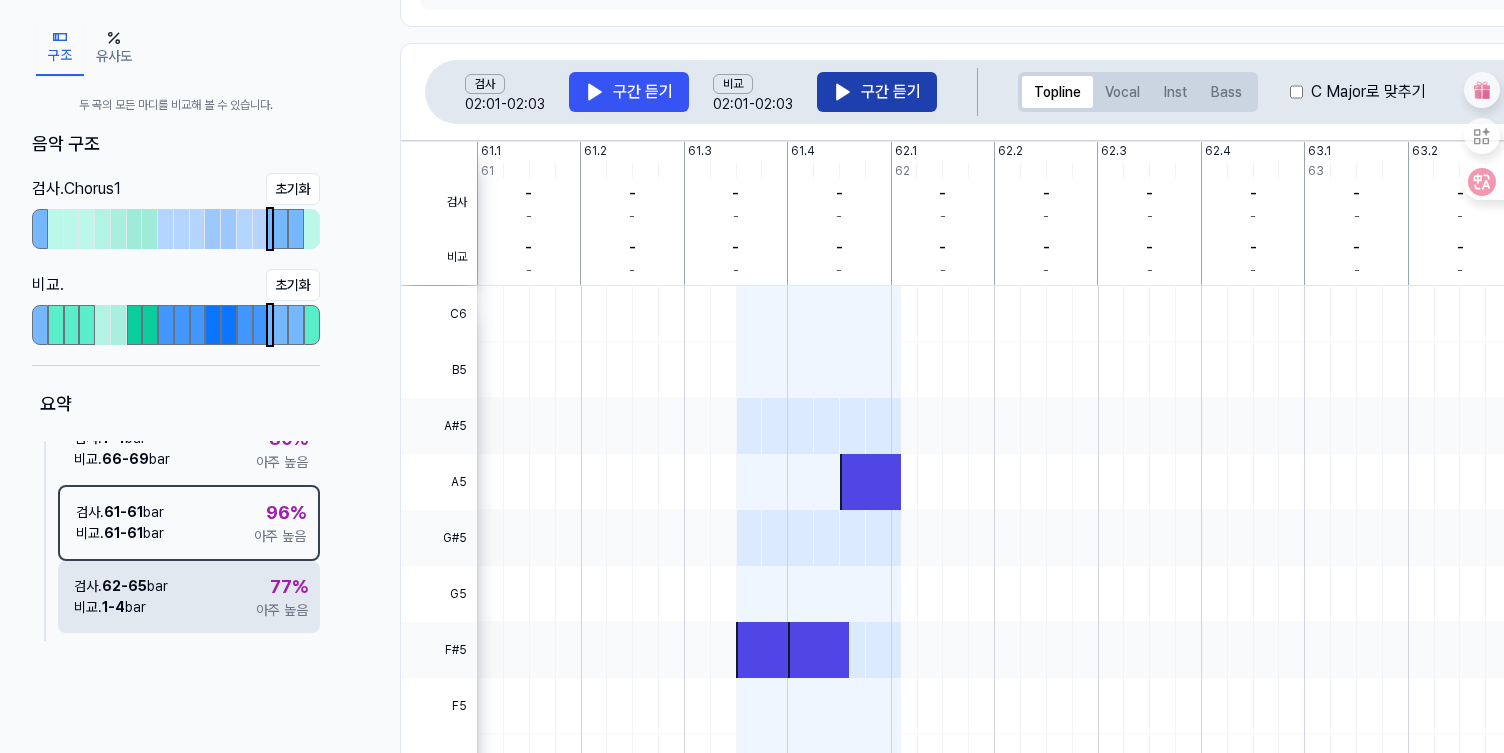 click on "검사 .  62 - 65 bar 비교 .  1 - 4 bar 77 % 아주 높음" at bounding box center [189, 597] 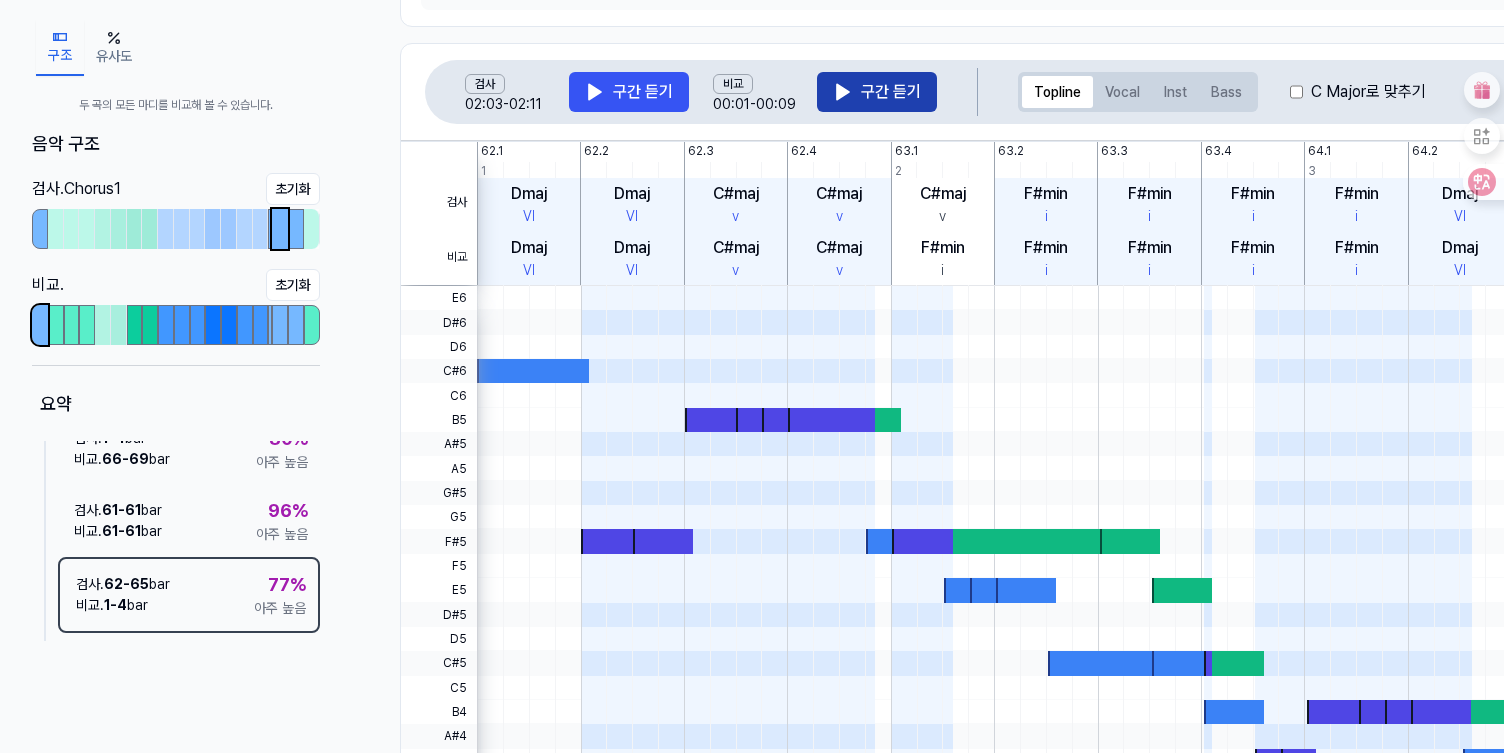 click on "구간 듣기" at bounding box center (877, 92) 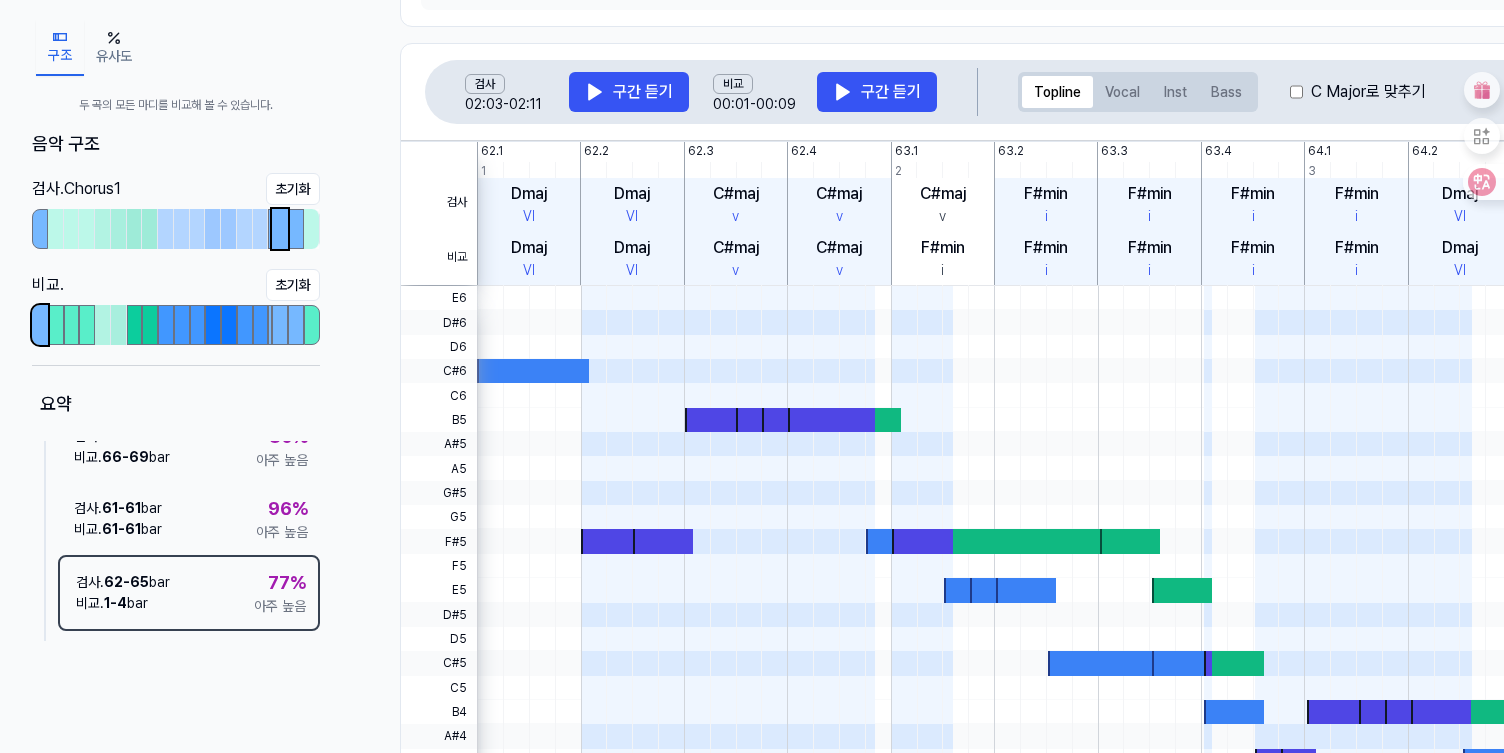 scroll, scrollTop: 273, scrollLeft: 0, axis: vertical 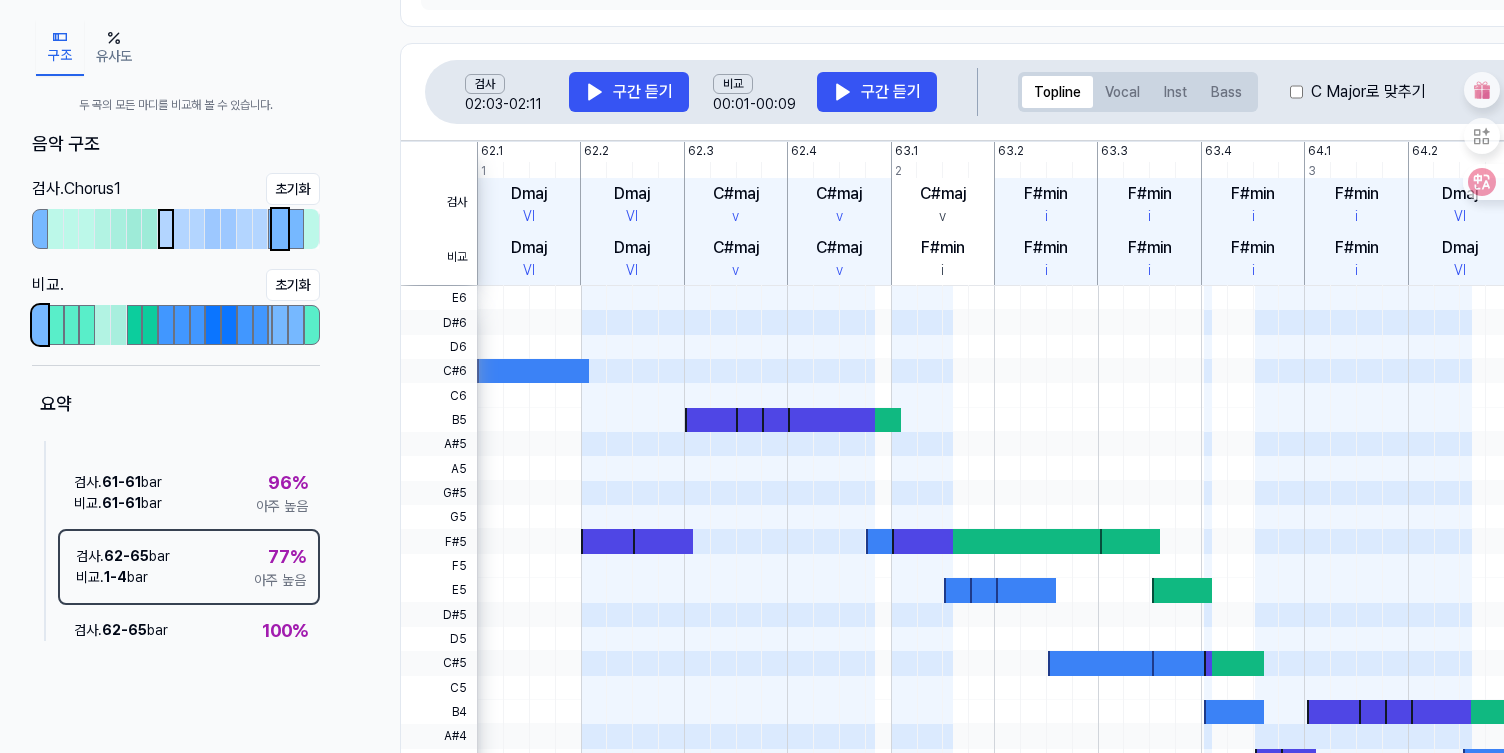 click at bounding box center [166, 229] 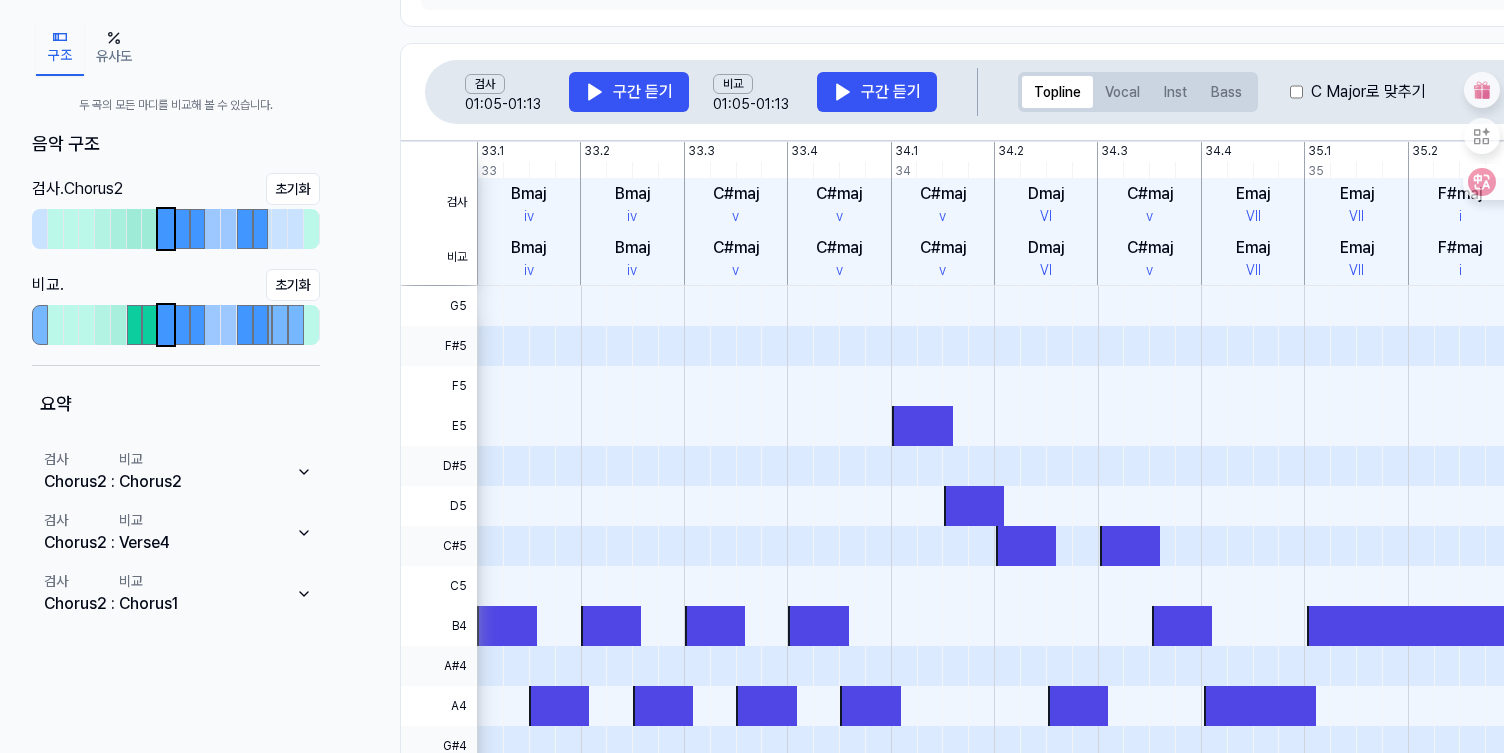 click on "구조 유사도 두 곡의 모든 마디를 비교해 볼 수 있습니다. 음악 구조 검사 .  Chorus 2 초기화 비교 .  초기화 요약 검사 Chorus2 : 비교 Chorus2 검사 Chorus2 : 비교 Verse4 검사 Chorus2 : 비교 Chorus1 검사 .  _Ø-SODOX】 Chorus 2 33 - 36 bar 01:05 - 01:13 비교 .  _Ø-SODOX】 Chorus 2 33 - 36 bar 01:05 - 01:13 곡 정보 더보기 구간 유사도 구간 유사도 100 % 아주 높음   화성 유사도 90 % 아주 높음   탑라인 유사도 100 % 아주 높음   보컬 유사도 100 % 아주 높음   베이스 유사도 100 % 아주 높음   Inst 유사도 100 % 아주 높음   음형 유사도 100 % 아주 높음   해설 화성의 기능 유사도가 100.0점으로 매우 높습니다. 이 부분을 중점적으로 검토해주세요. 전반적인 보컬 유사도가 100.0점으로 매우 높습니다. 이 부분을 중점적으로 검토해주세요. 검사 01:05 - 01:13 구간 듣기 비교 01:05 - 01:13 구간 듣기 Topline Vocal Inst Bass 검사 비교 33" at bounding box center (899, 340) 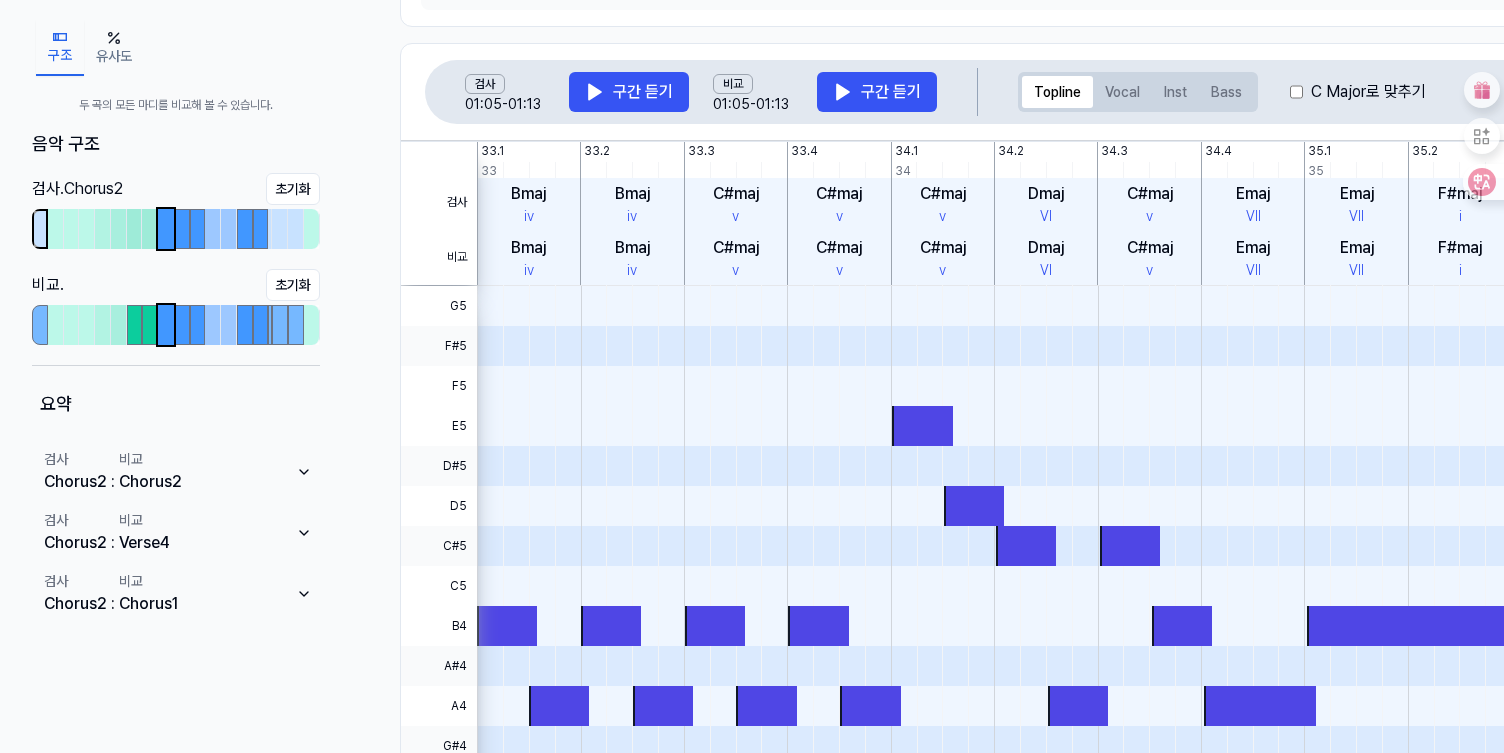 click at bounding box center [40, 229] 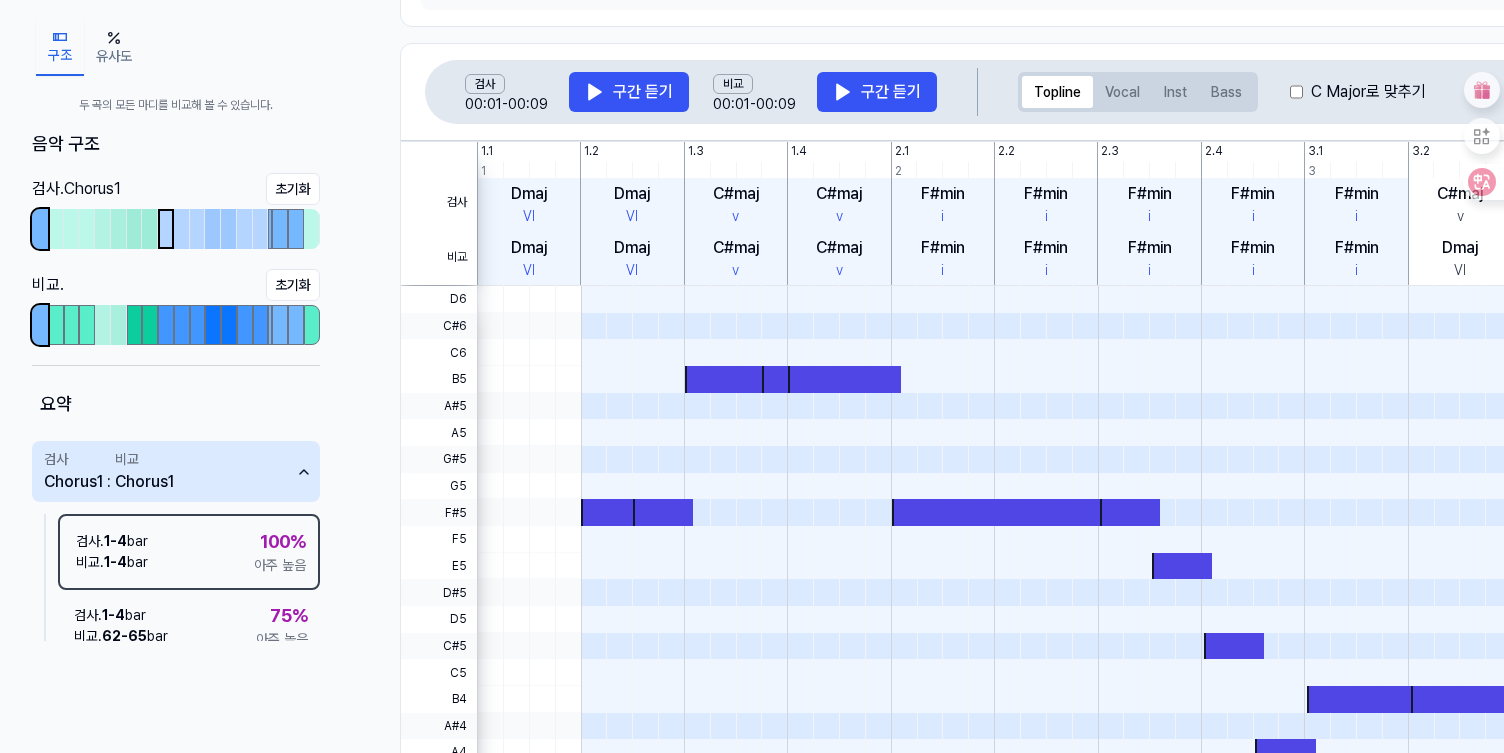 click at bounding box center (166, 229) 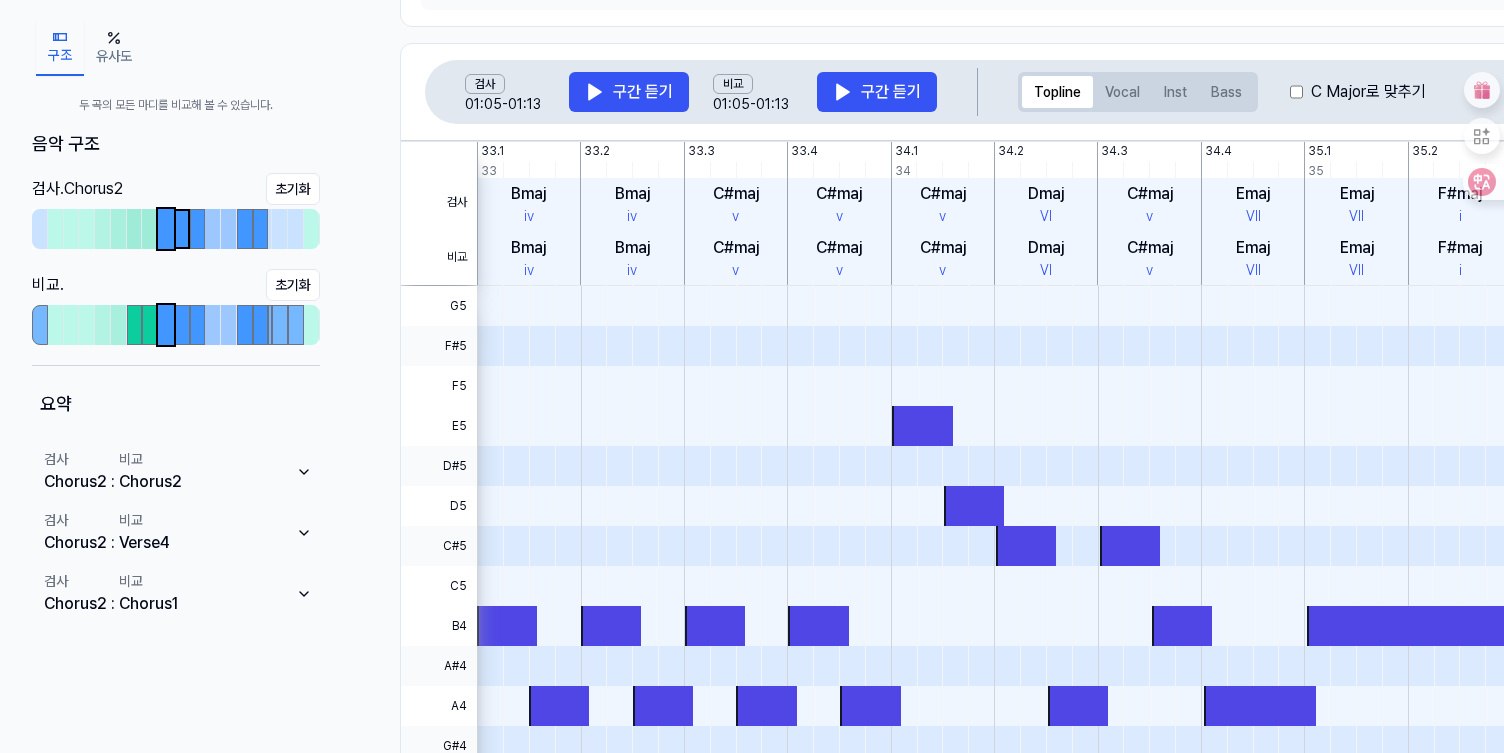 click at bounding box center (182, 229) 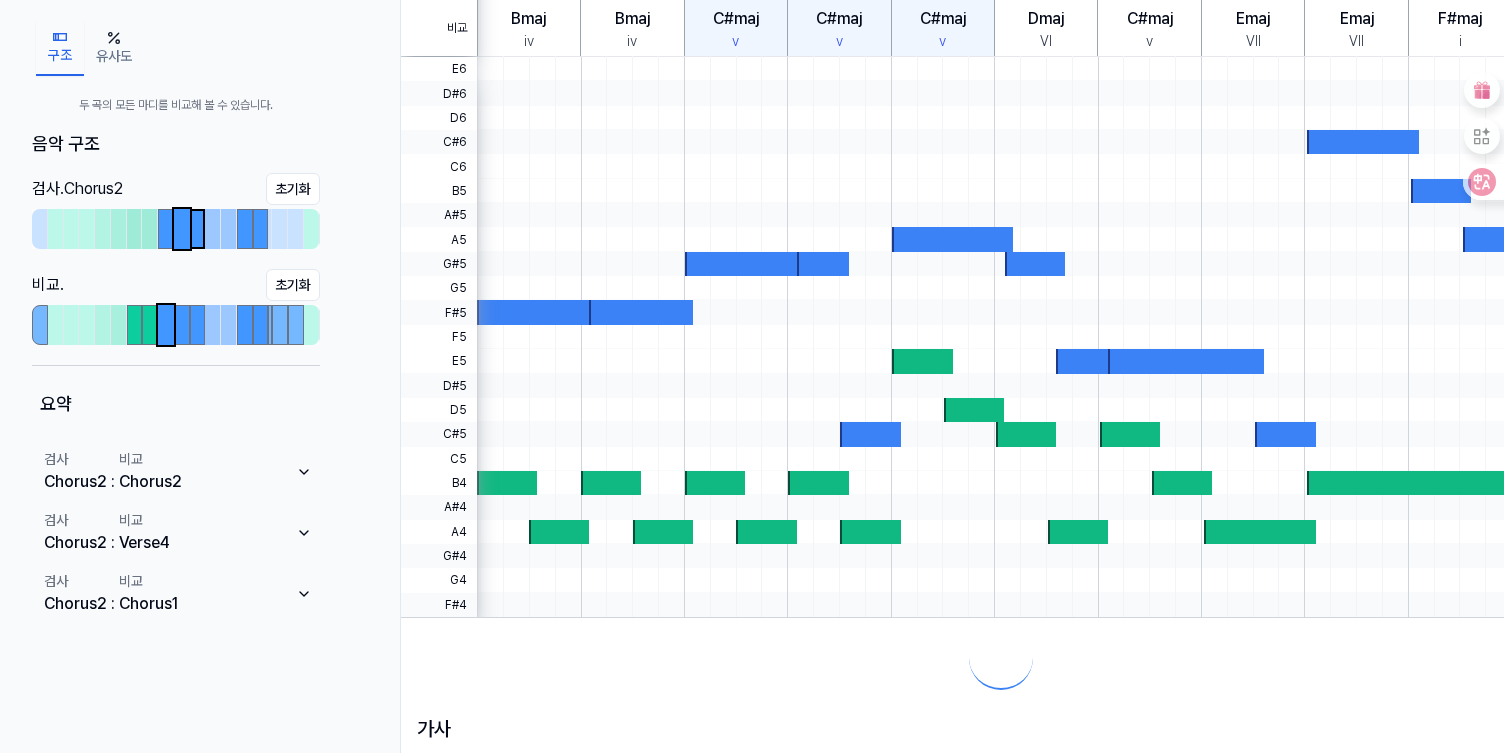 click at bounding box center [198, 229] 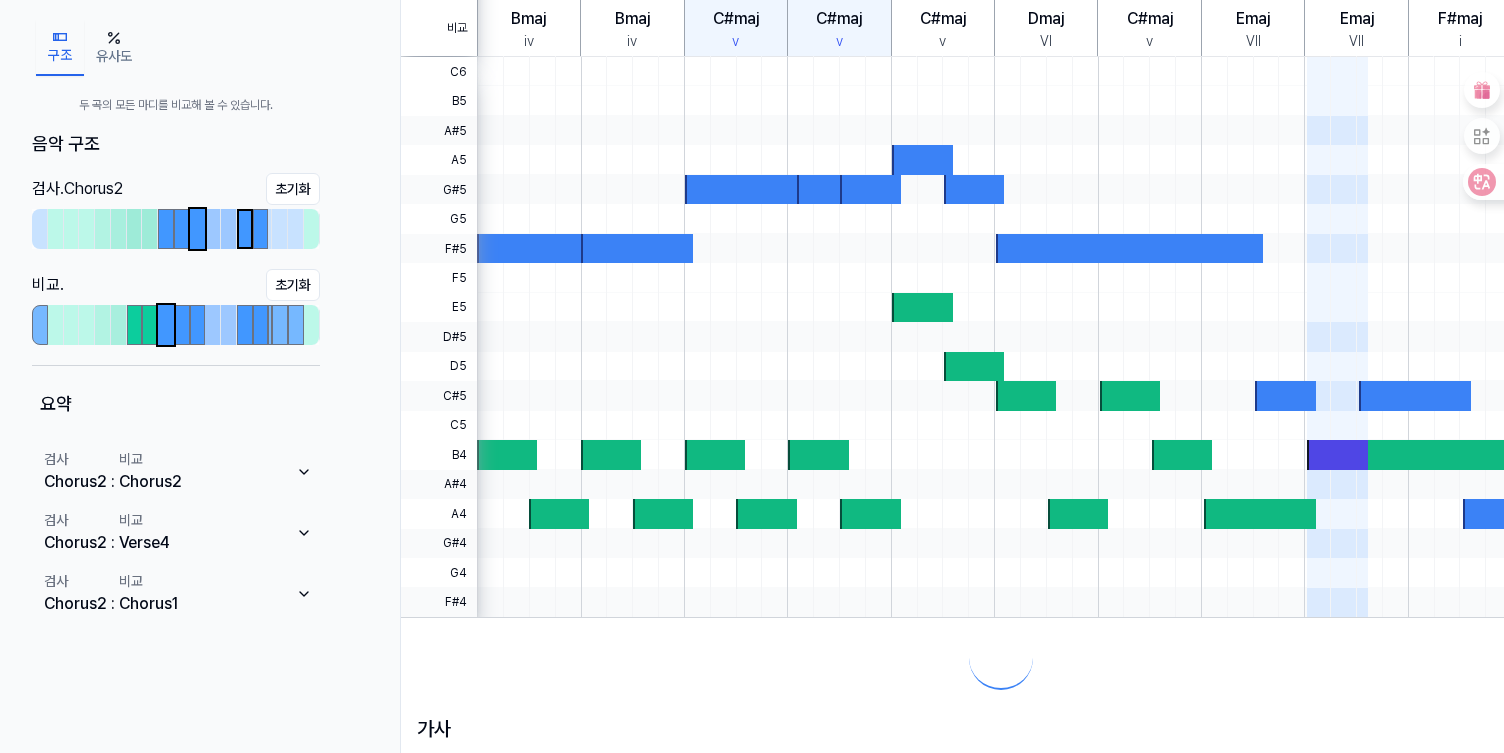 click at bounding box center [245, 229] 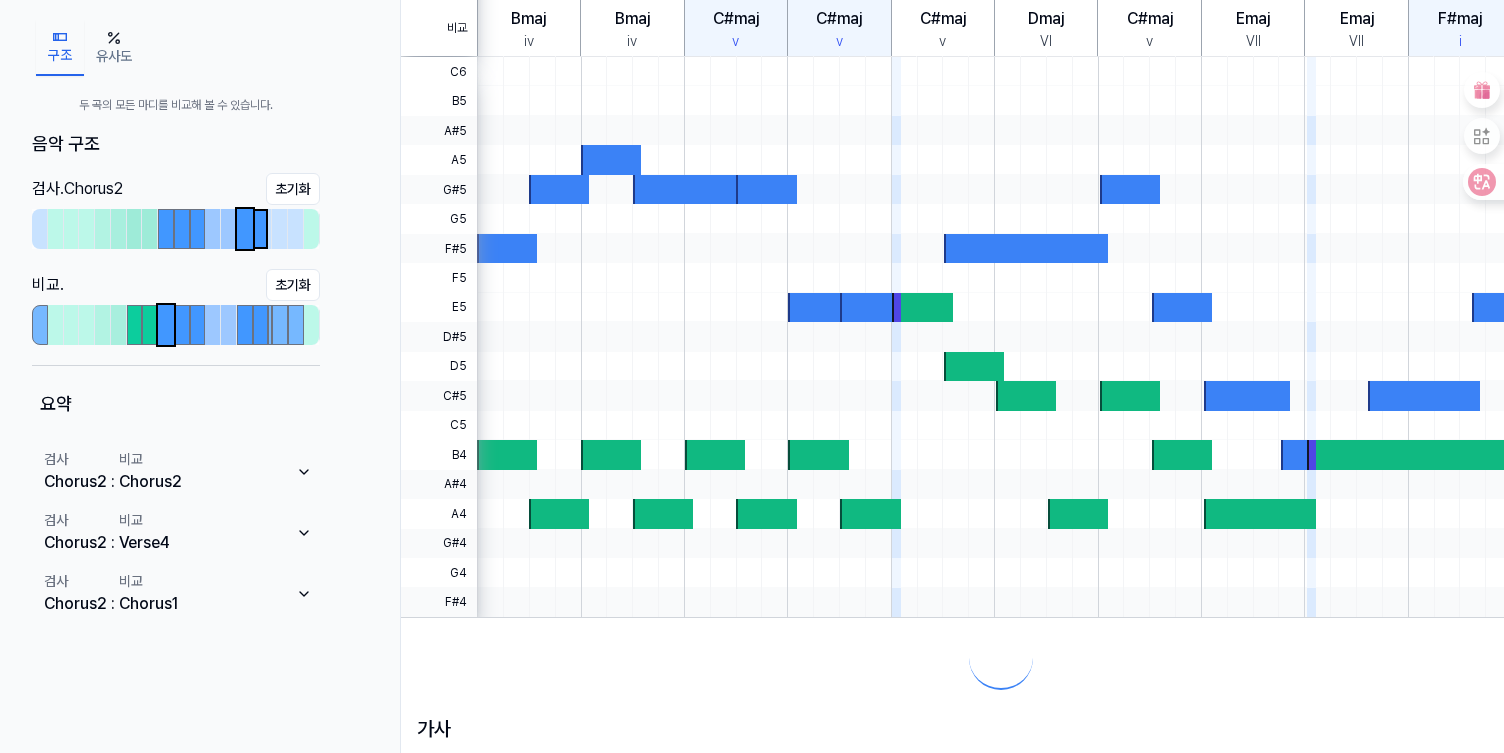 click at bounding box center (261, 229) 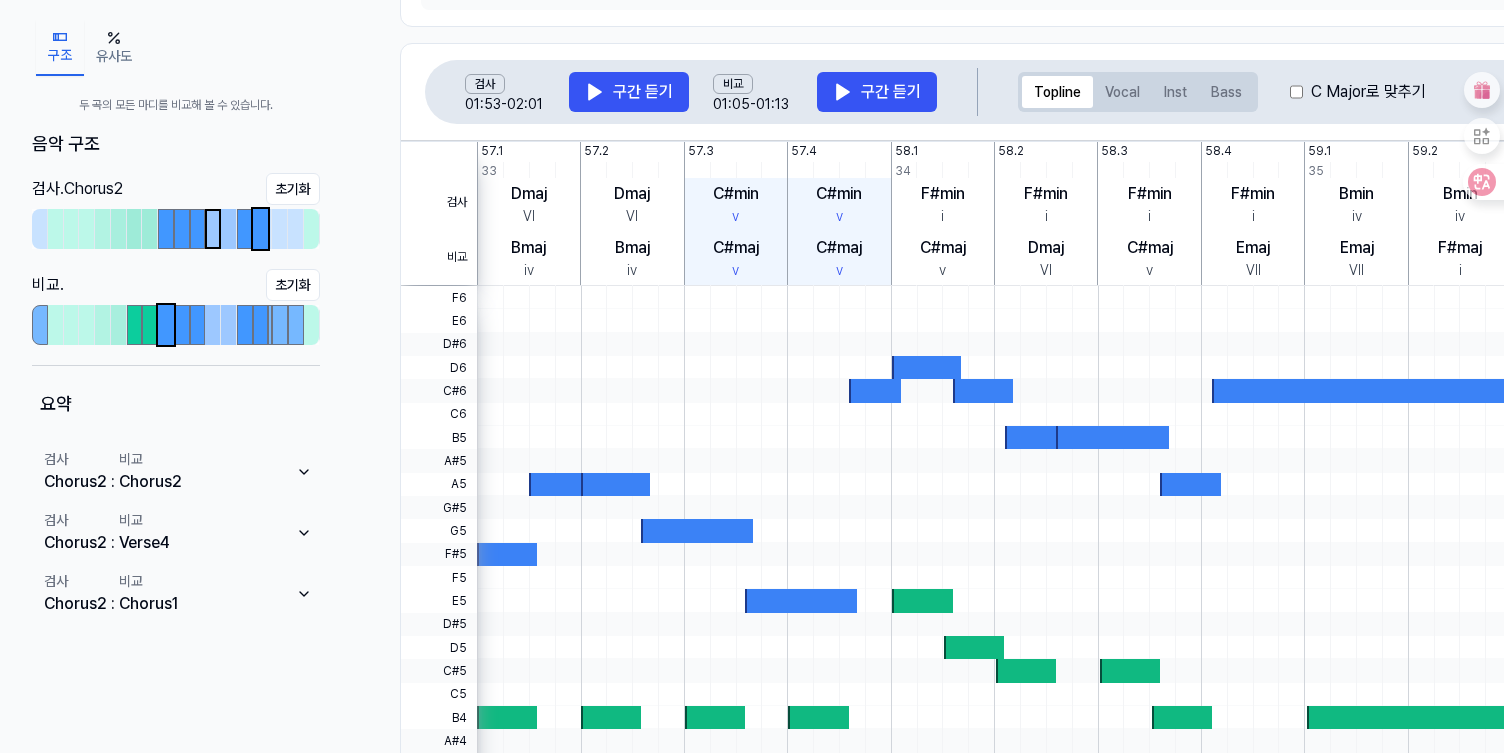click at bounding box center [213, 229] 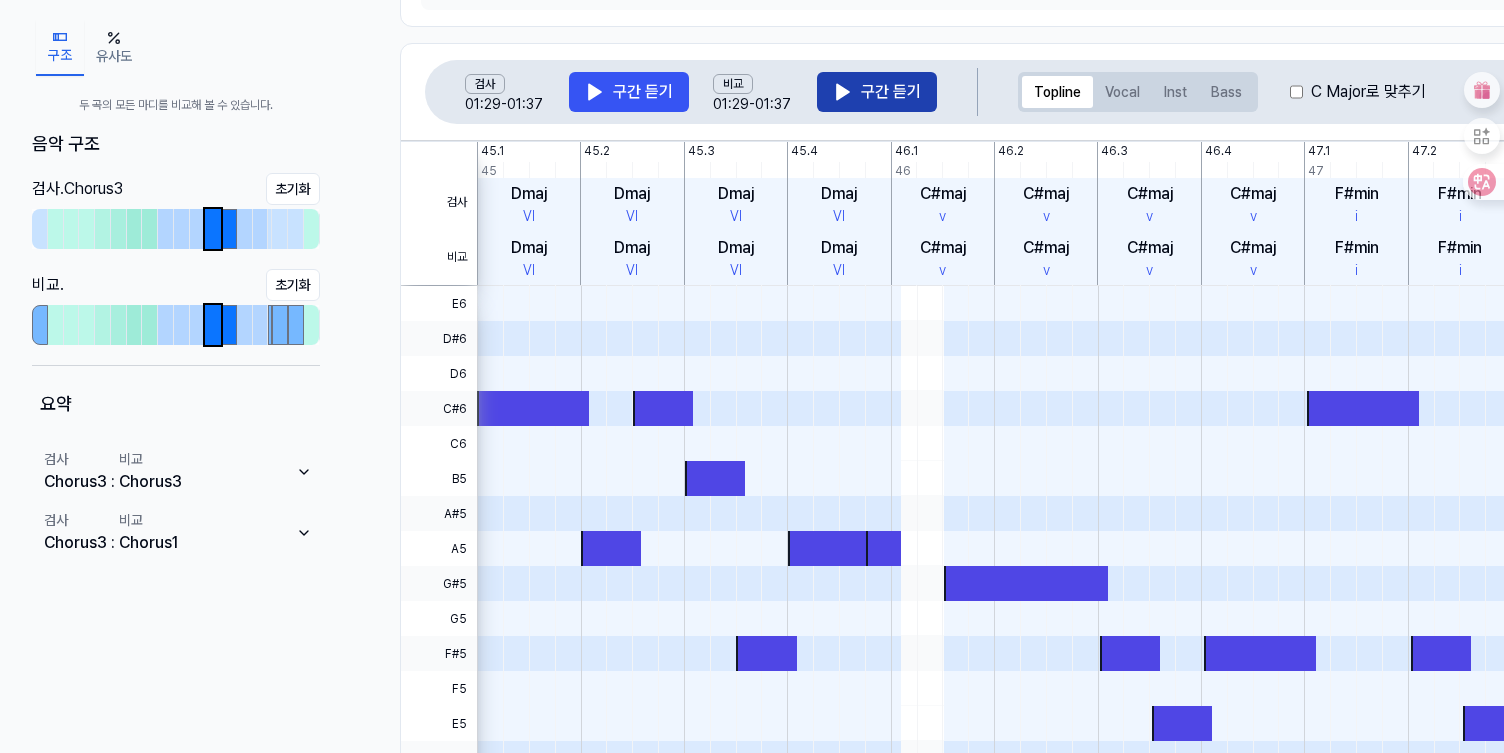 click on "구간 듣기" at bounding box center (877, 92) 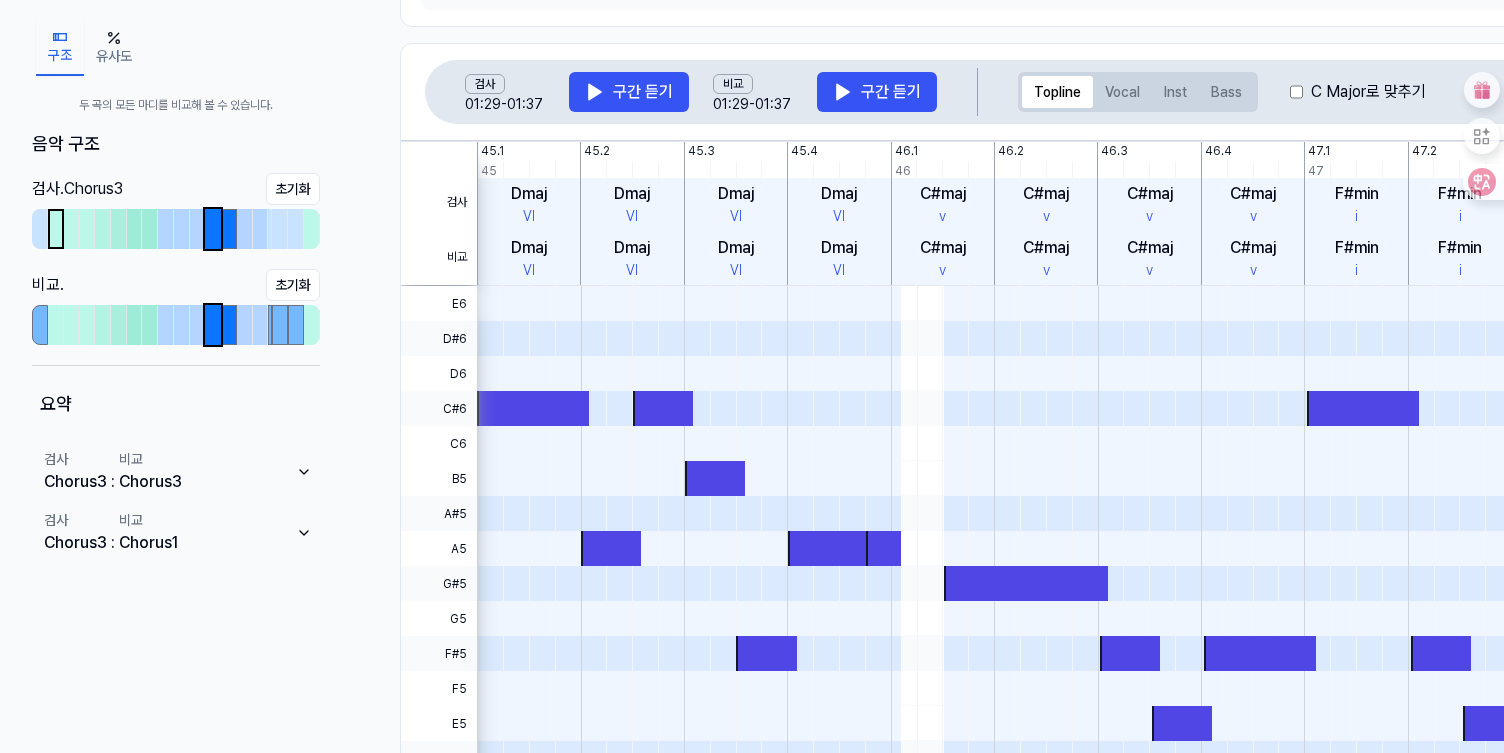 click at bounding box center (56, 229) 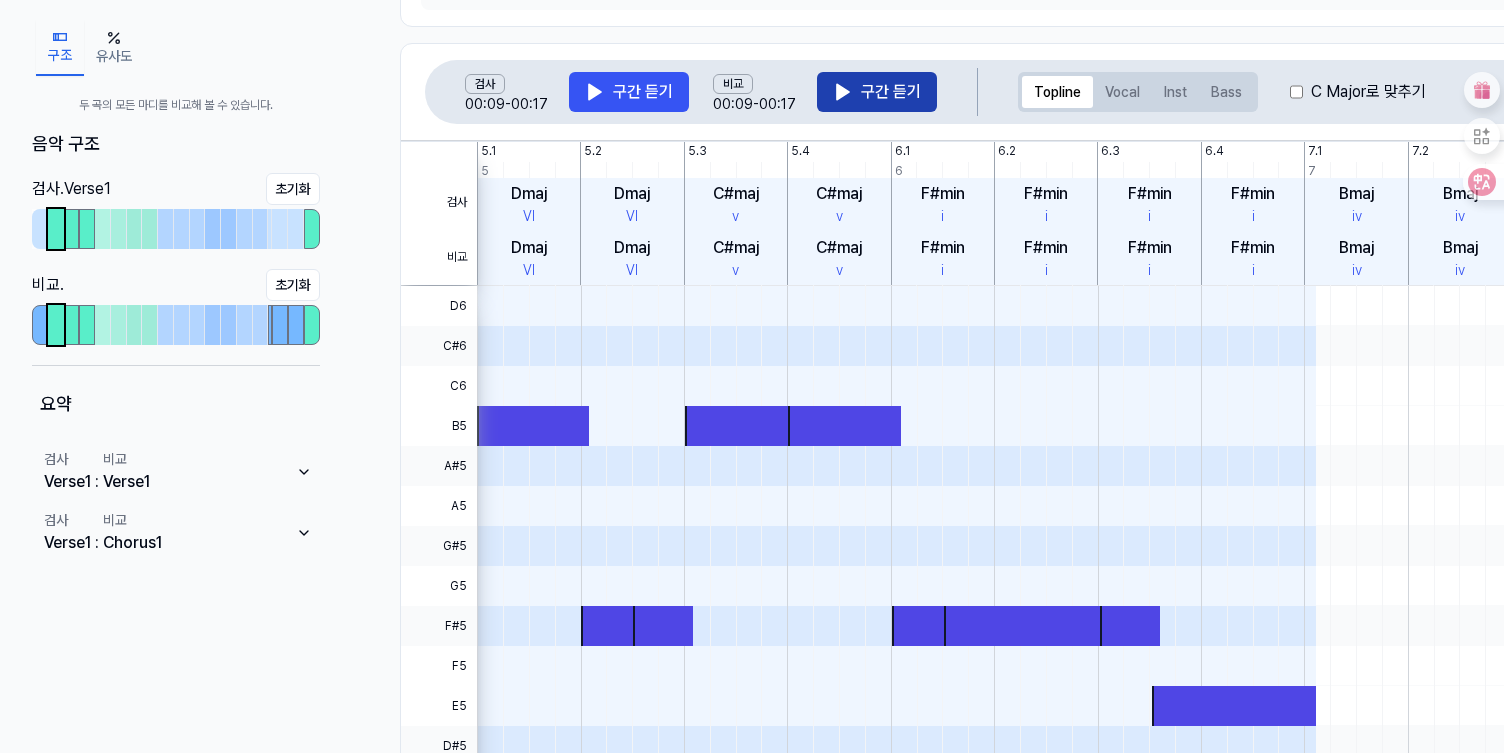 click 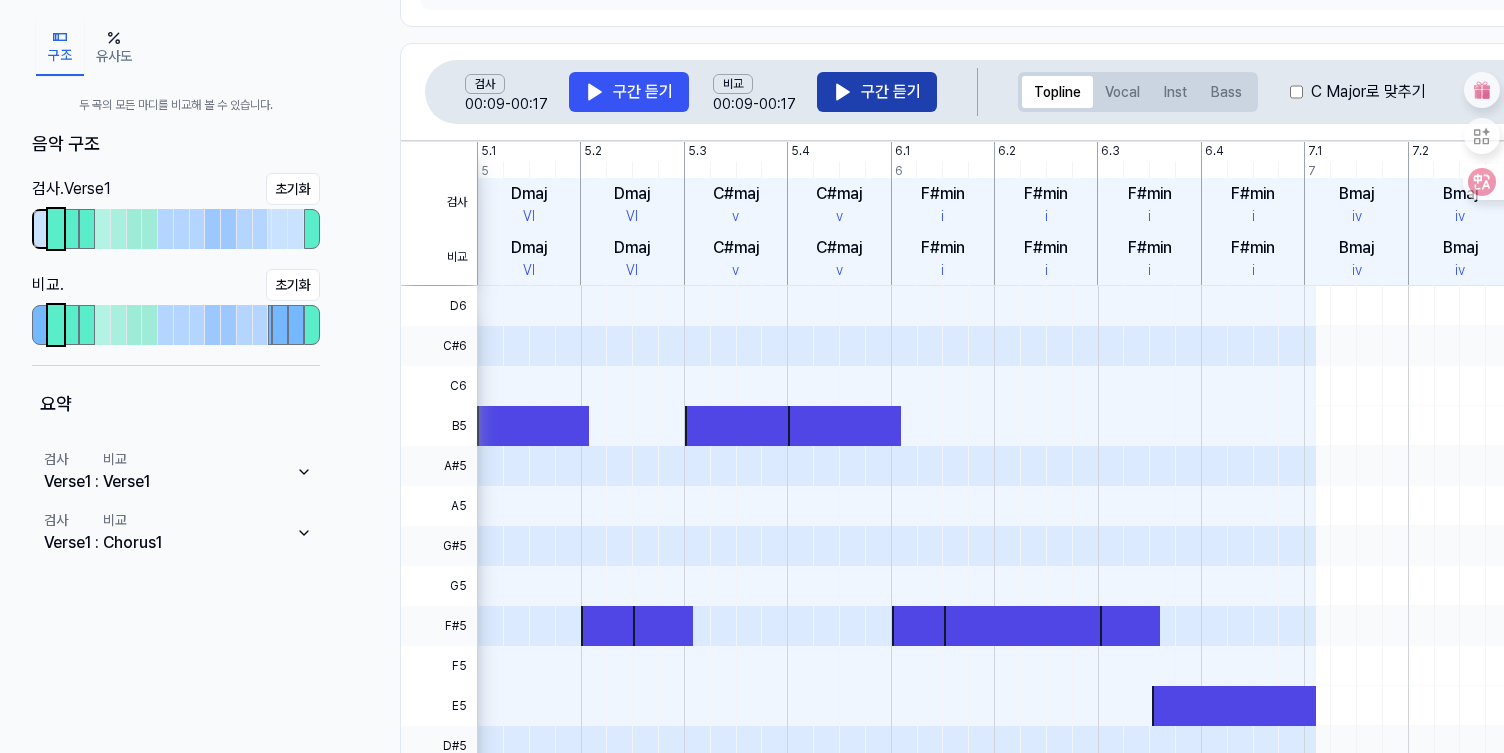 click at bounding box center (40, 229) 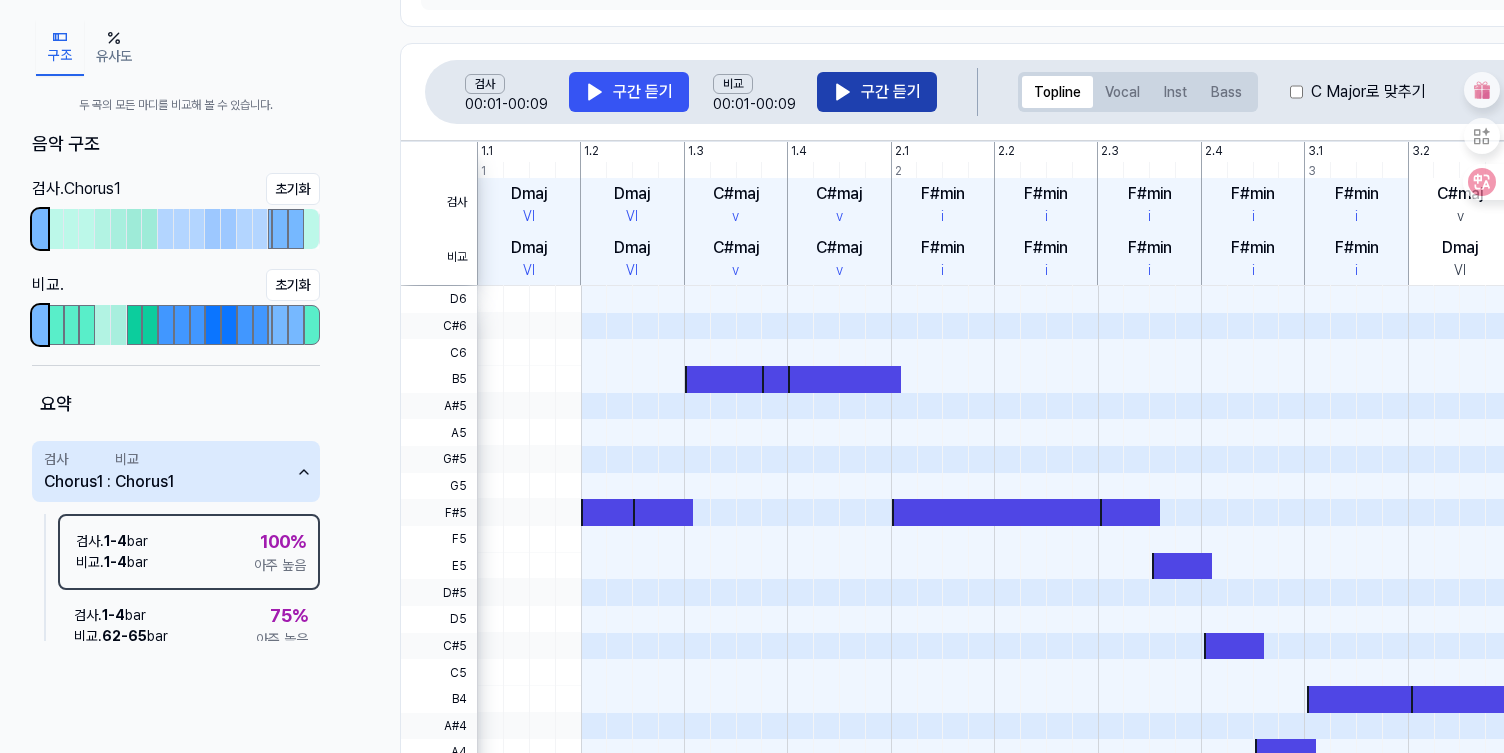 click on "구간 듣기" at bounding box center [877, 92] 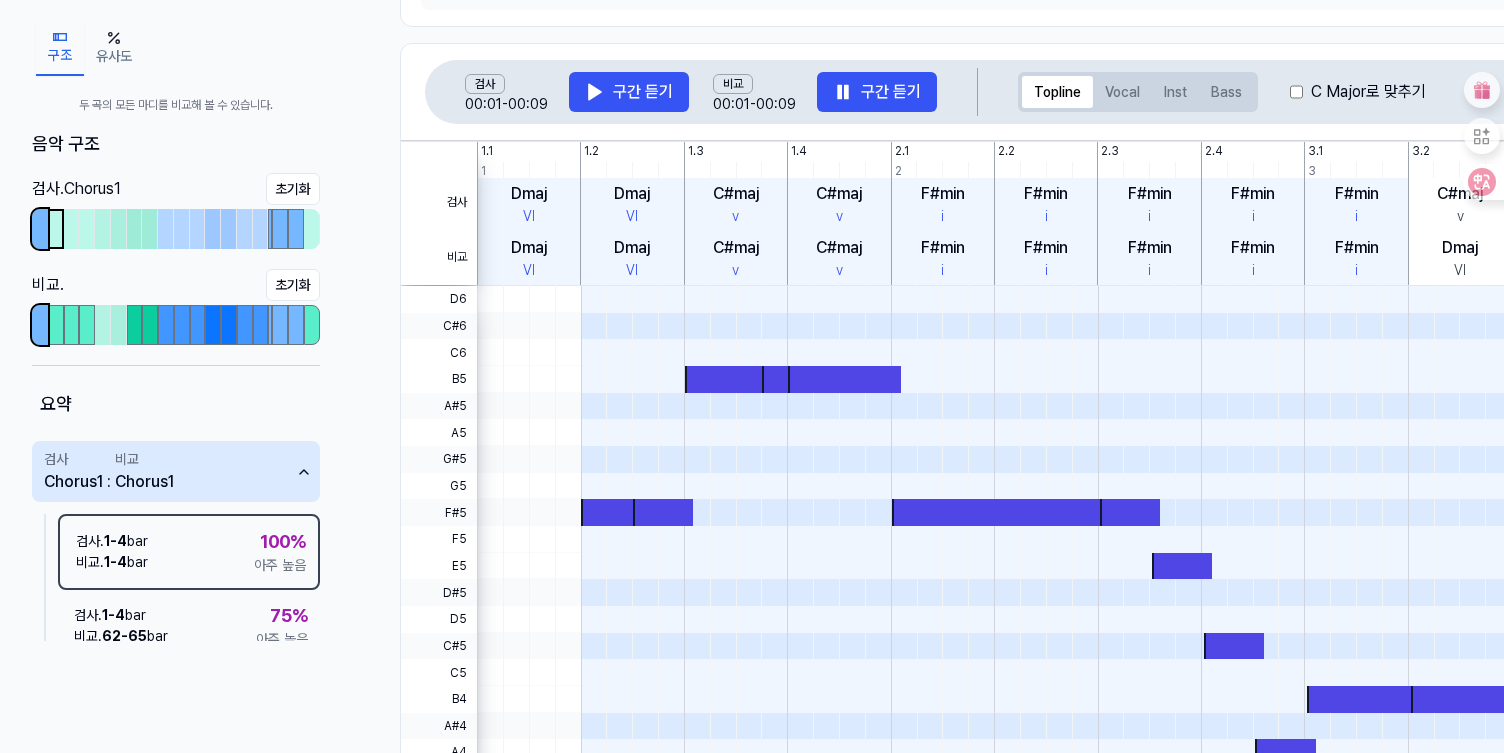 click at bounding box center [56, 229] 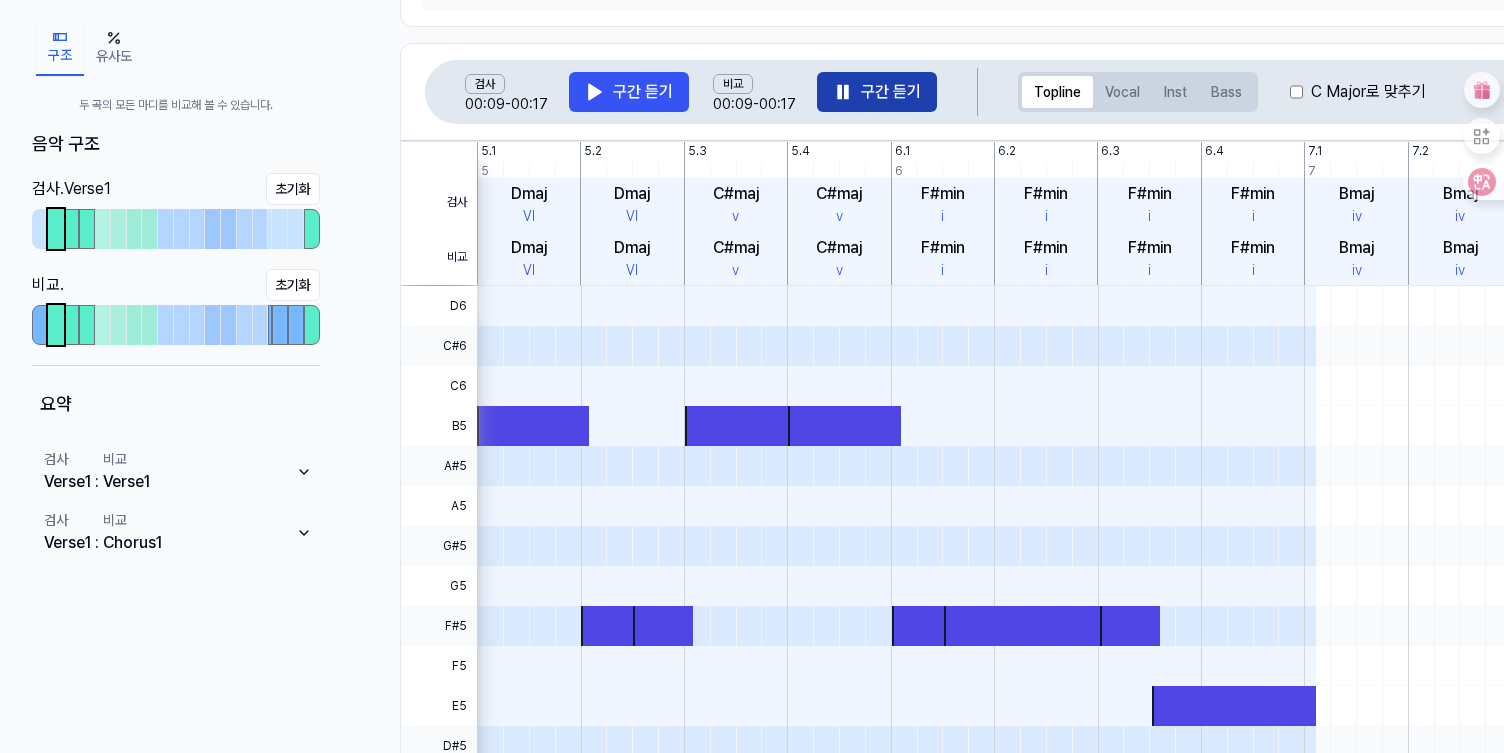 click 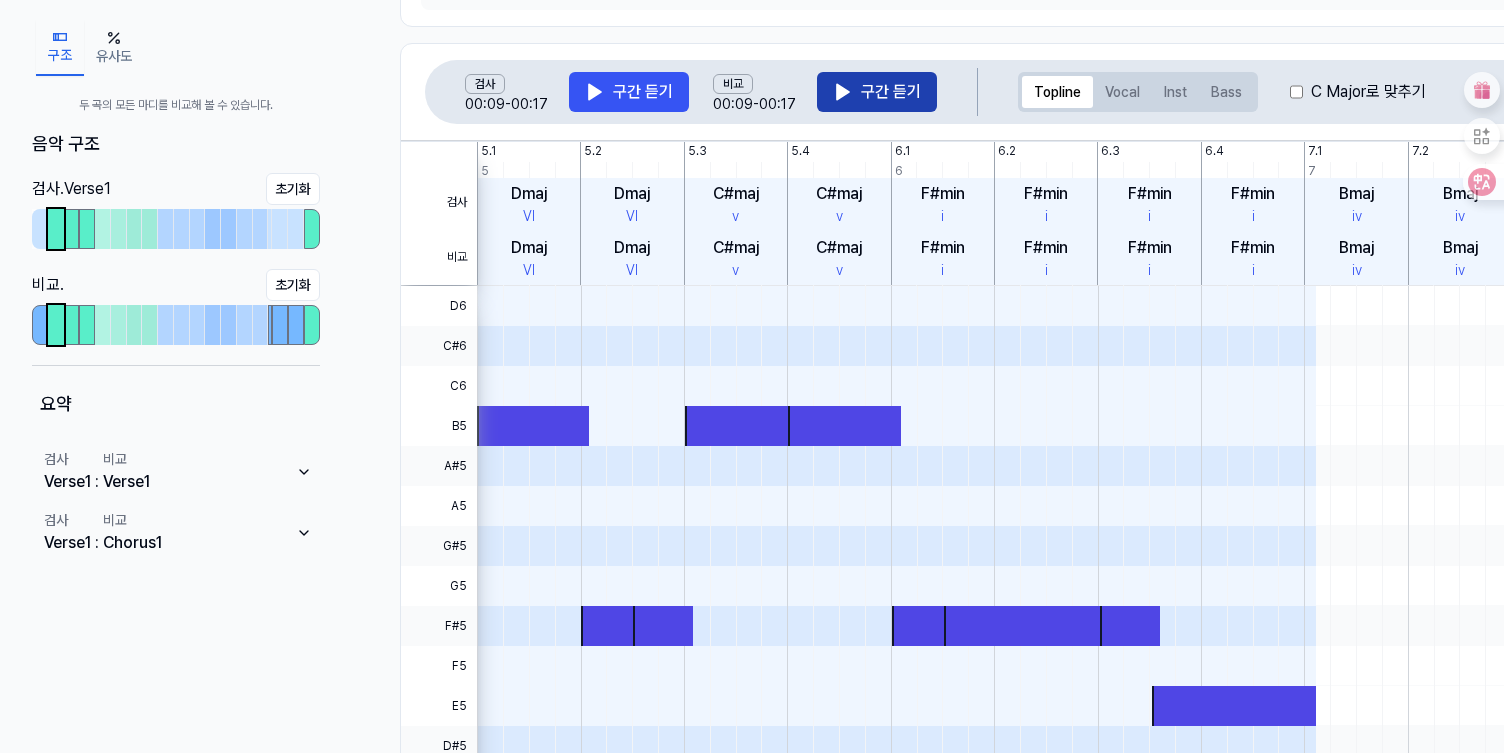 click 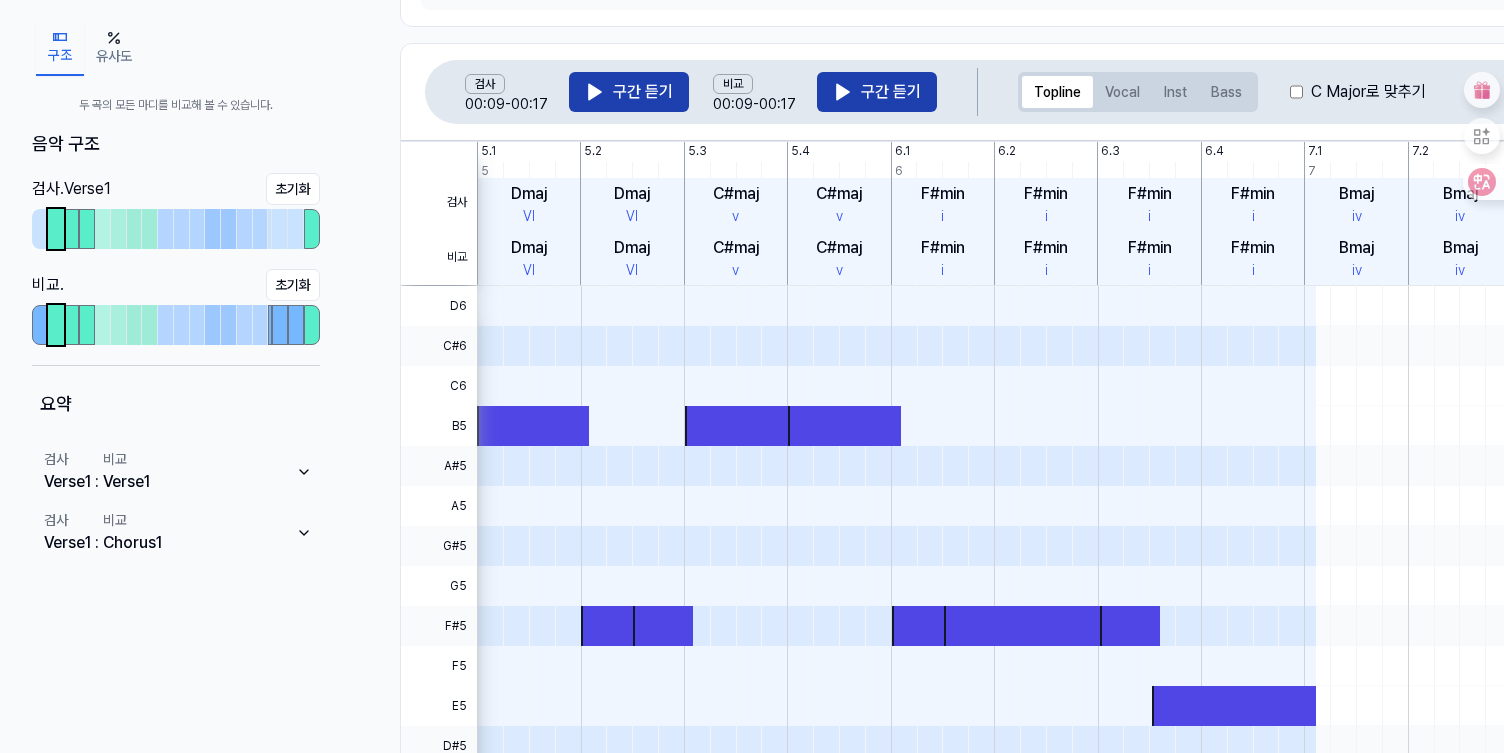 click 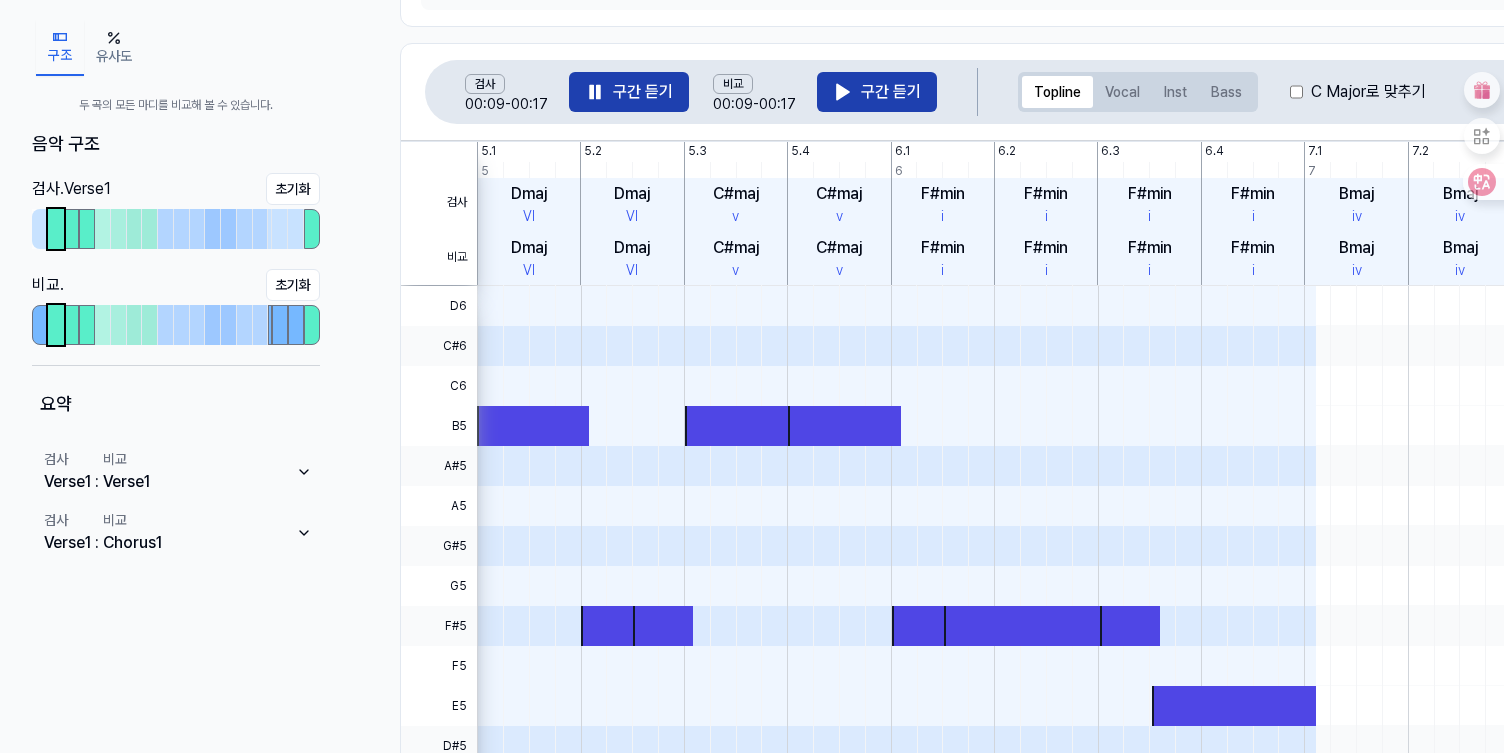 click 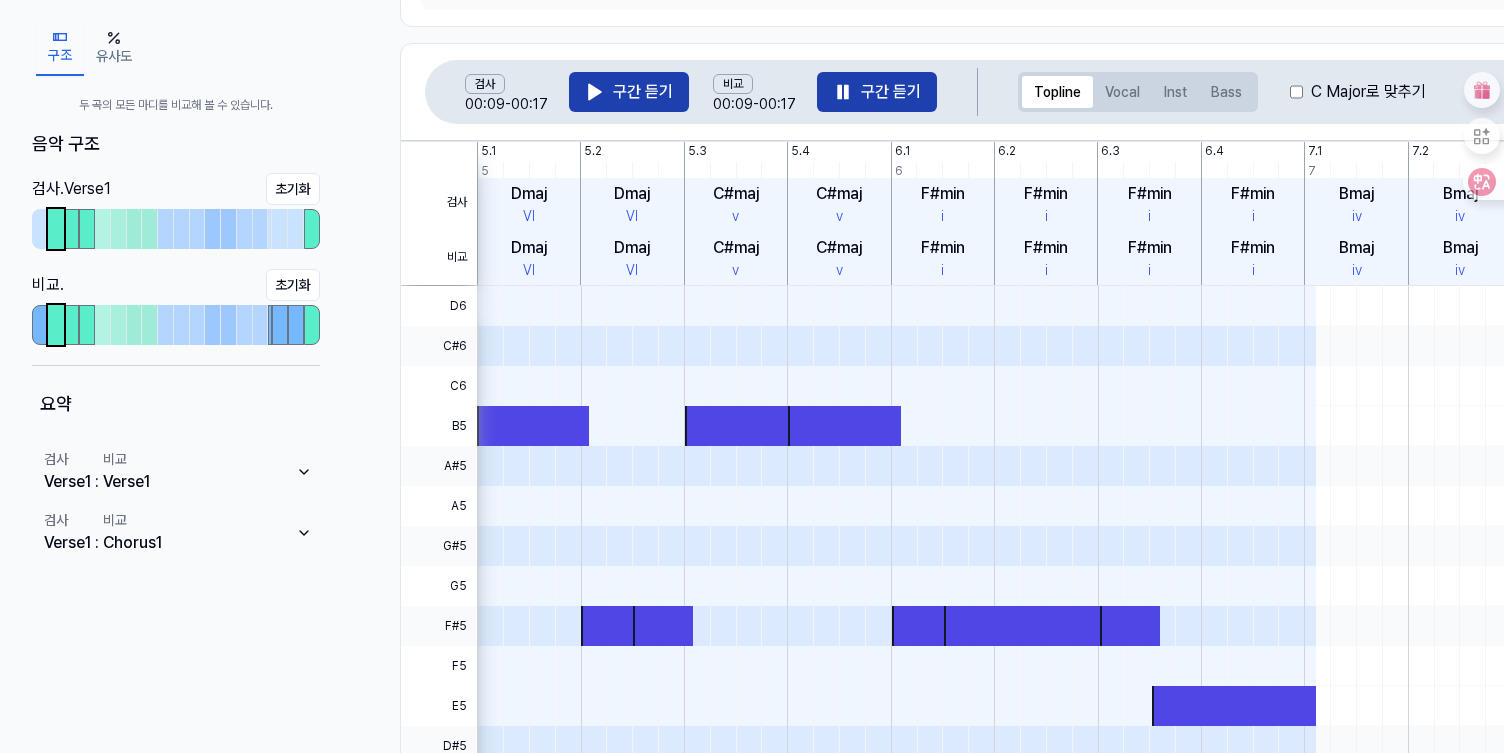 click 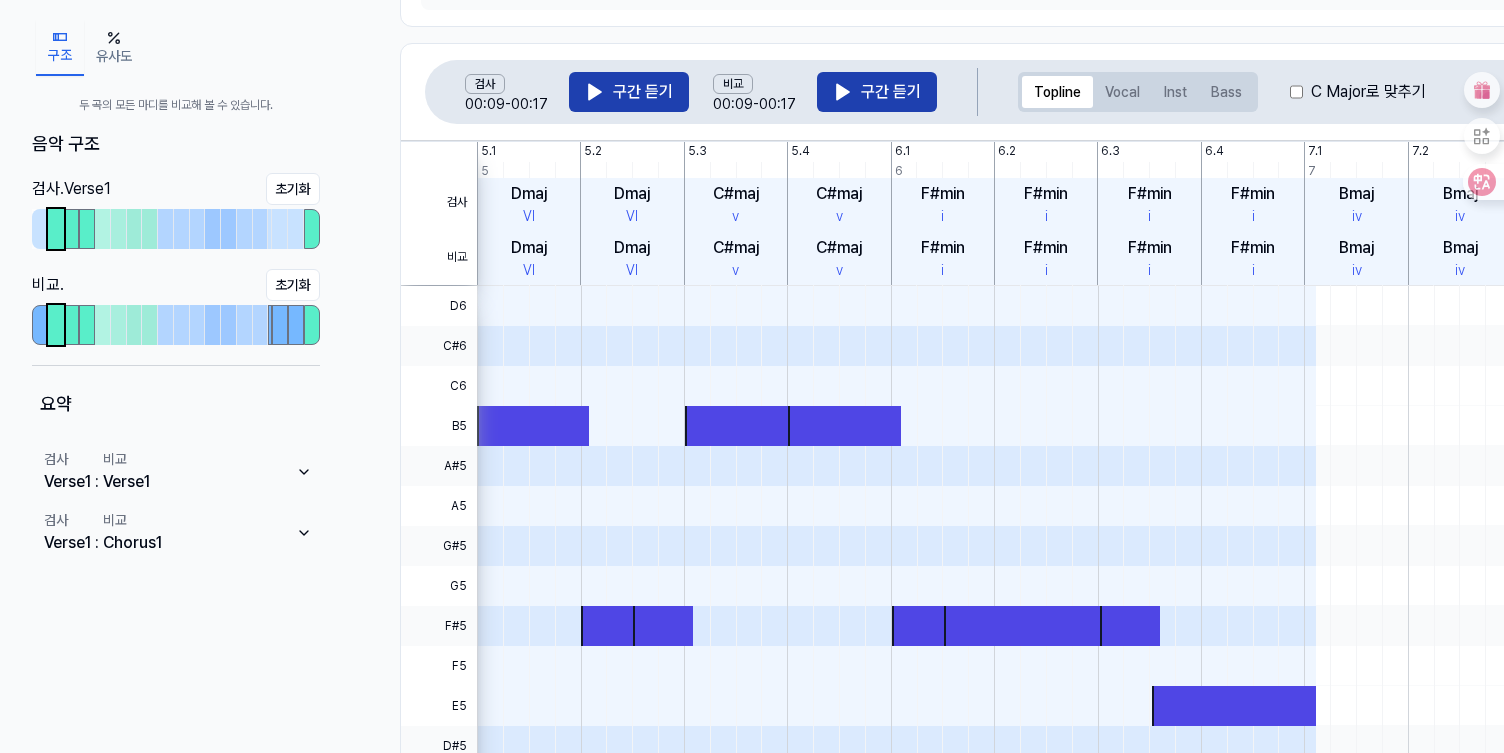 click 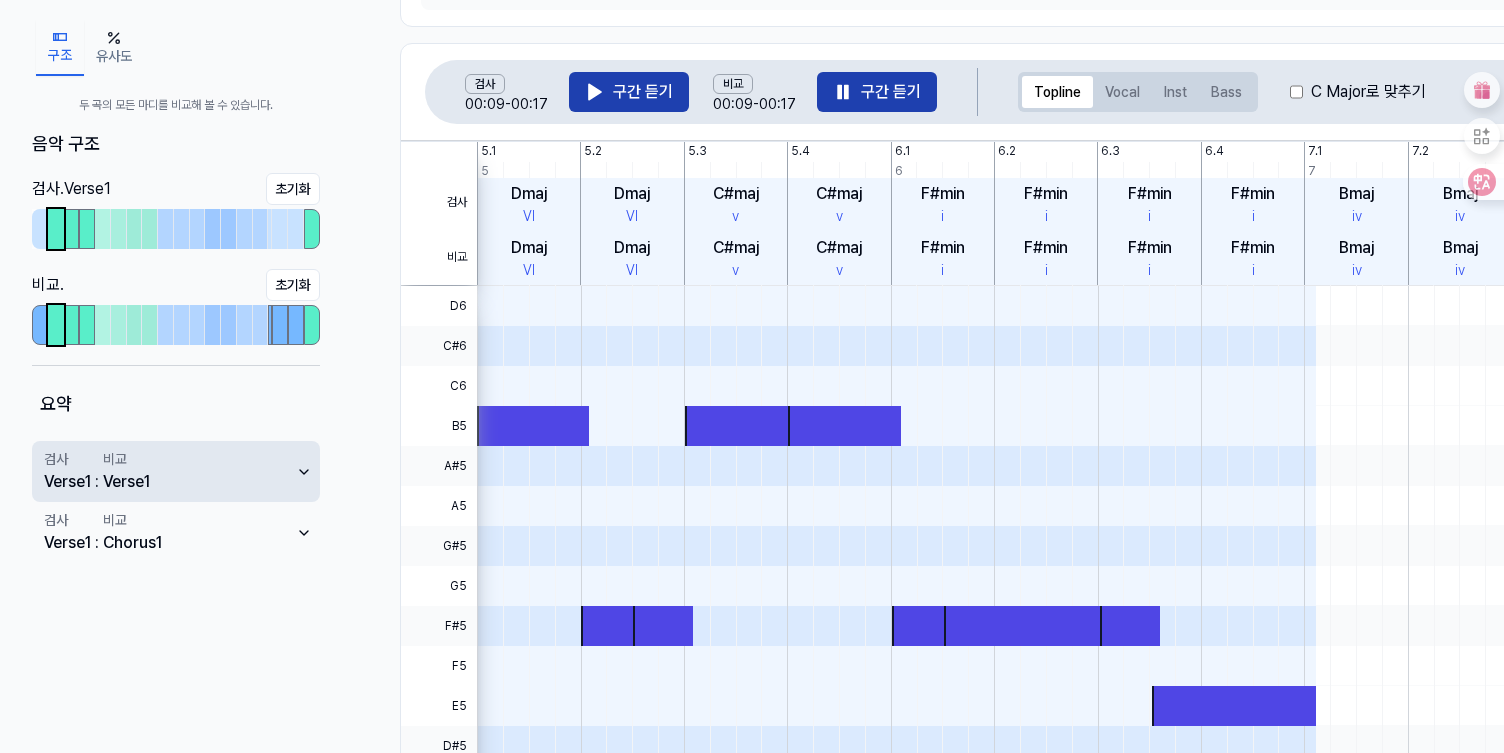 click on ":" at bounding box center [97, 471] 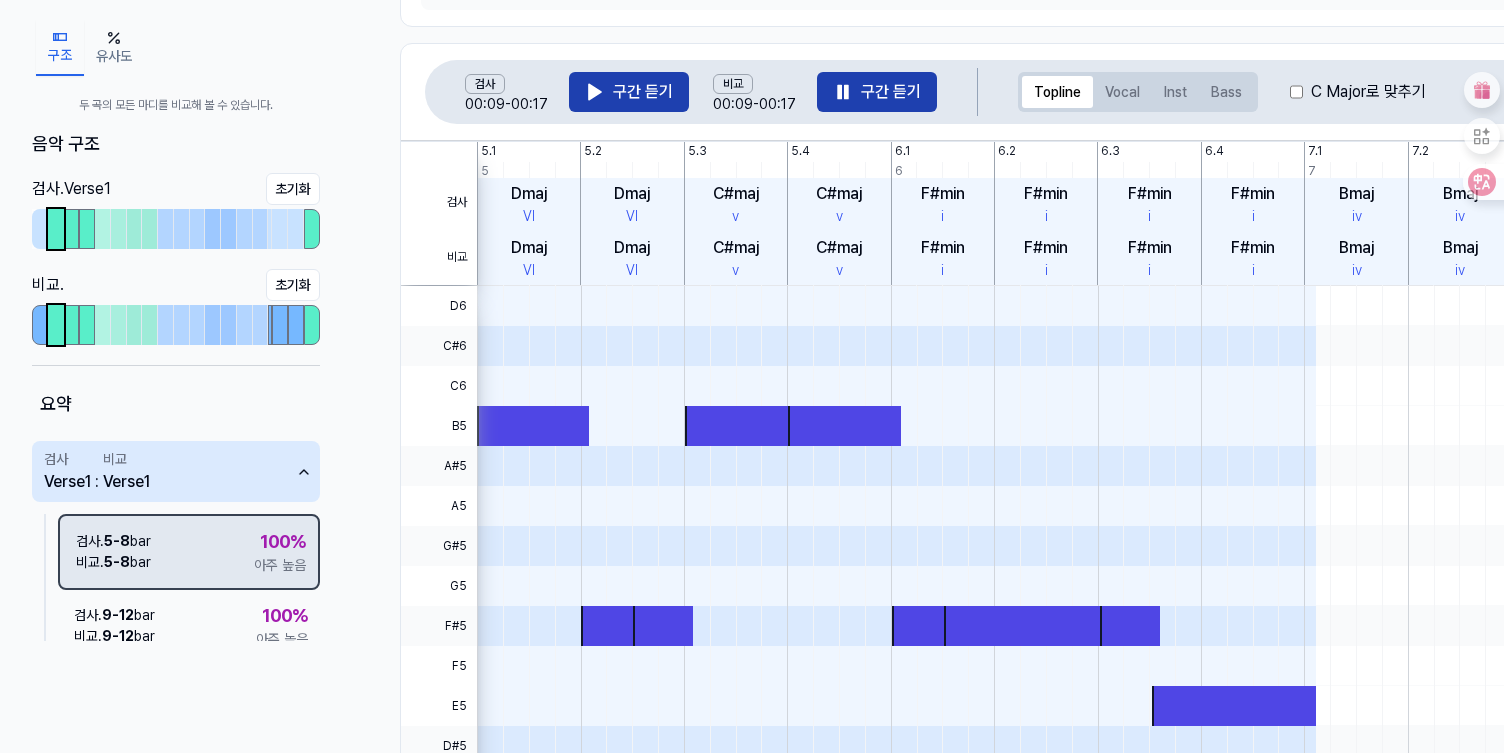 click on "검사 .  5 - 8 bar" at bounding box center (113, 541) 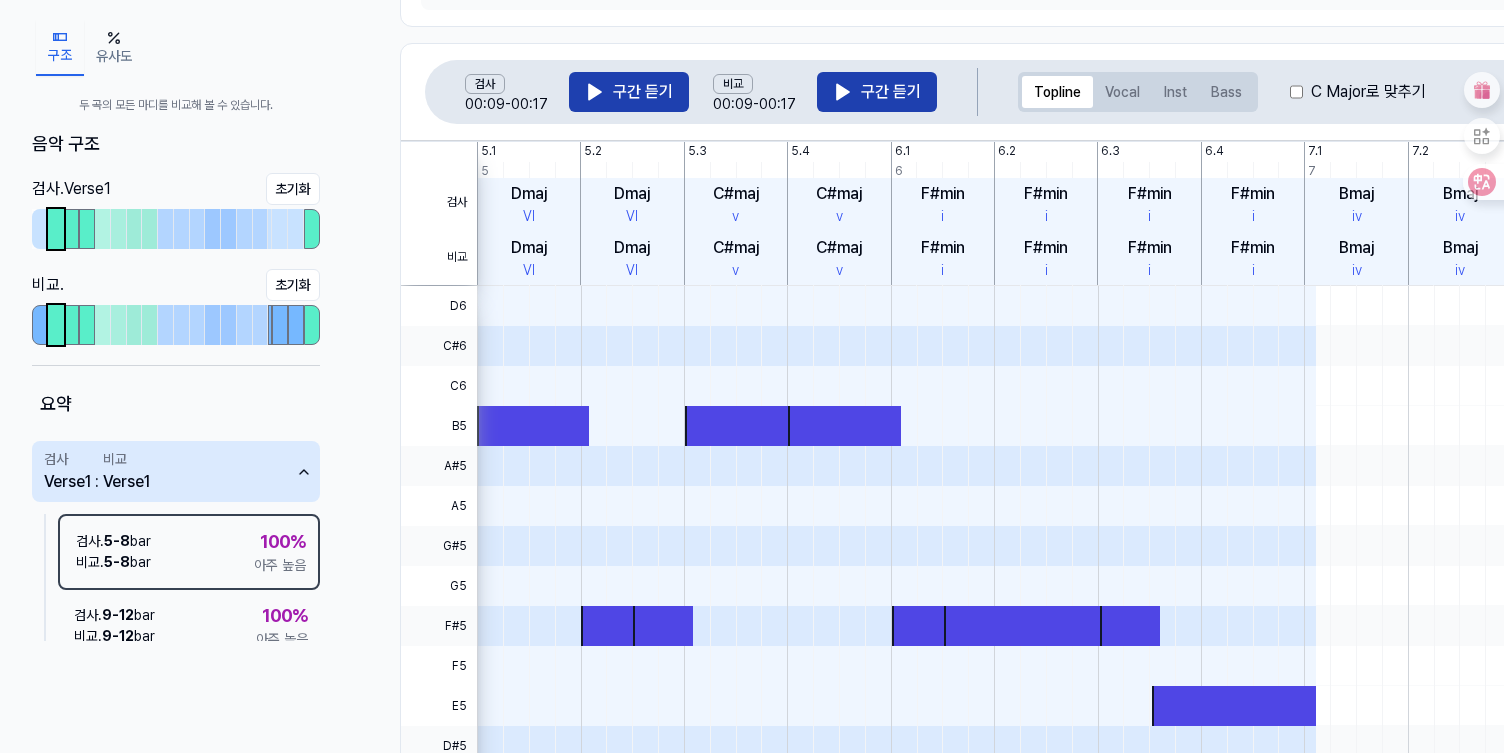 click on "구간 듣기" at bounding box center (629, 92) 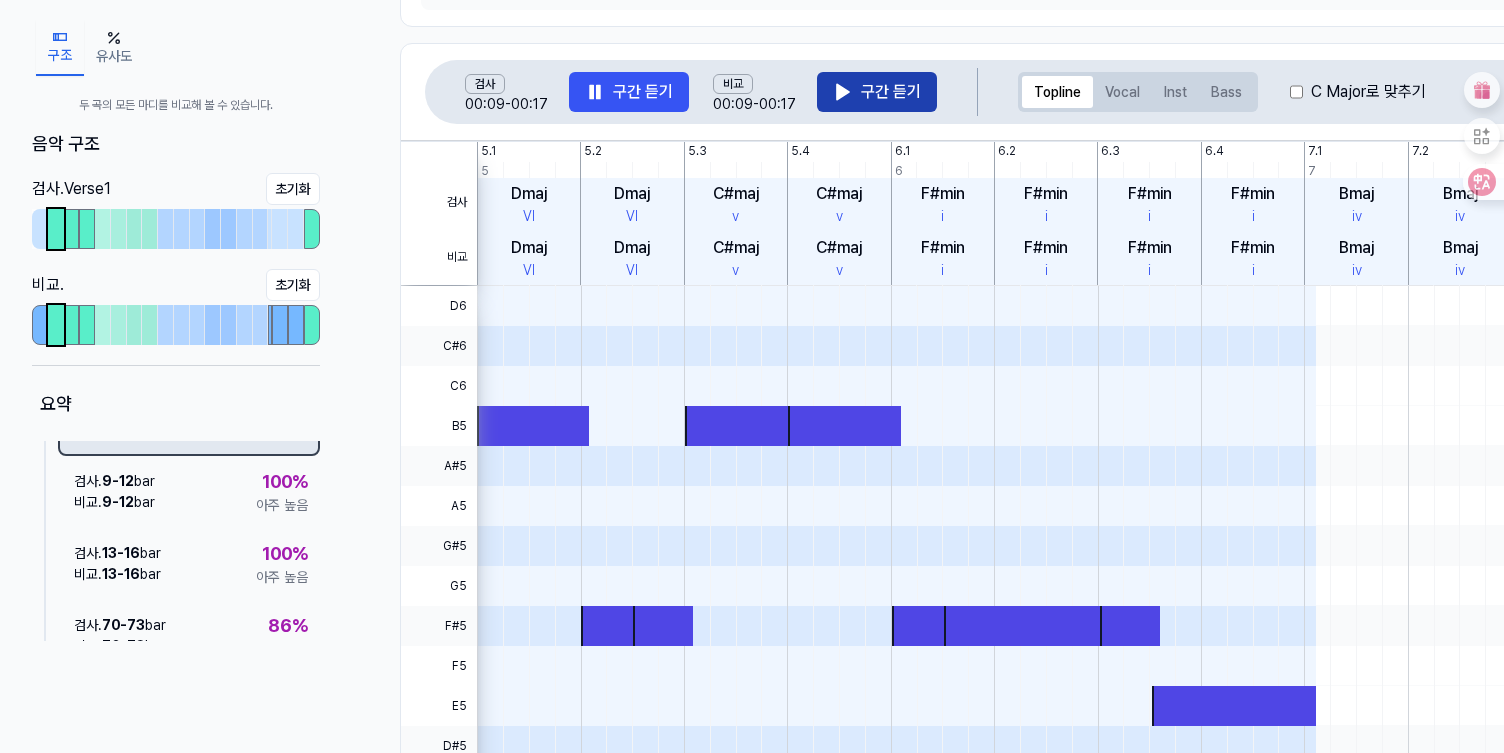 scroll, scrollTop: 147, scrollLeft: 0, axis: vertical 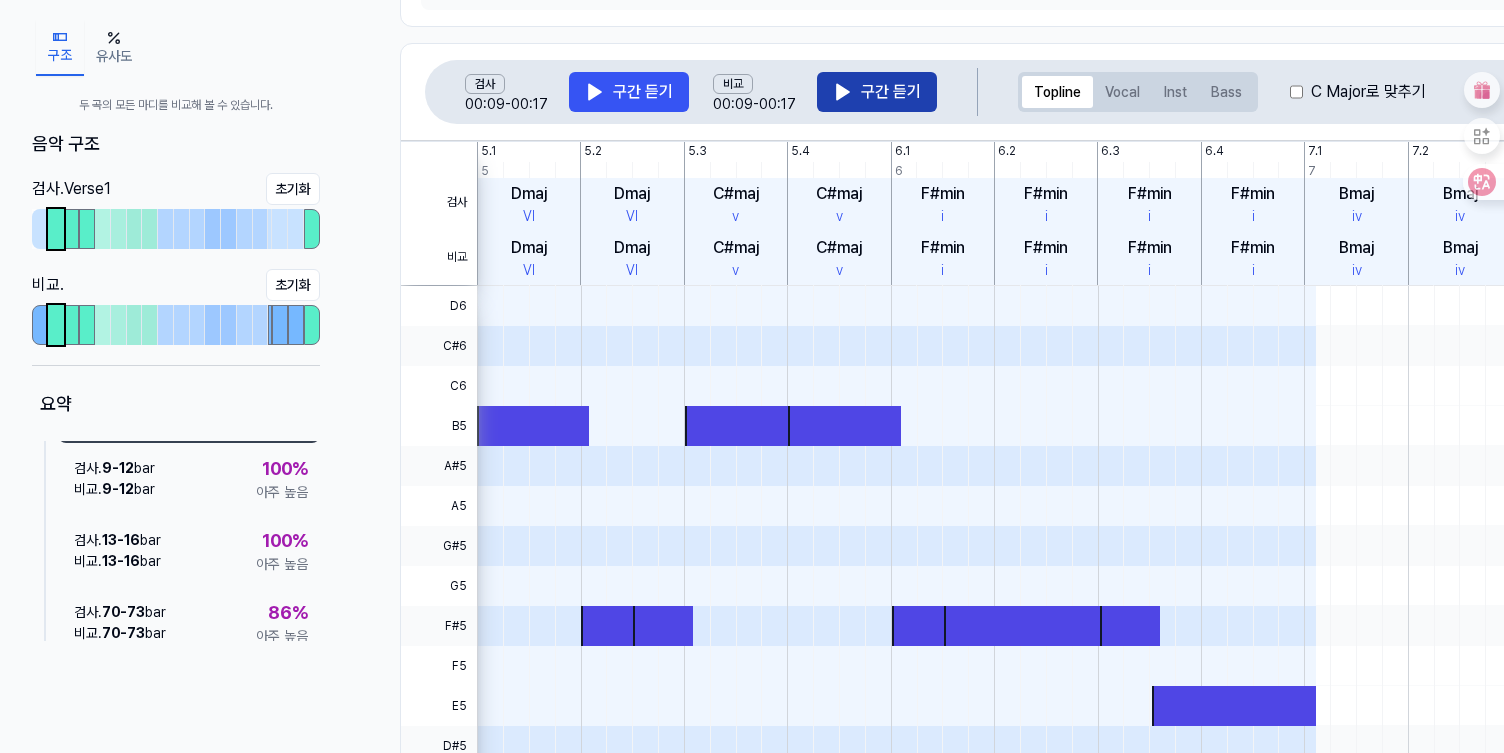 click on "비교 .  9 - 12 bar" at bounding box center (114, 489) 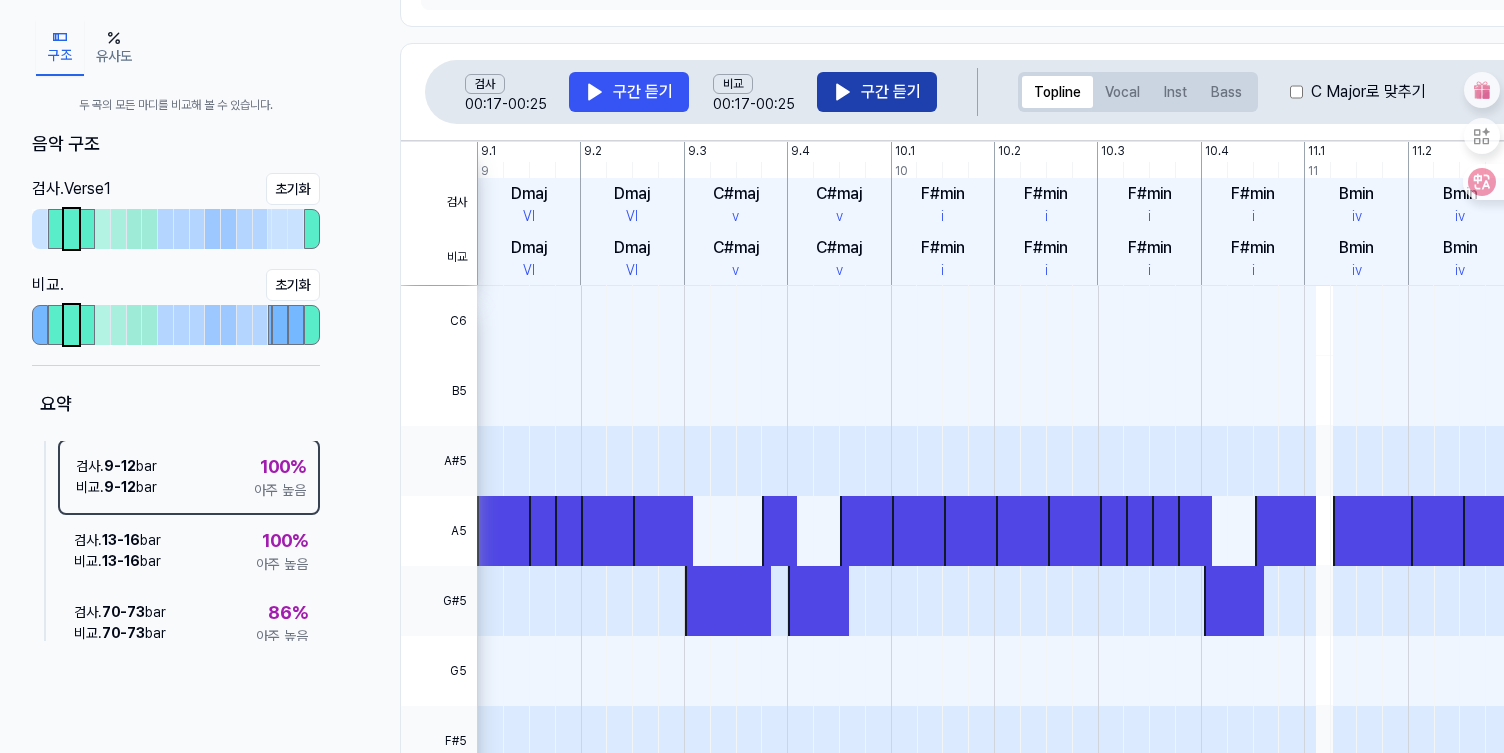 click on "구간 듣기" at bounding box center (877, 92) 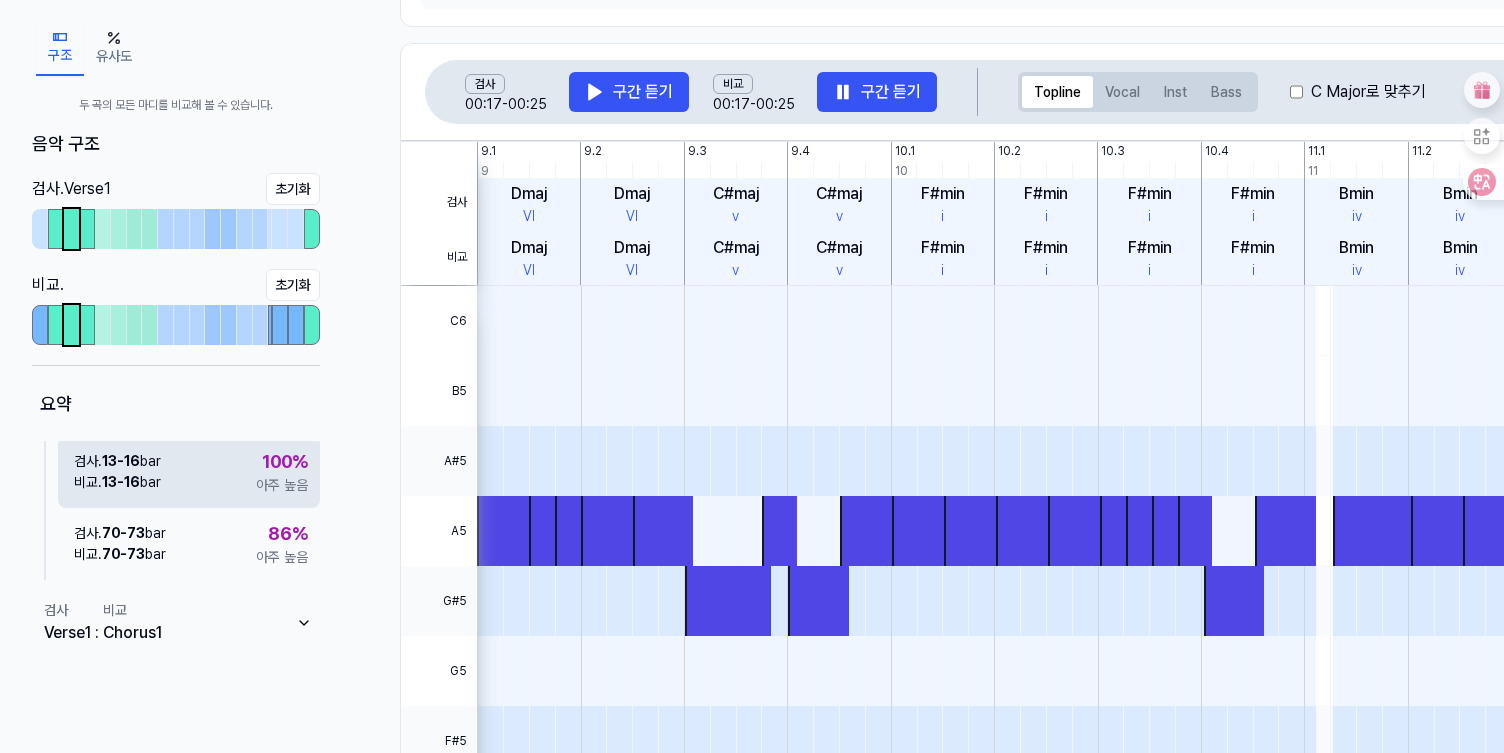 scroll, scrollTop: 230, scrollLeft: 0, axis: vertical 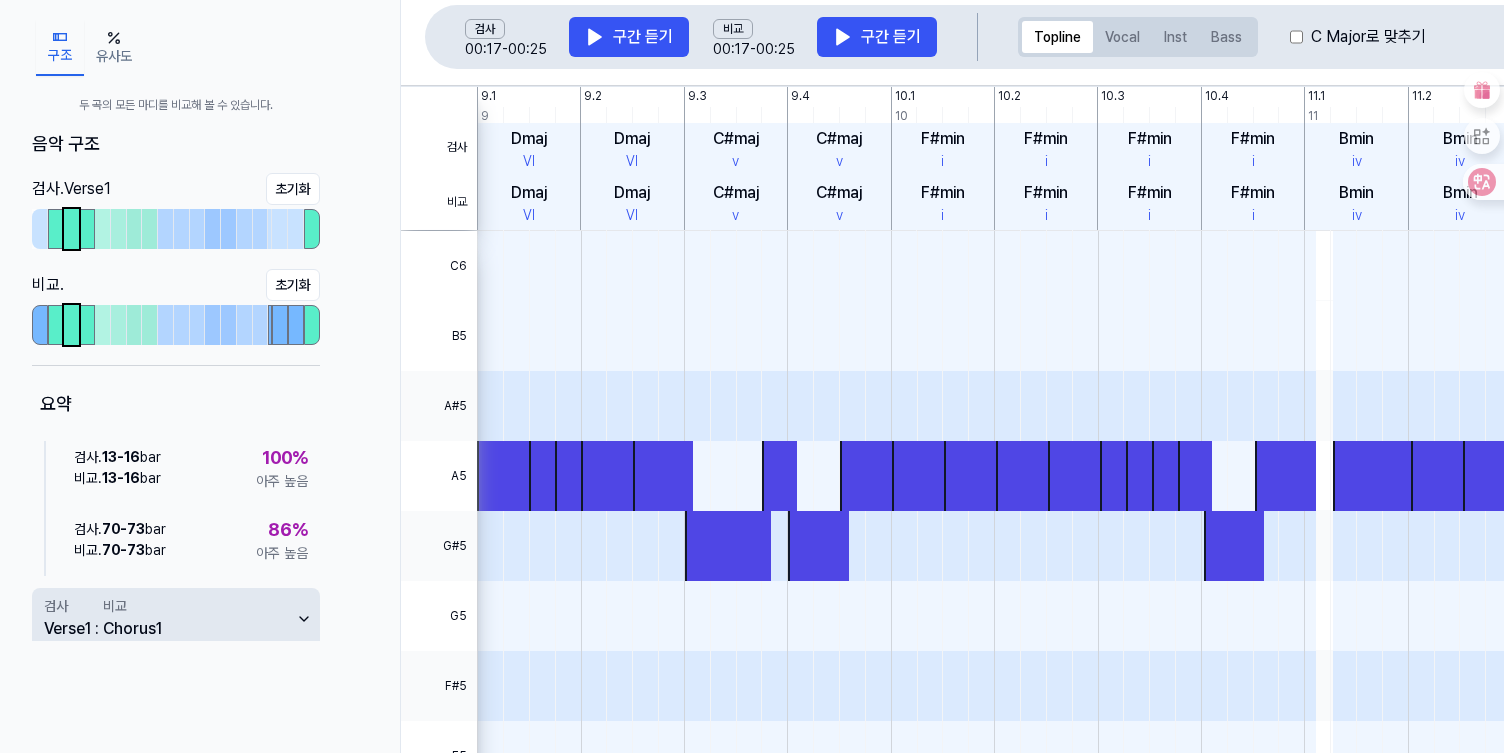 click on "Verse1" at bounding box center [67, 629] 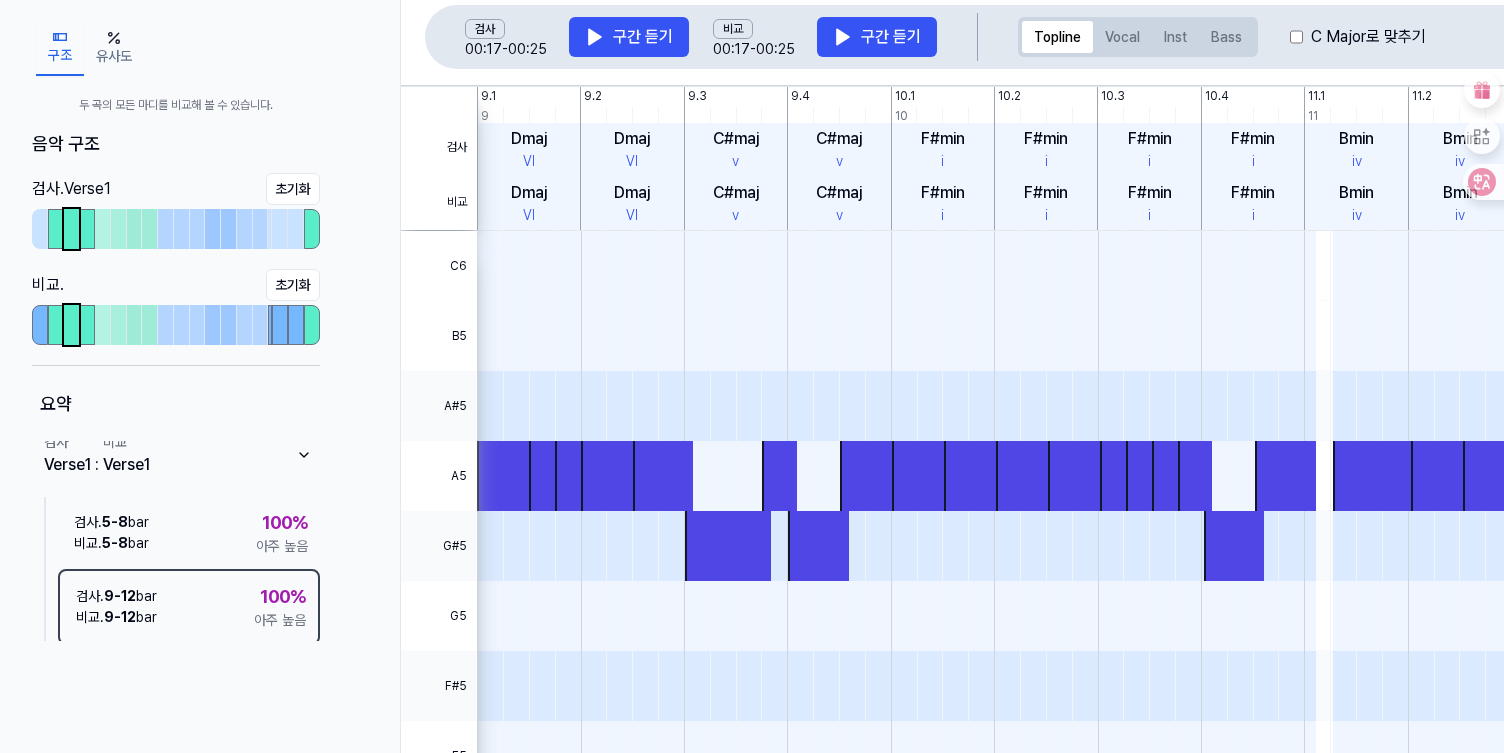 scroll, scrollTop: 10, scrollLeft: 0, axis: vertical 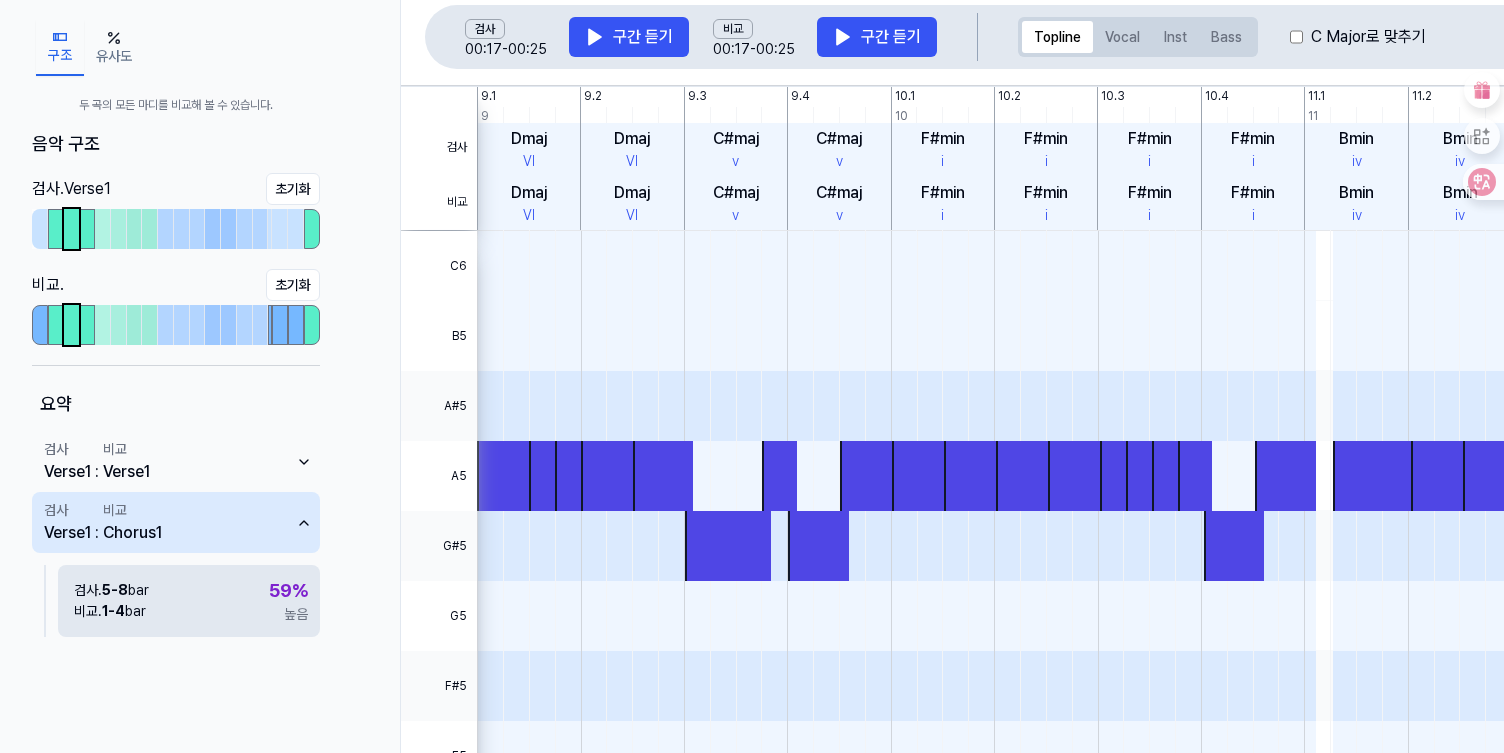 click on "검사 .  5 - 8 bar" at bounding box center [111, 590] 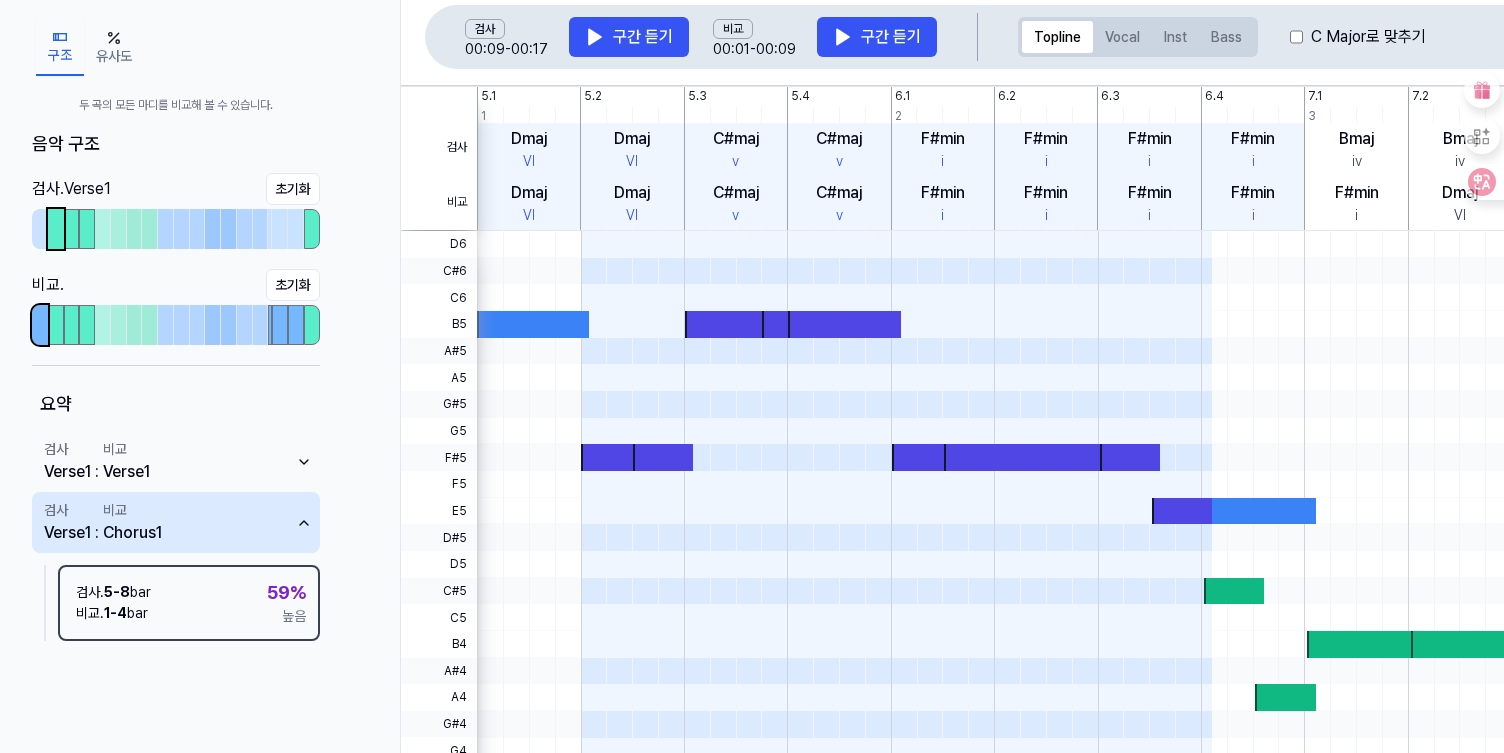 scroll, scrollTop: 0, scrollLeft: 0, axis: both 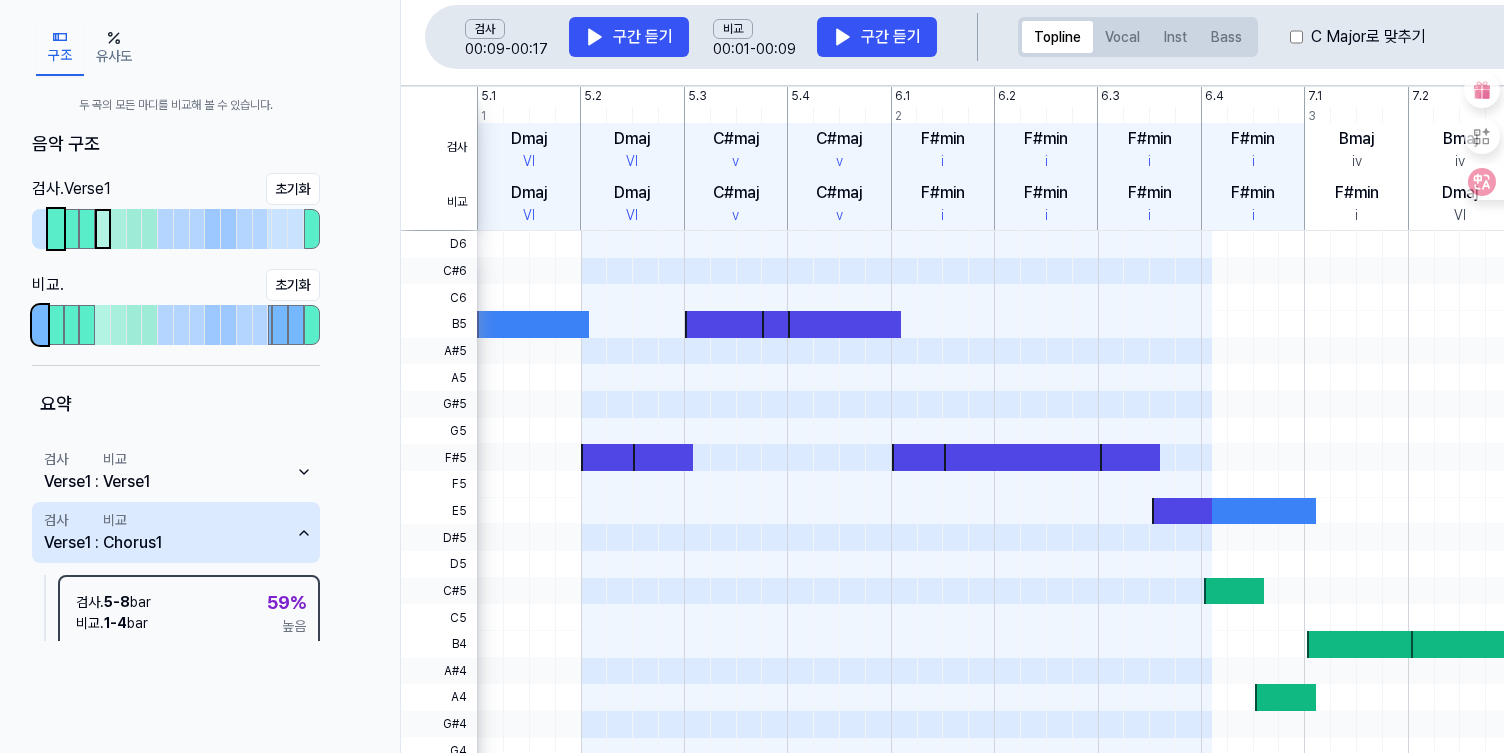 click at bounding box center (103, 229) 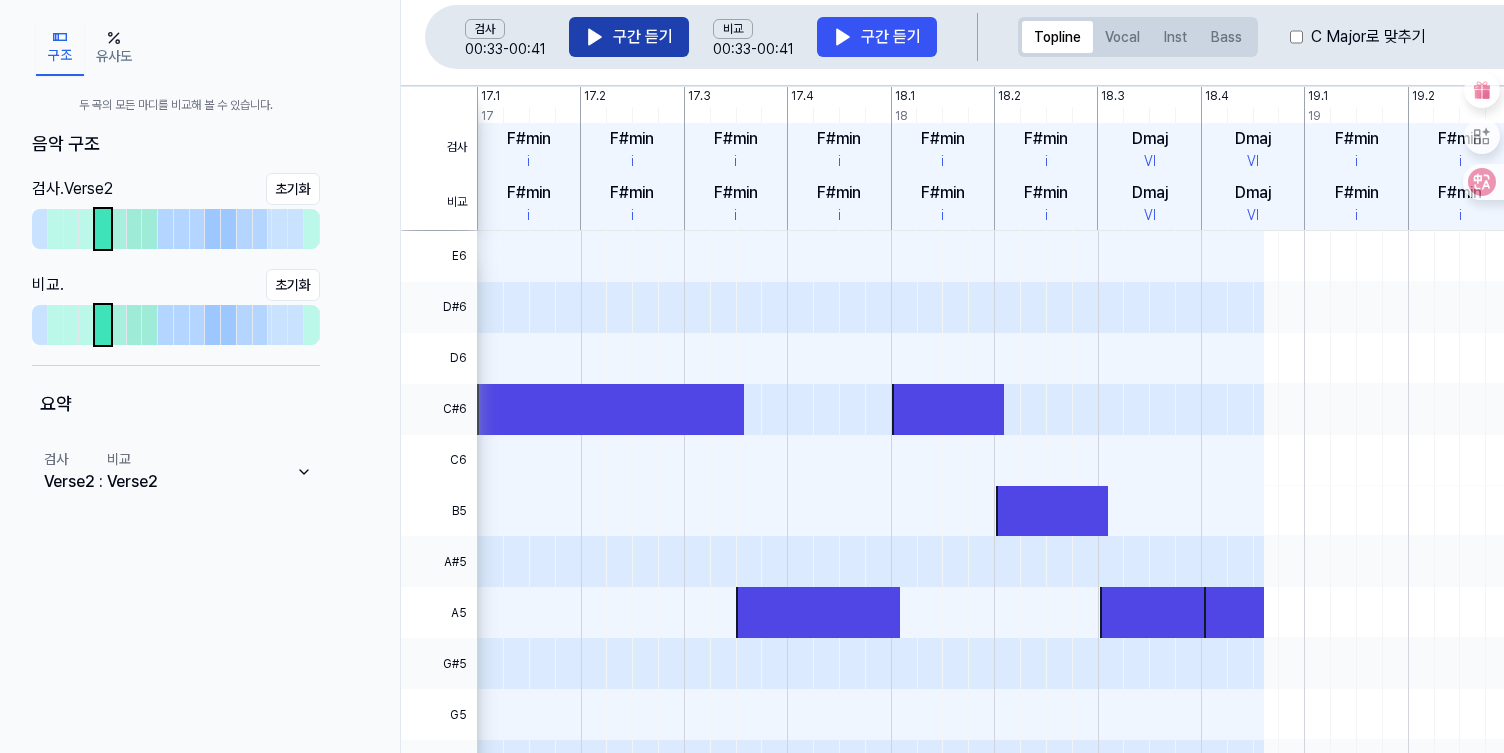 click on "구간 듣기" at bounding box center [629, 37] 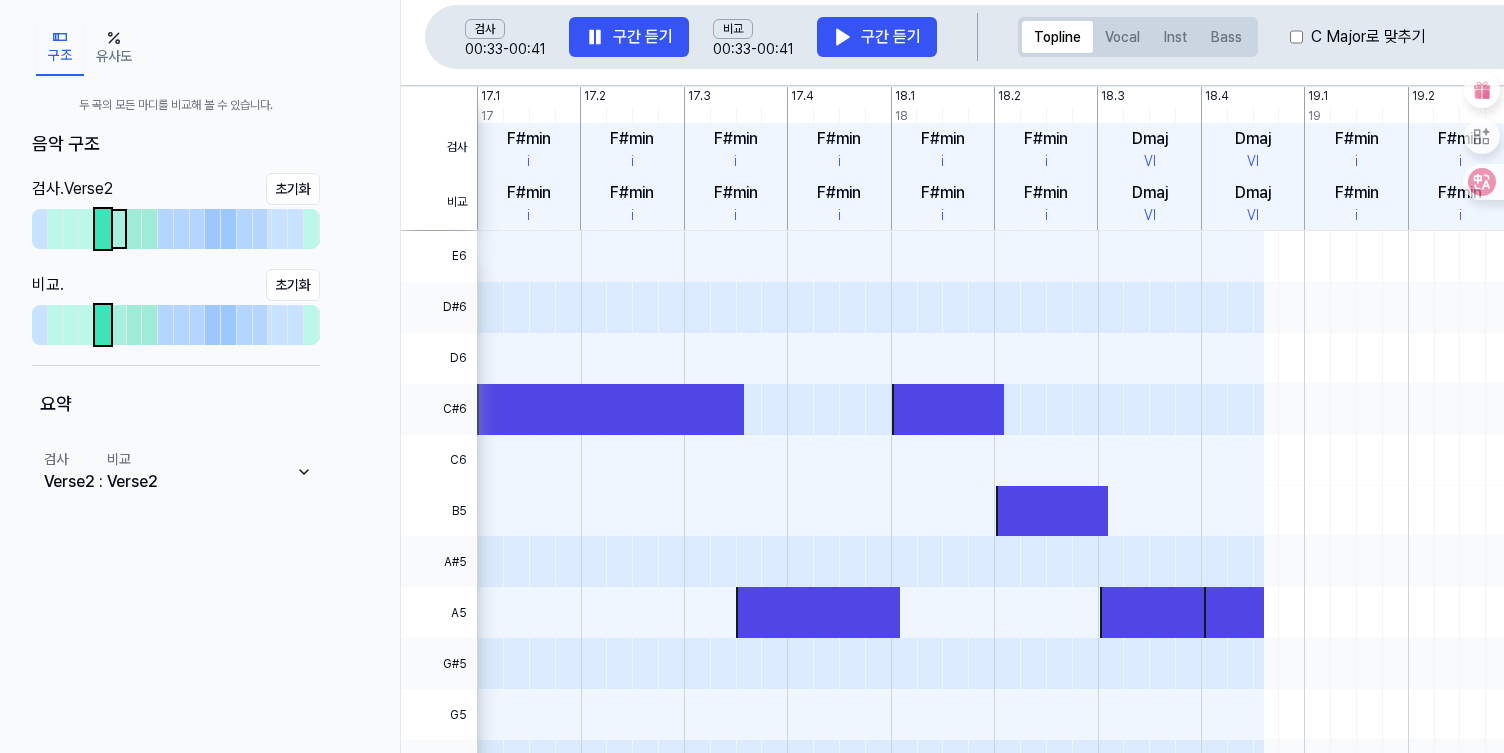 click at bounding box center [119, 229] 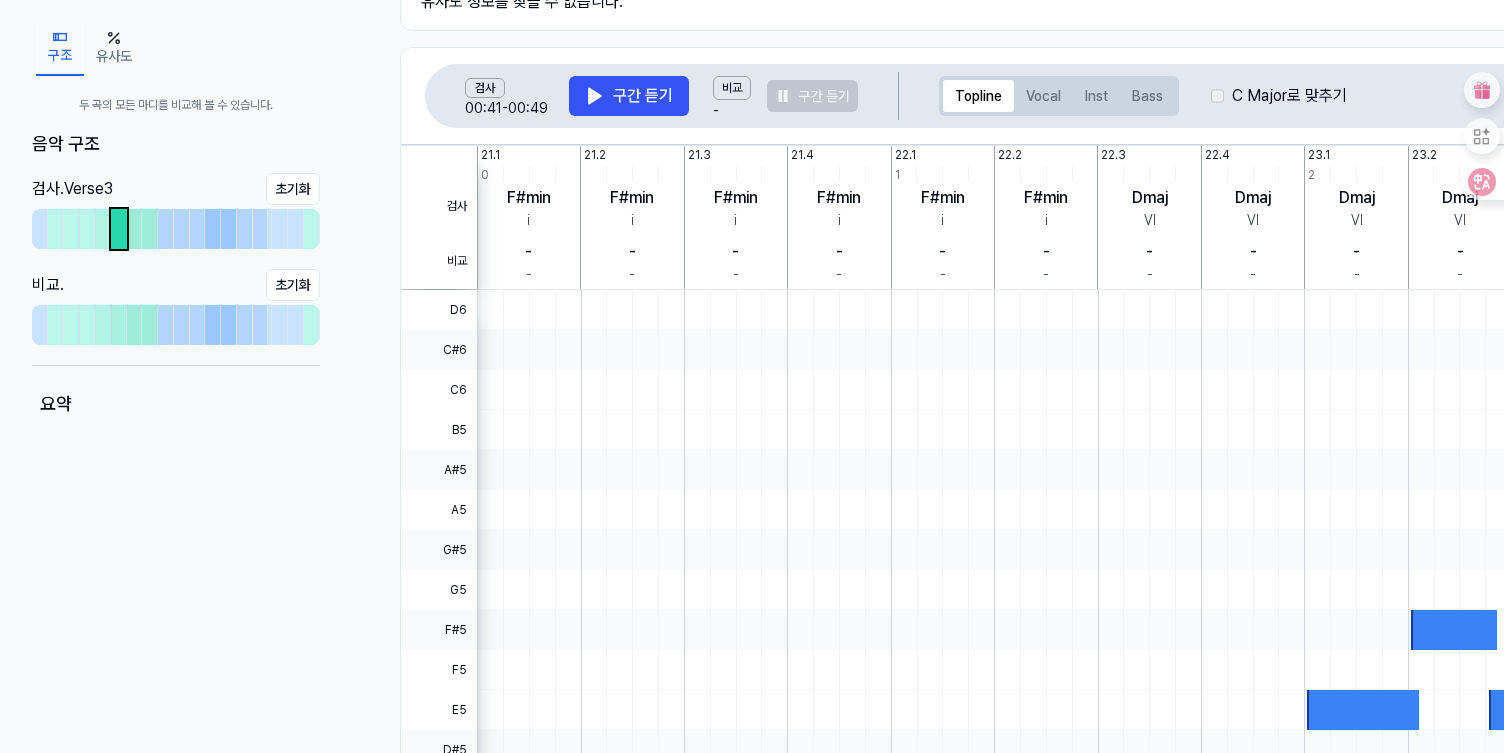 scroll, scrollTop: 248, scrollLeft: 0, axis: vertical 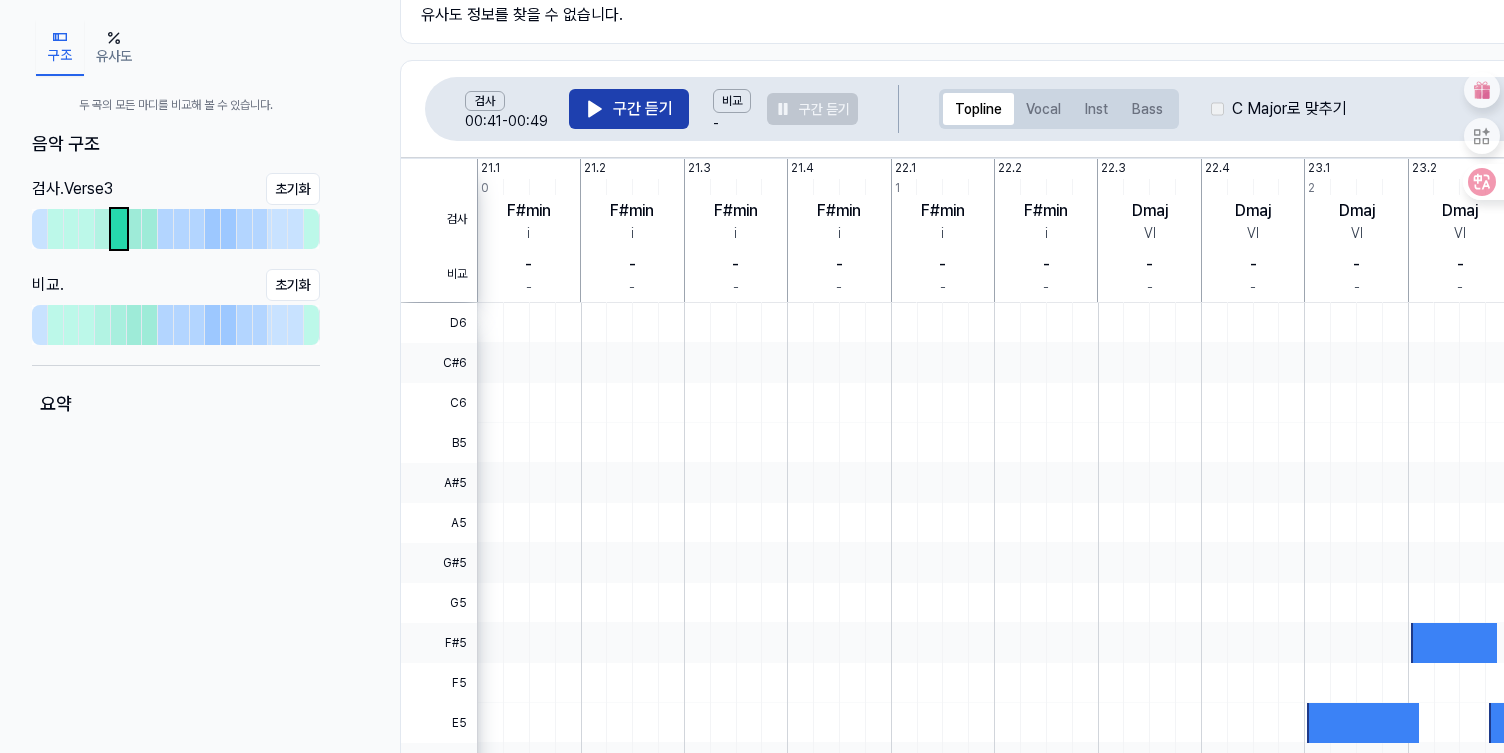 click 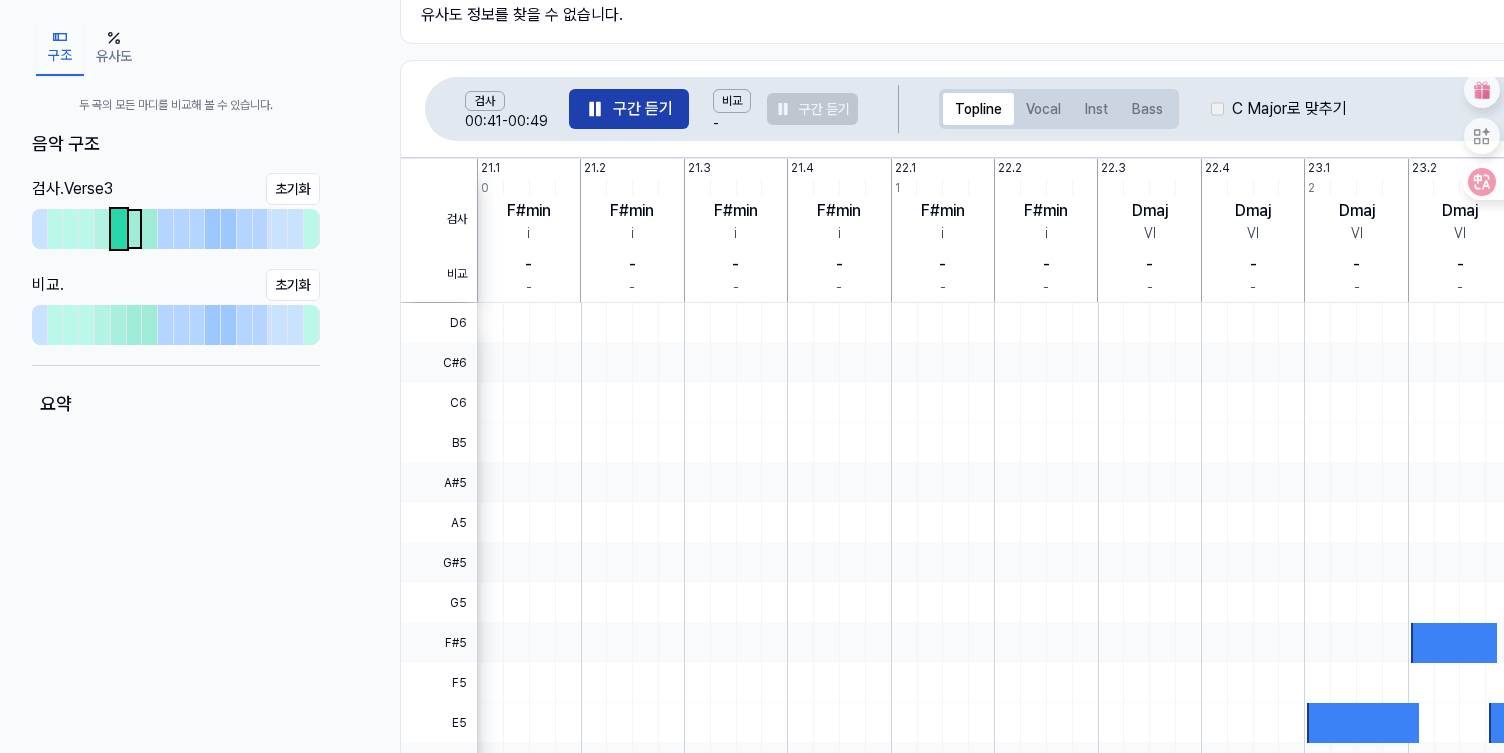 click at bounding box center (135, 229) 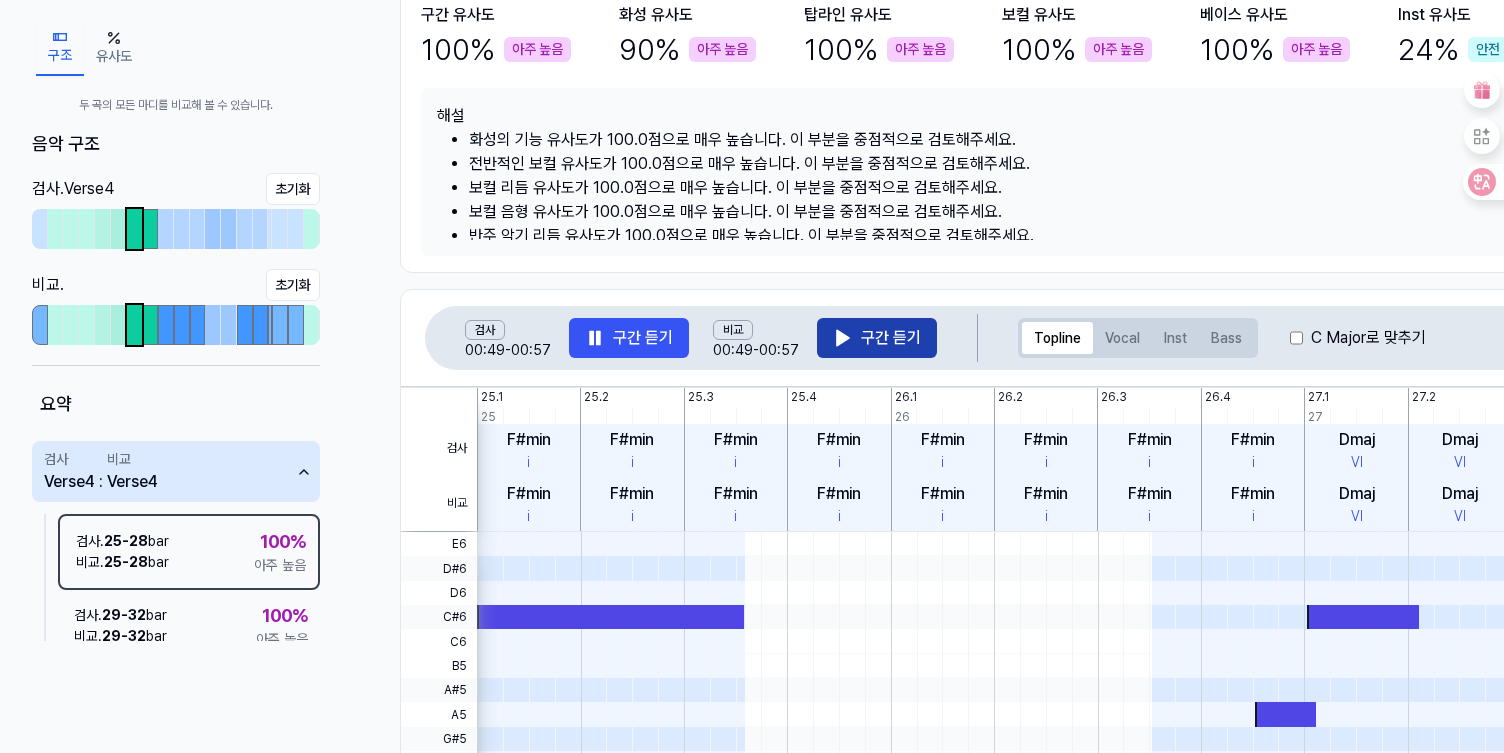 click 